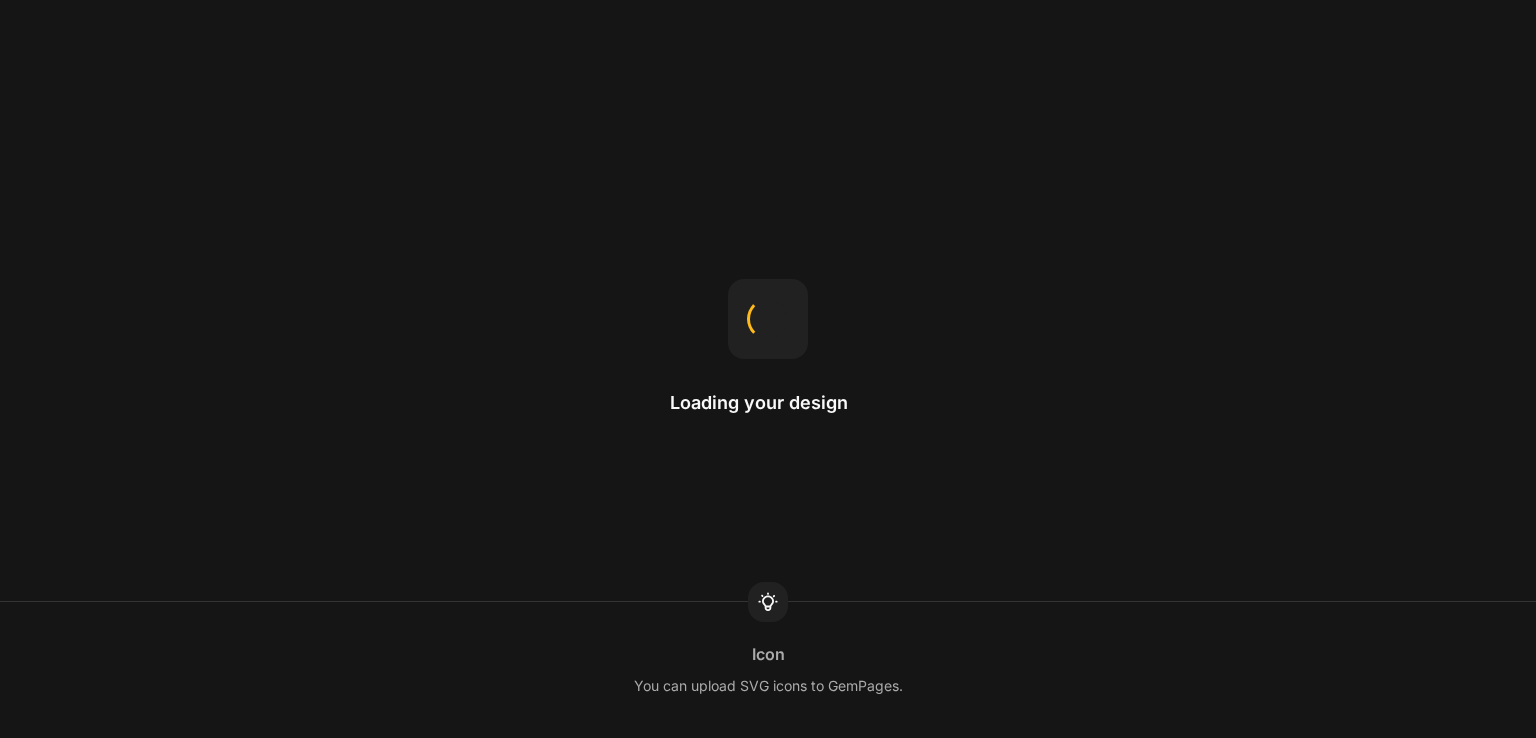 scroll, scrollTop: 0, scrollLeft: 0, axis: both 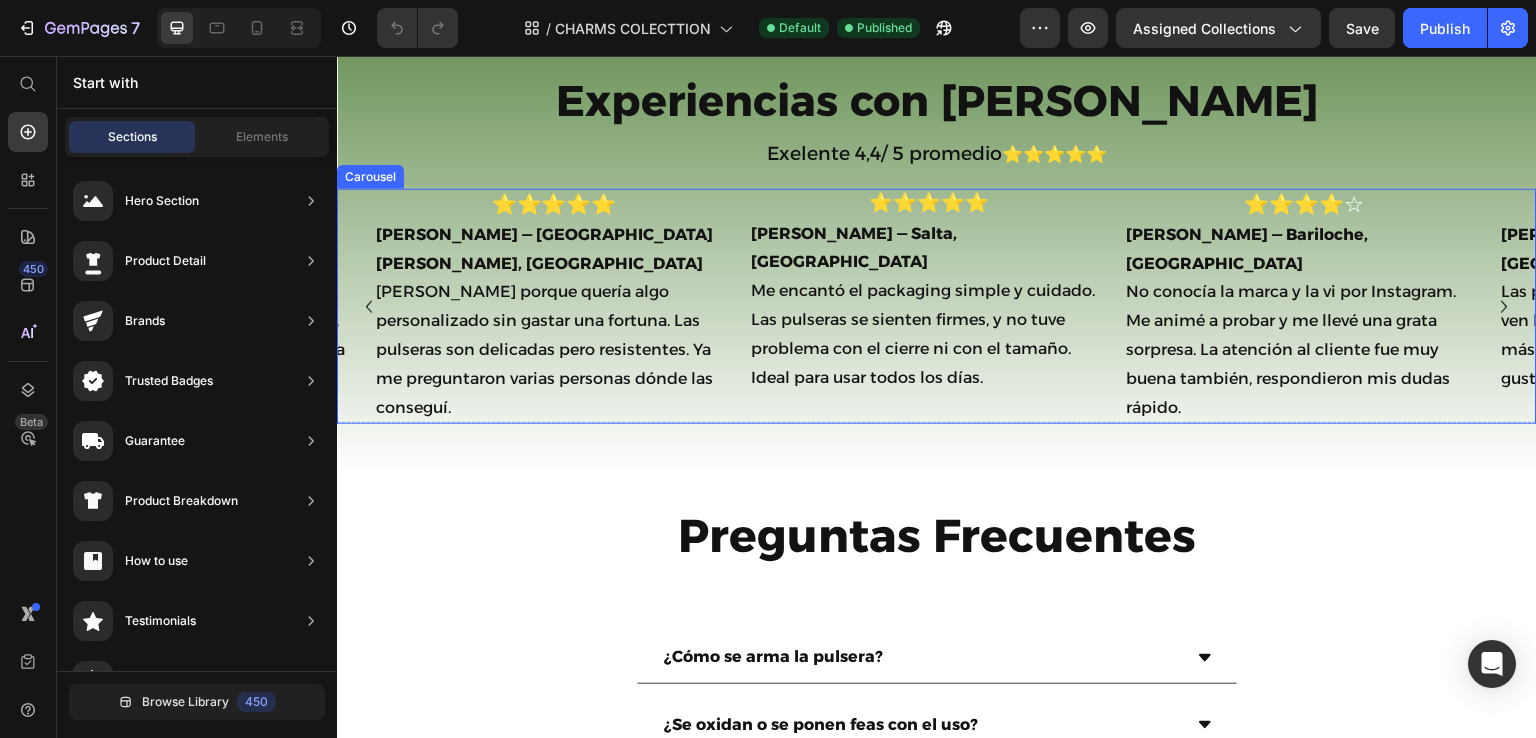 click on "[PERSON_NAME] — San [PERSON_NAME], AR [PERSON_NAME] porque quería algo personalizado sin gastar una fortuna. Las pulseras son delicadas pero resistentes. Ya me preguntaron varias personas dónde las conseguí." at bounding box center [554, 322] 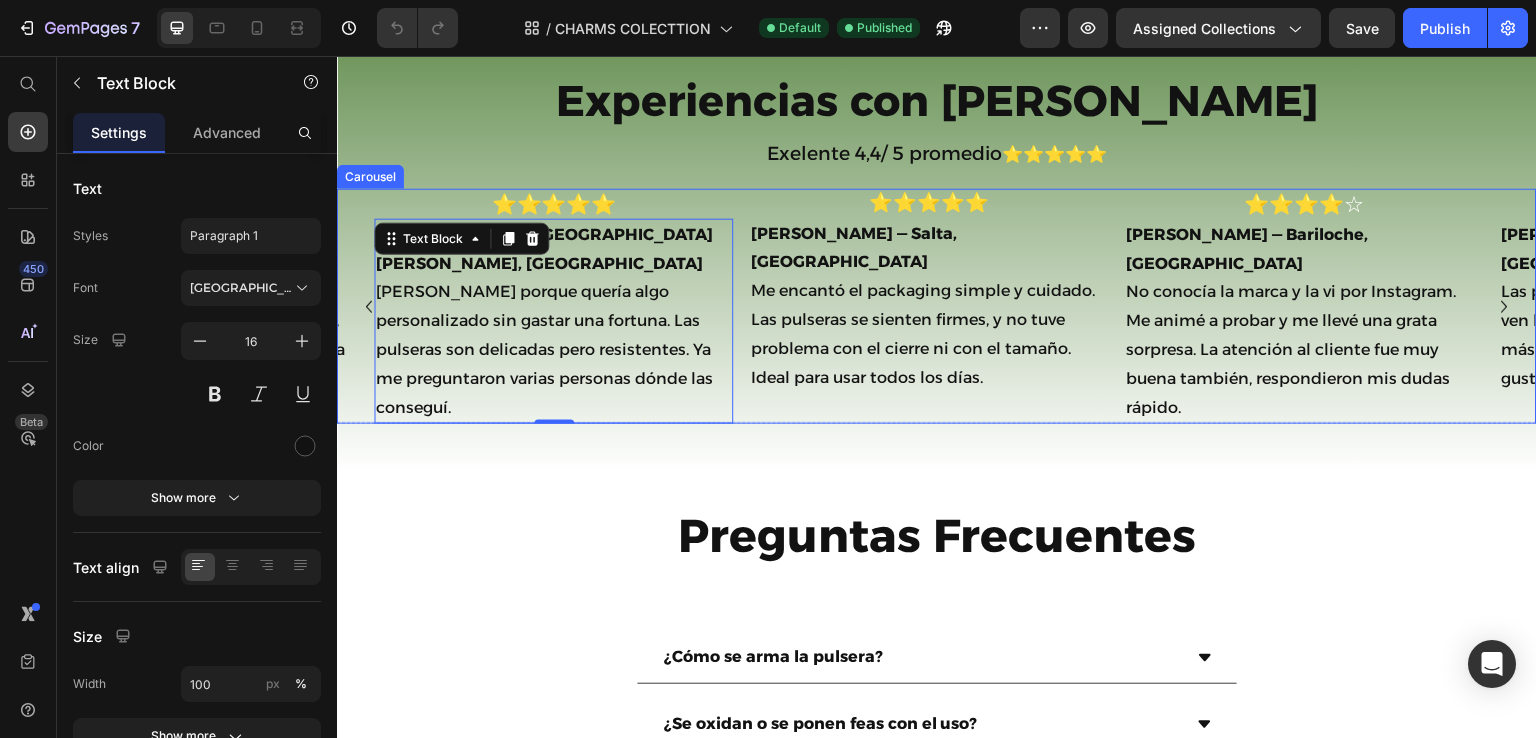 click on "⭐⭐⭐⭐⭐ Heading [PERSON_NAME] — Salta, AR Me encantó el packaging simple y cuidado. Las pulseras se sienten firmes, y no tuve problema con el cierre ni con el tamaño. Ideal para usar todos los [PERSON_NAME]. Text Block" at bounding box center (929, 307) 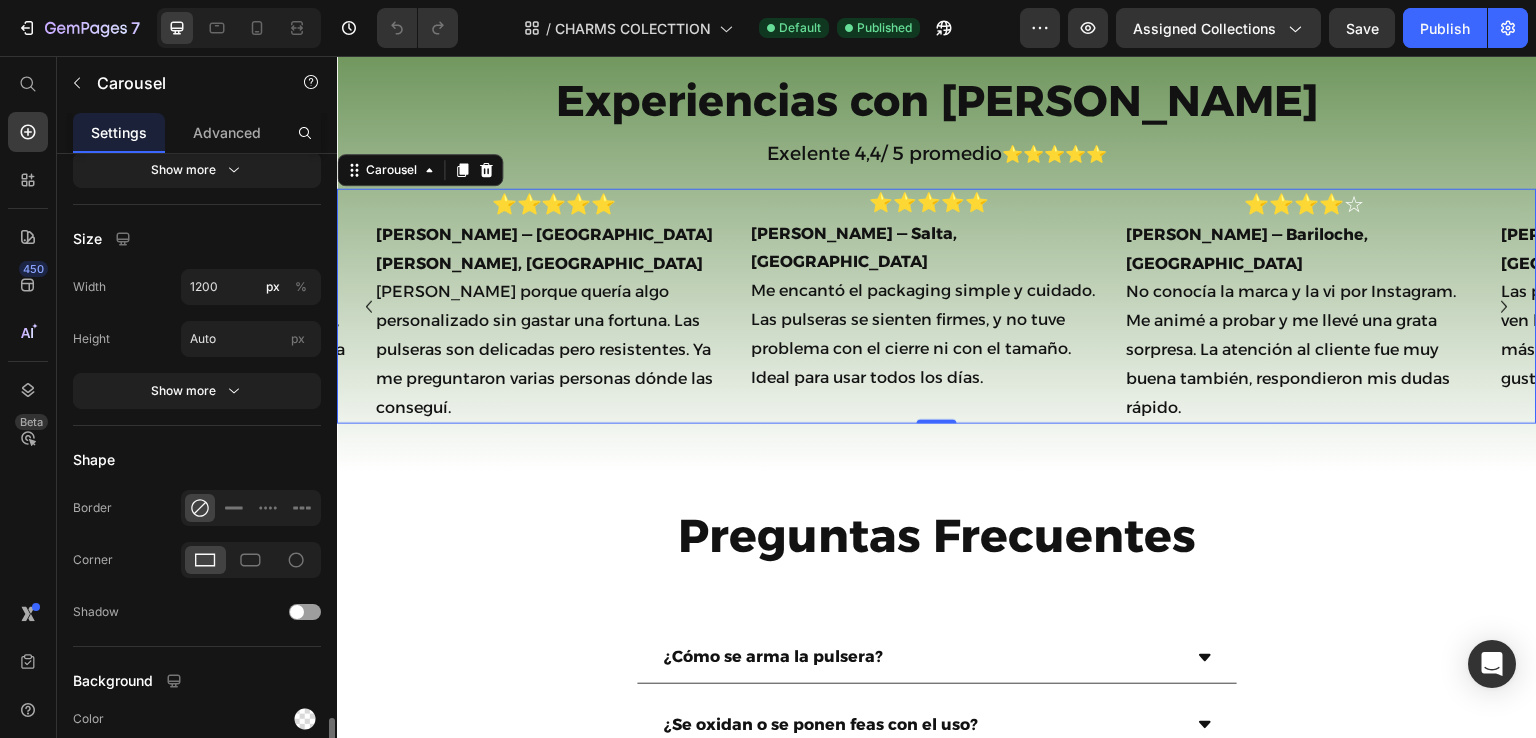 scroll, scrollTop: 1800, scrollLeft: 0, axis: vertical 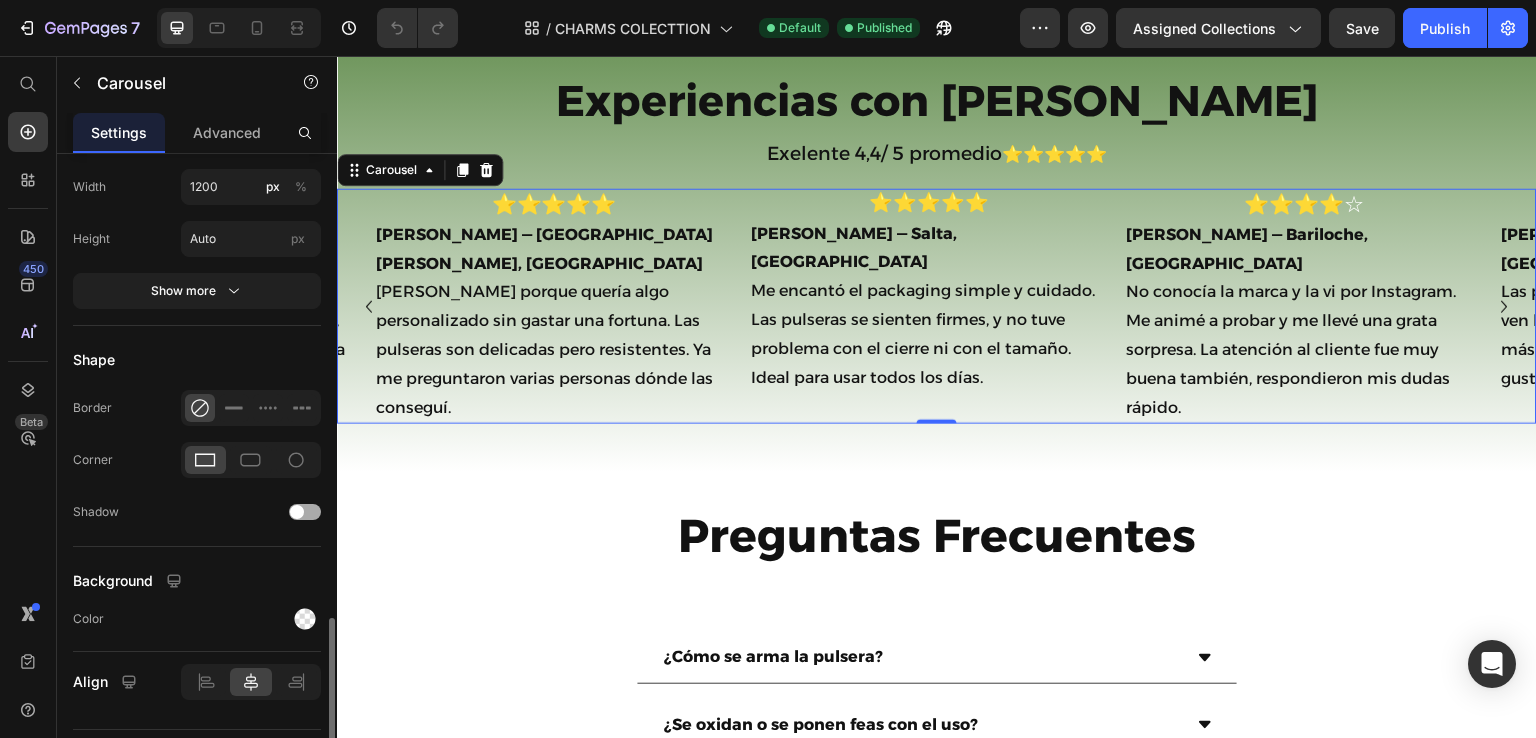 click at bounding box center [297, 512] 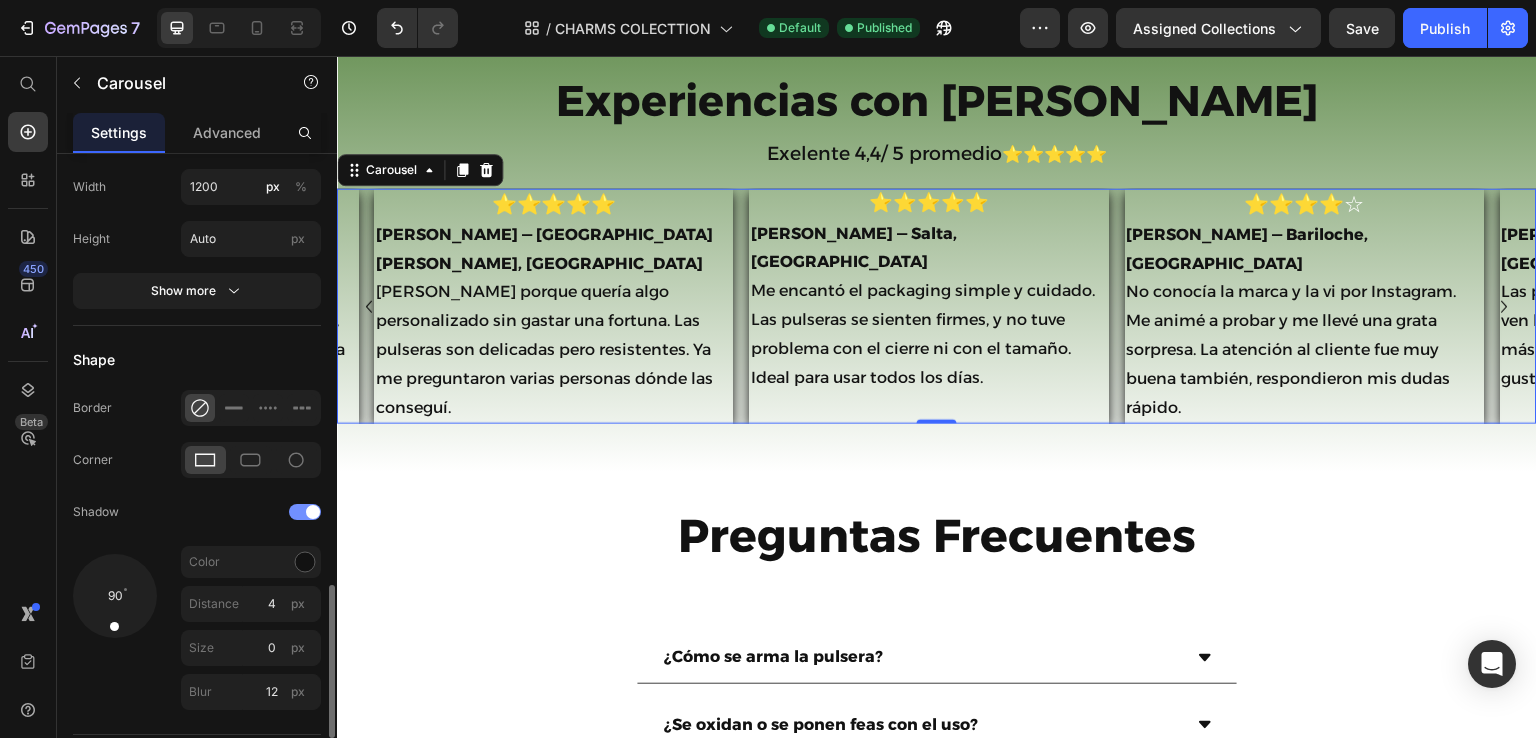 click at bounding box center (305, 512) 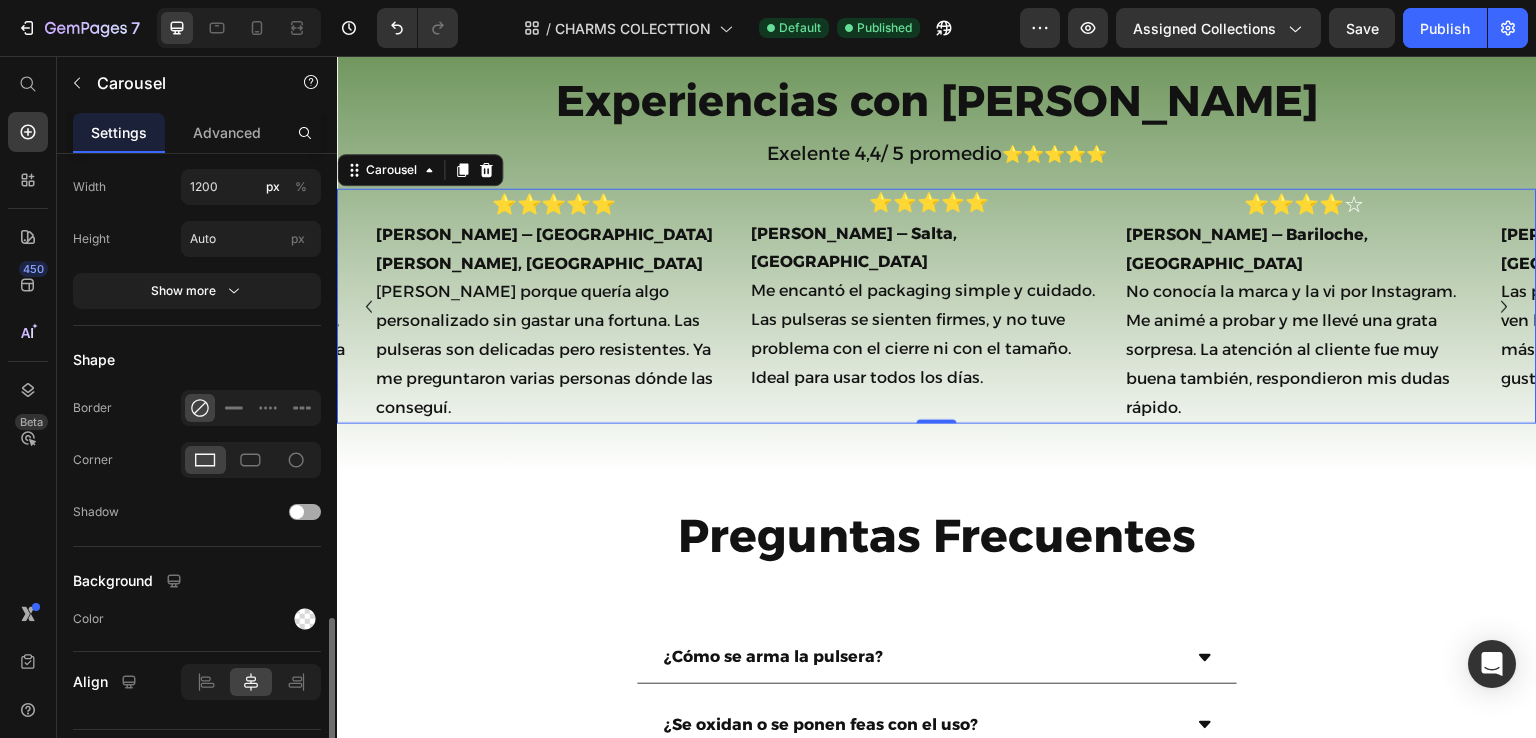 scroll, scrollTop: 1846, scrollLeft: 0, axis: vertical 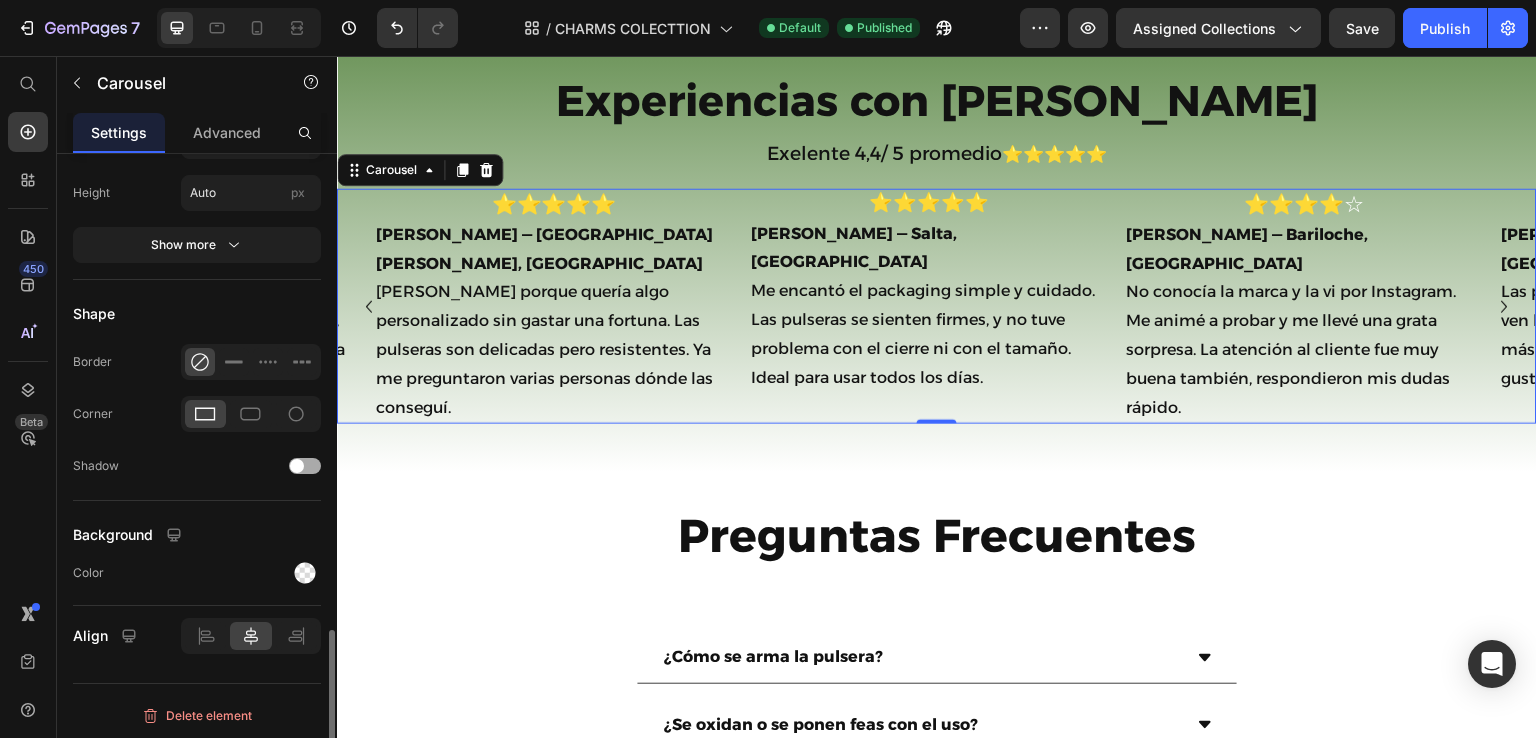 click at bounding box center (305, 466) 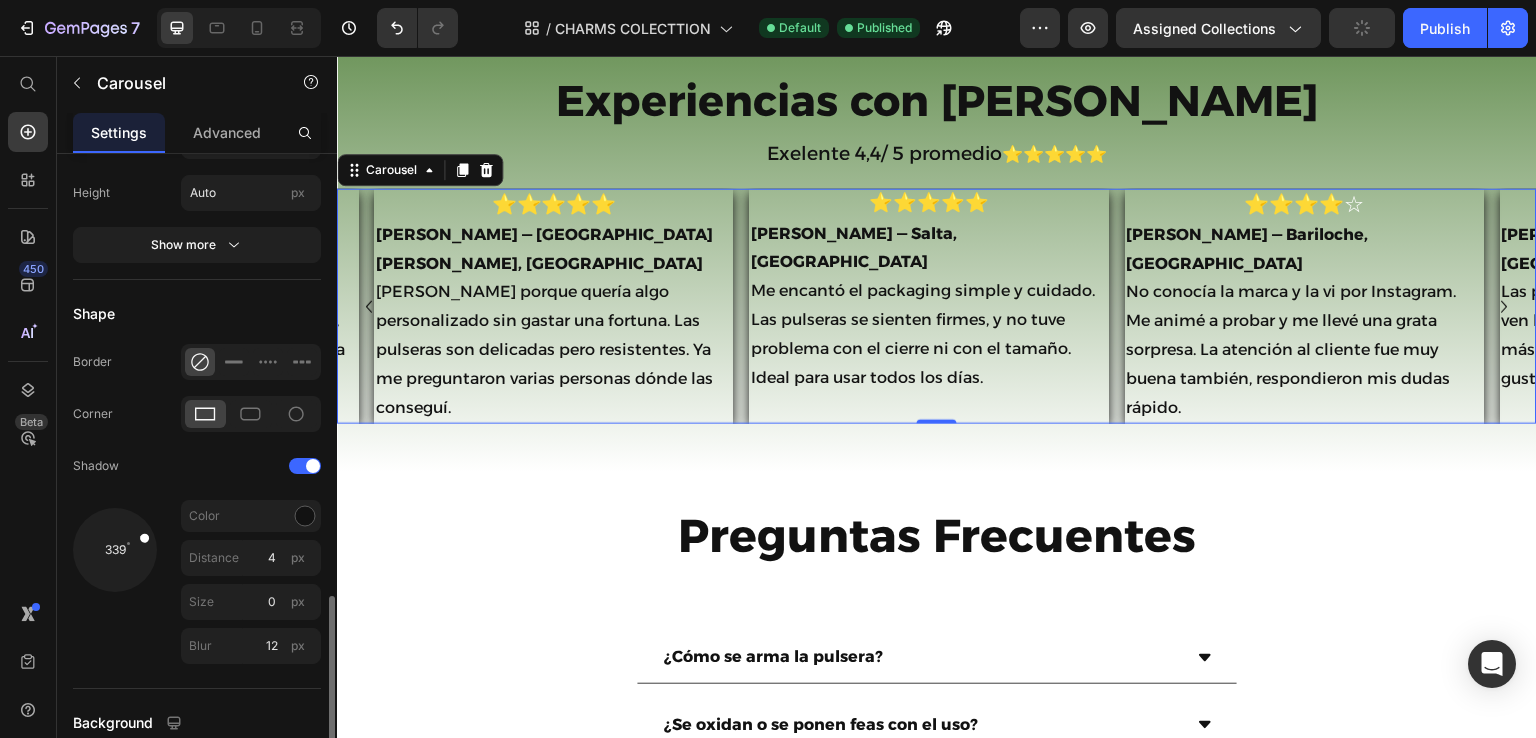 drag, startPoint x: 100, startPoint y: 573, endPoint x: 216, endPoint y: 505, distance: 134.46188 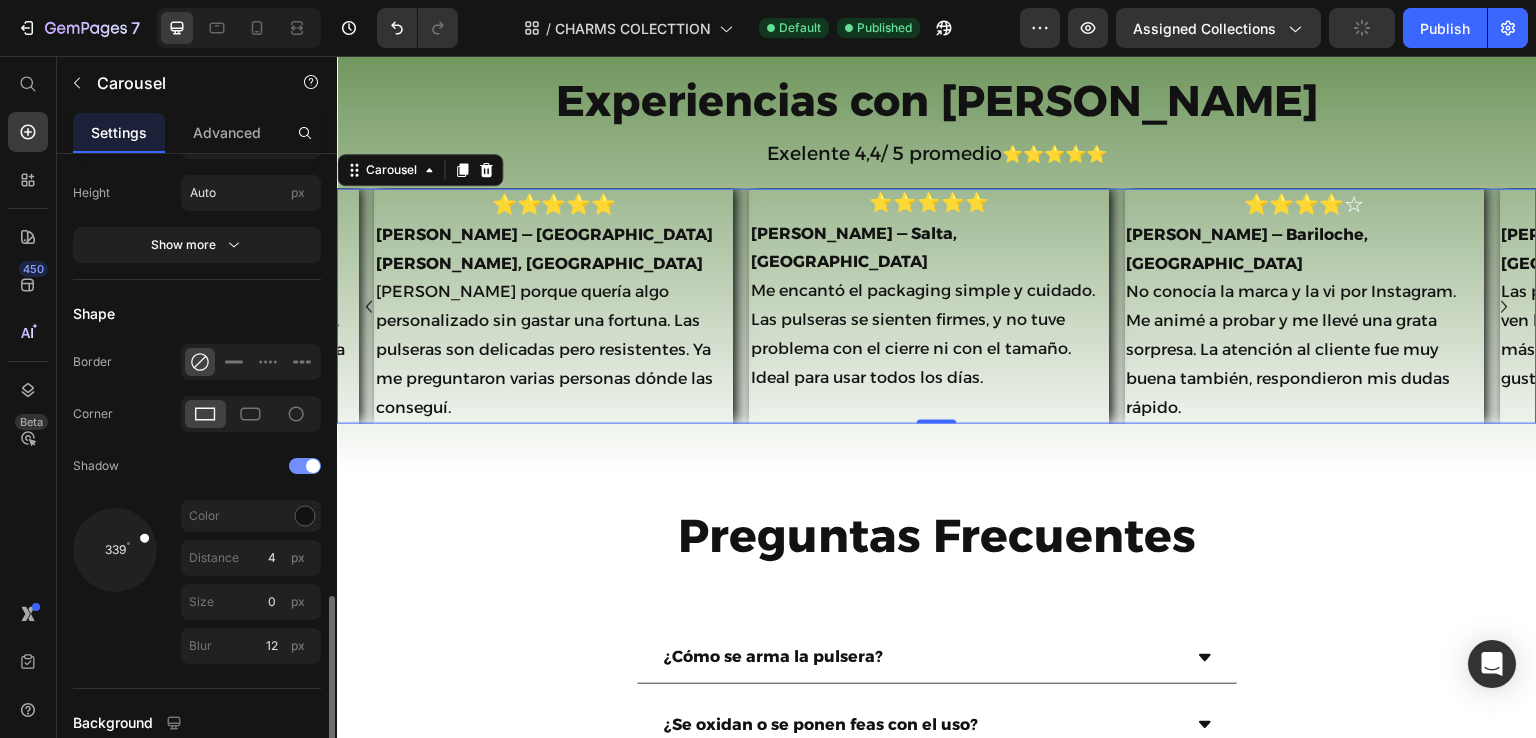 click at bounding box center (305, 466) 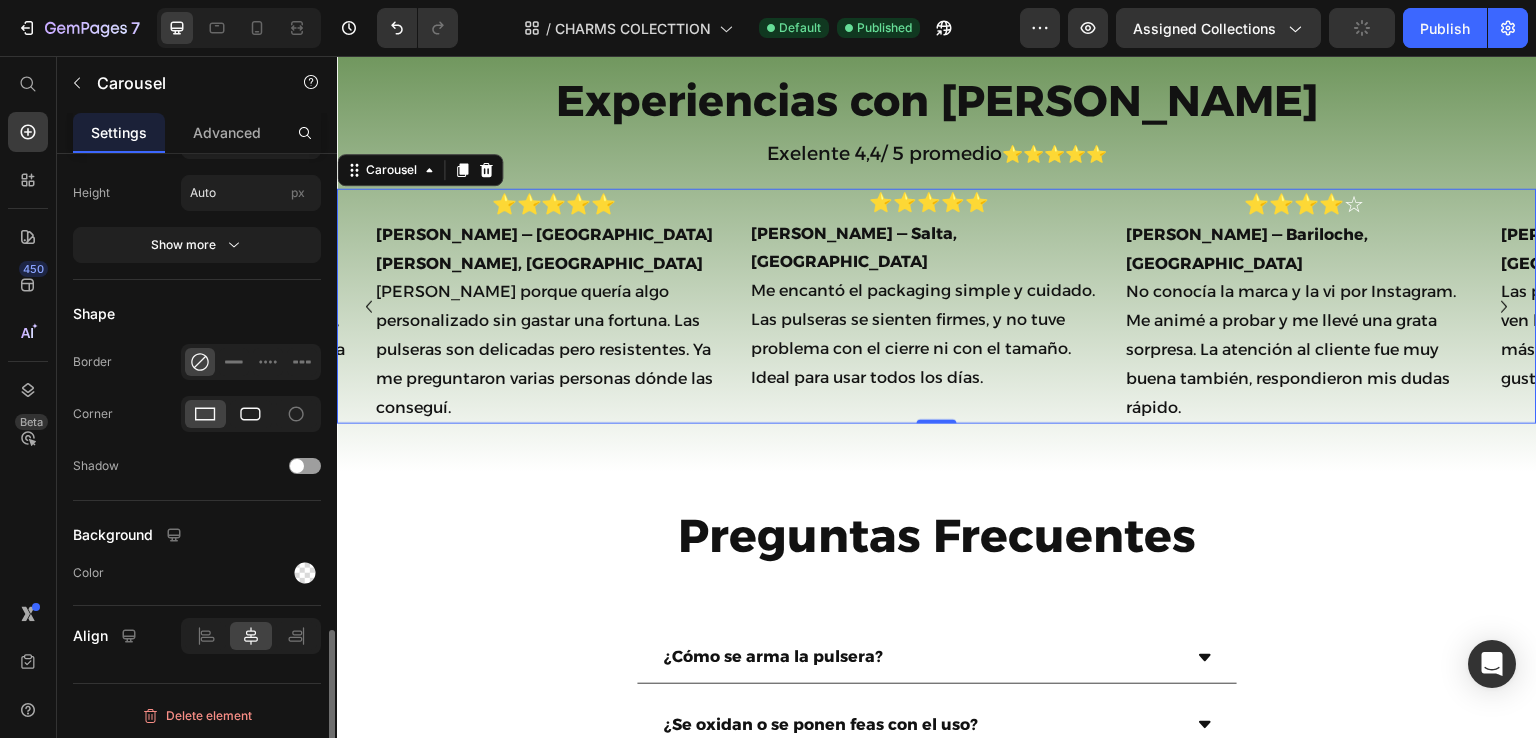 click 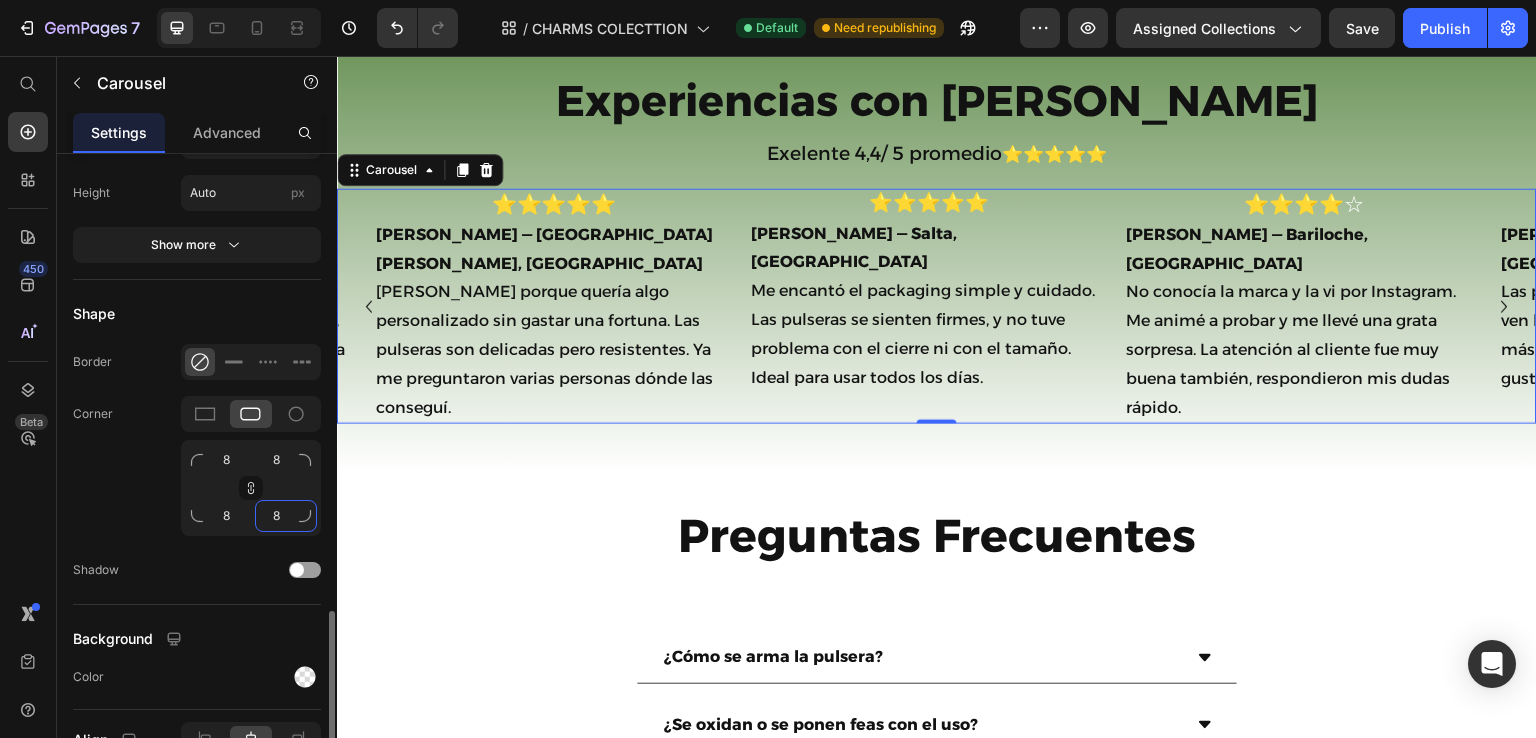 click on "8" 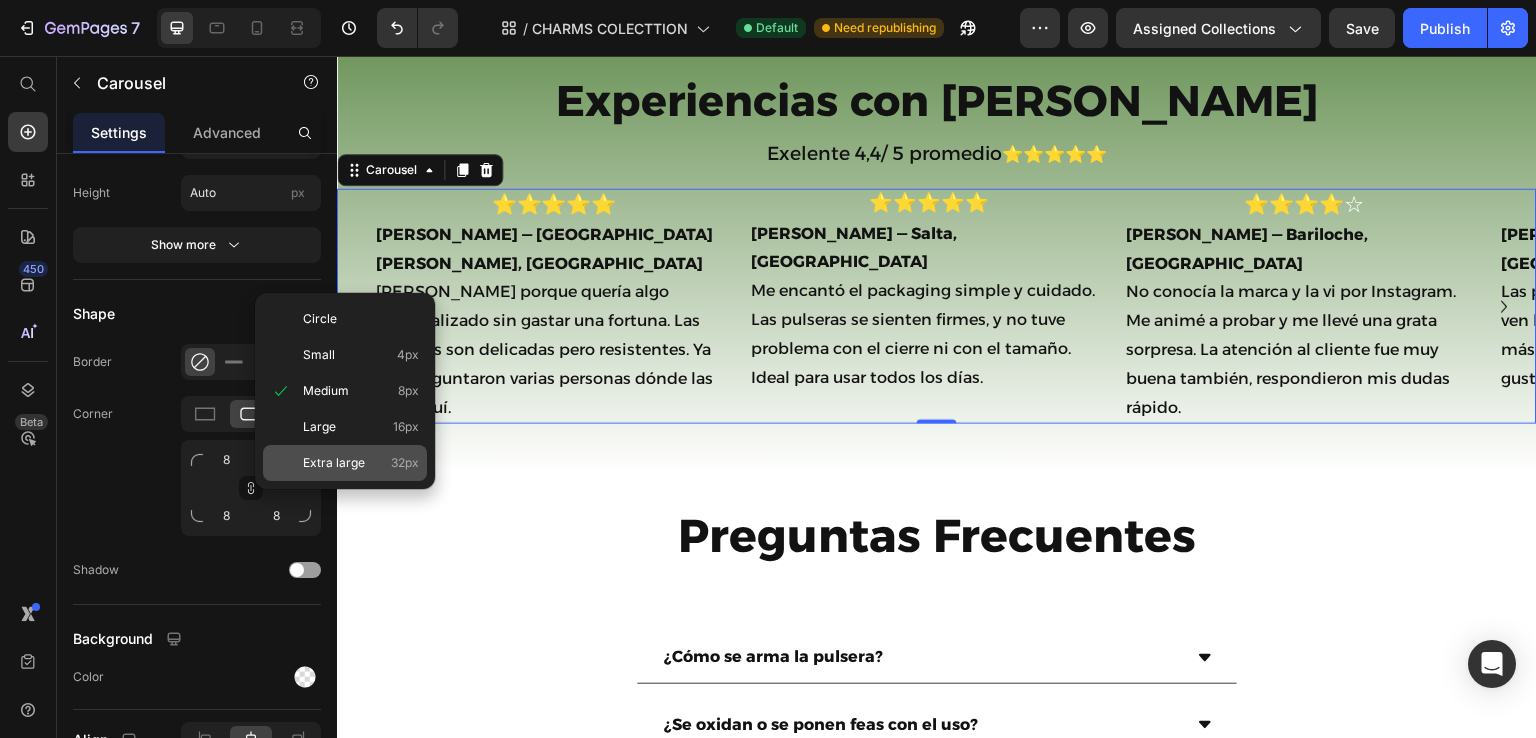 click on "Extra large" at bounding box center [334, 463] 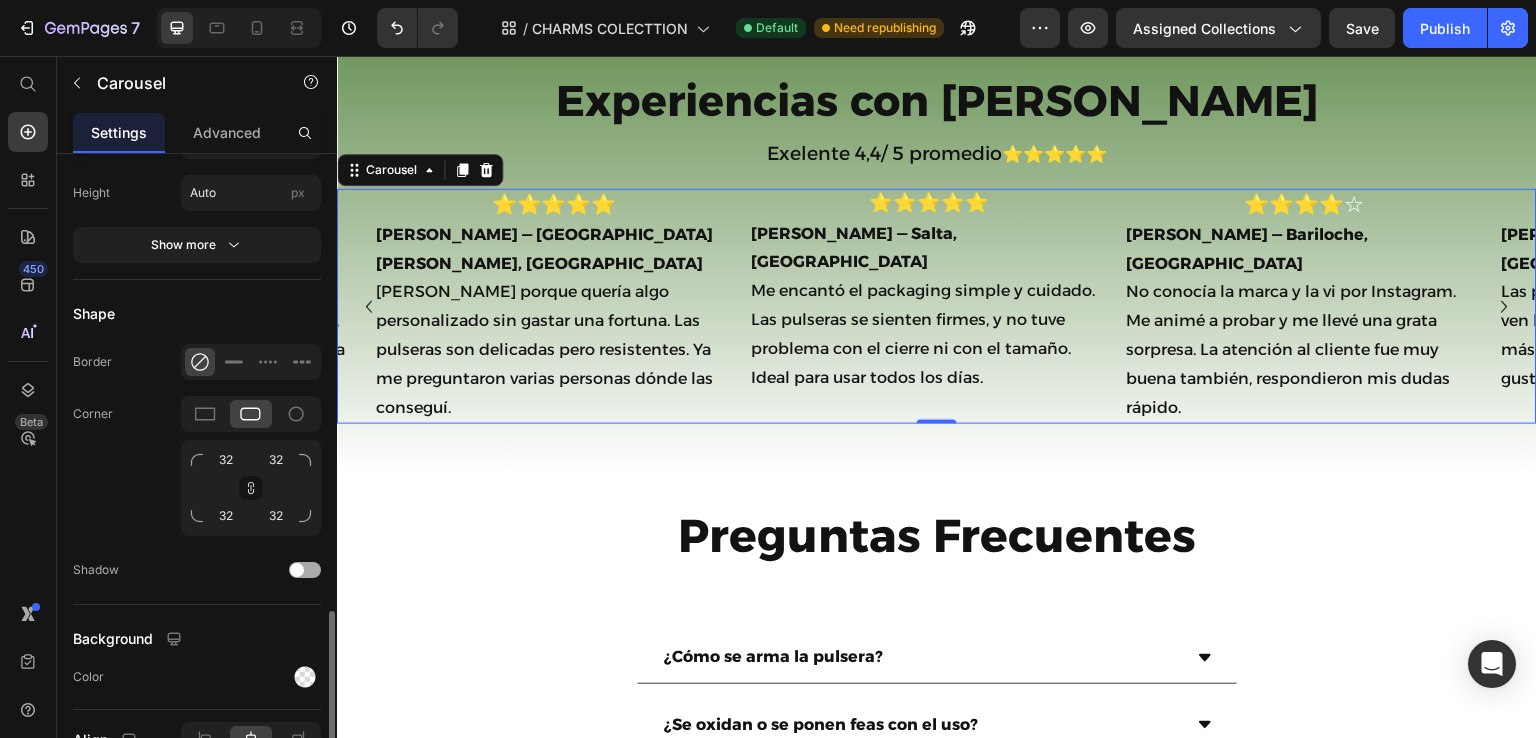 click at bounding box center [305, 570] 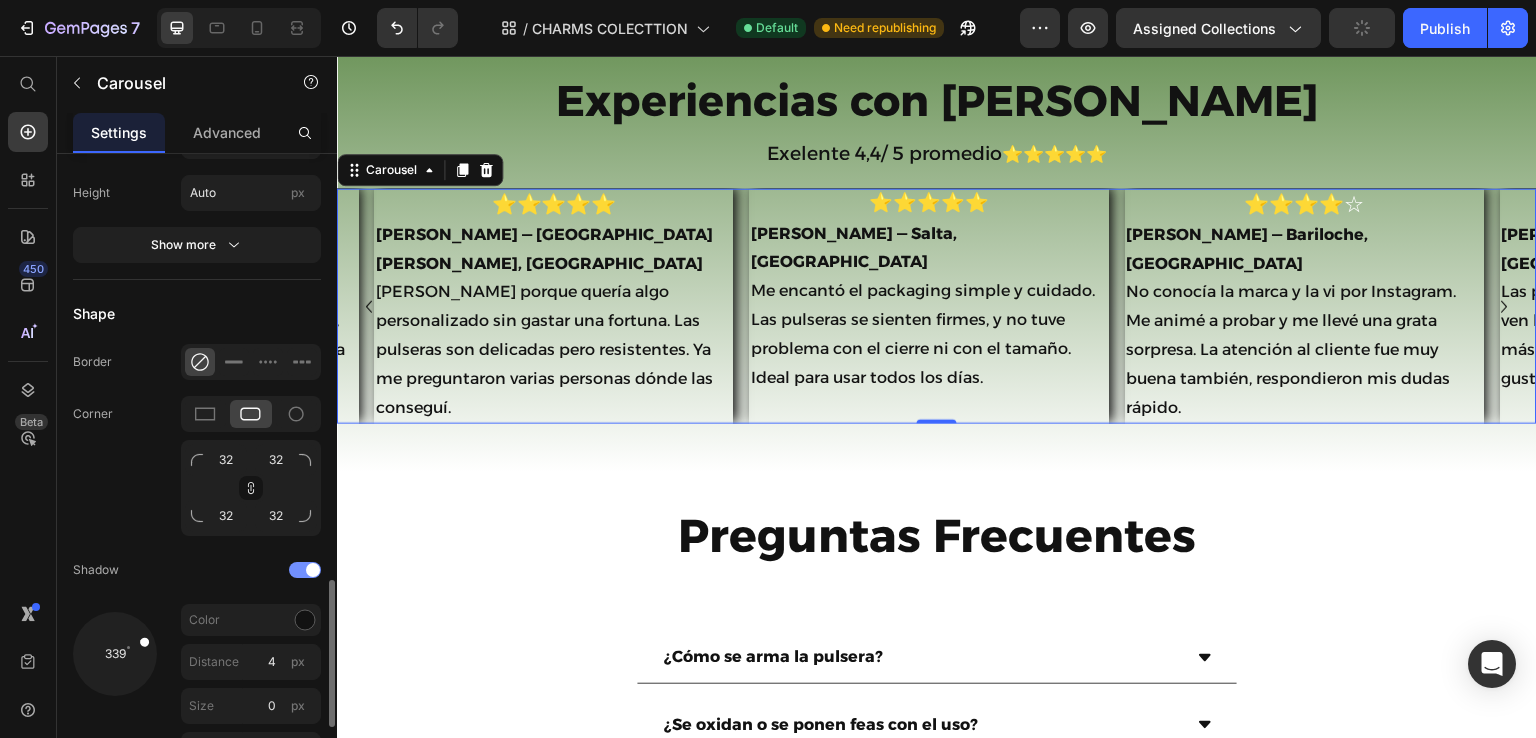 click at bounding box center [305, 570] 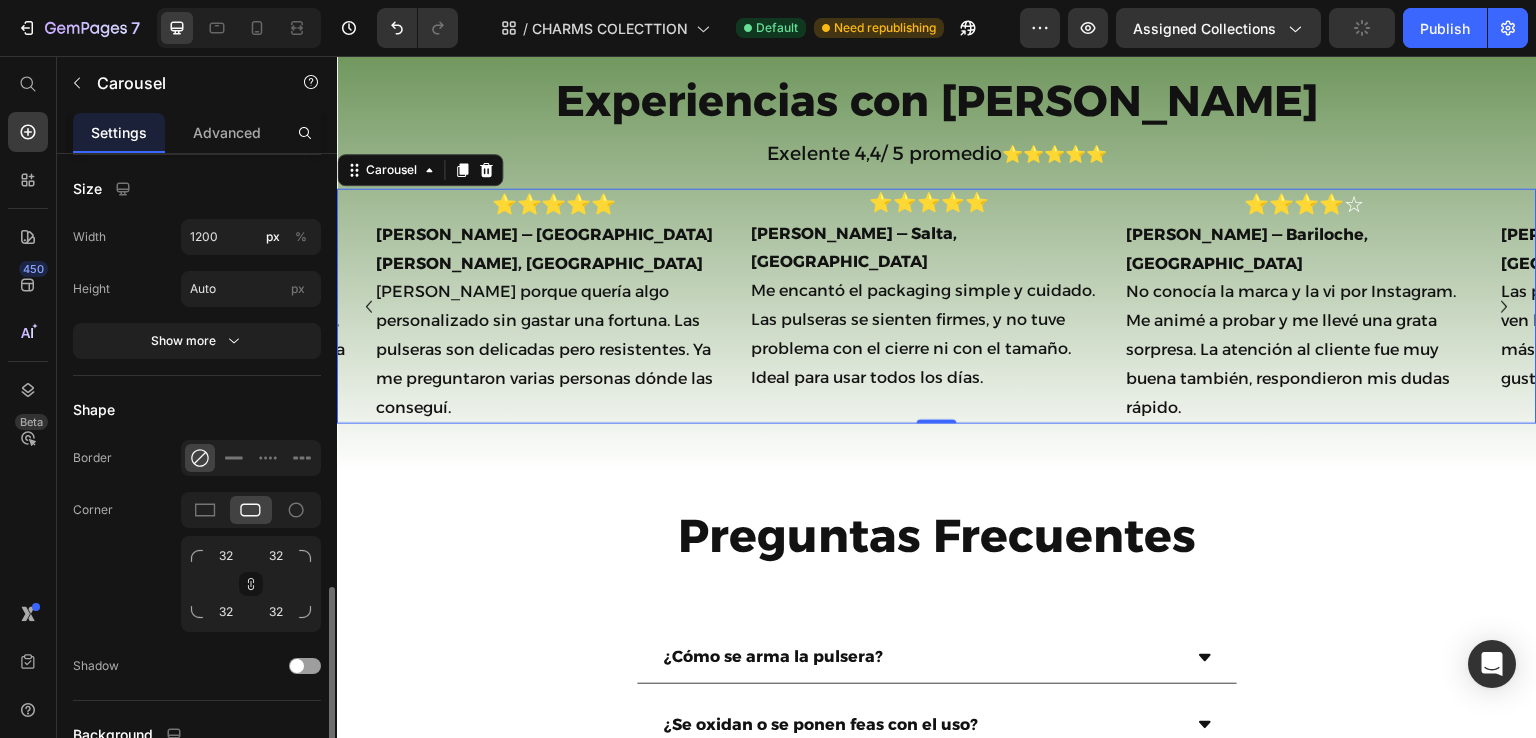 scroll, scrollTop: 1850, scrollLeft: 0, axis: vertical 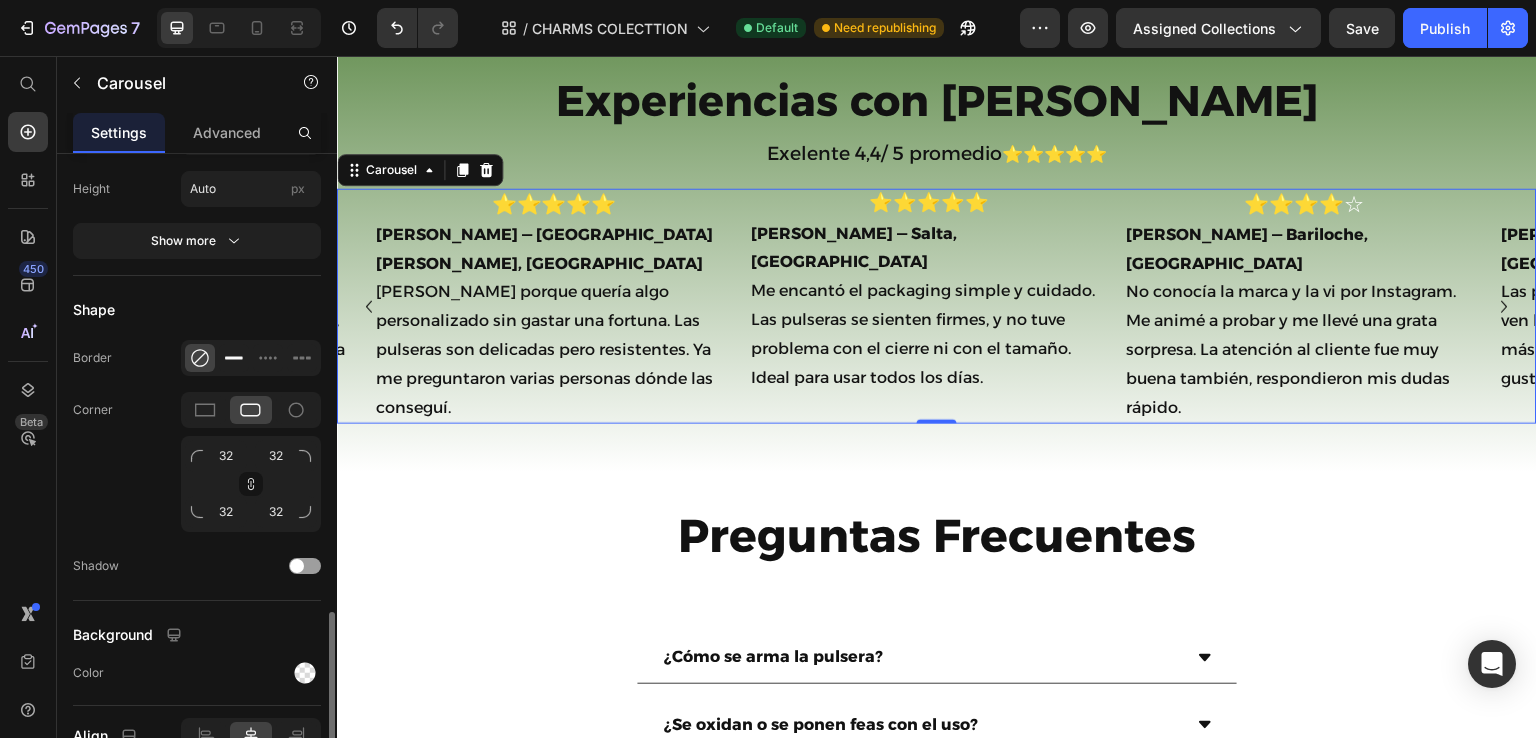 click 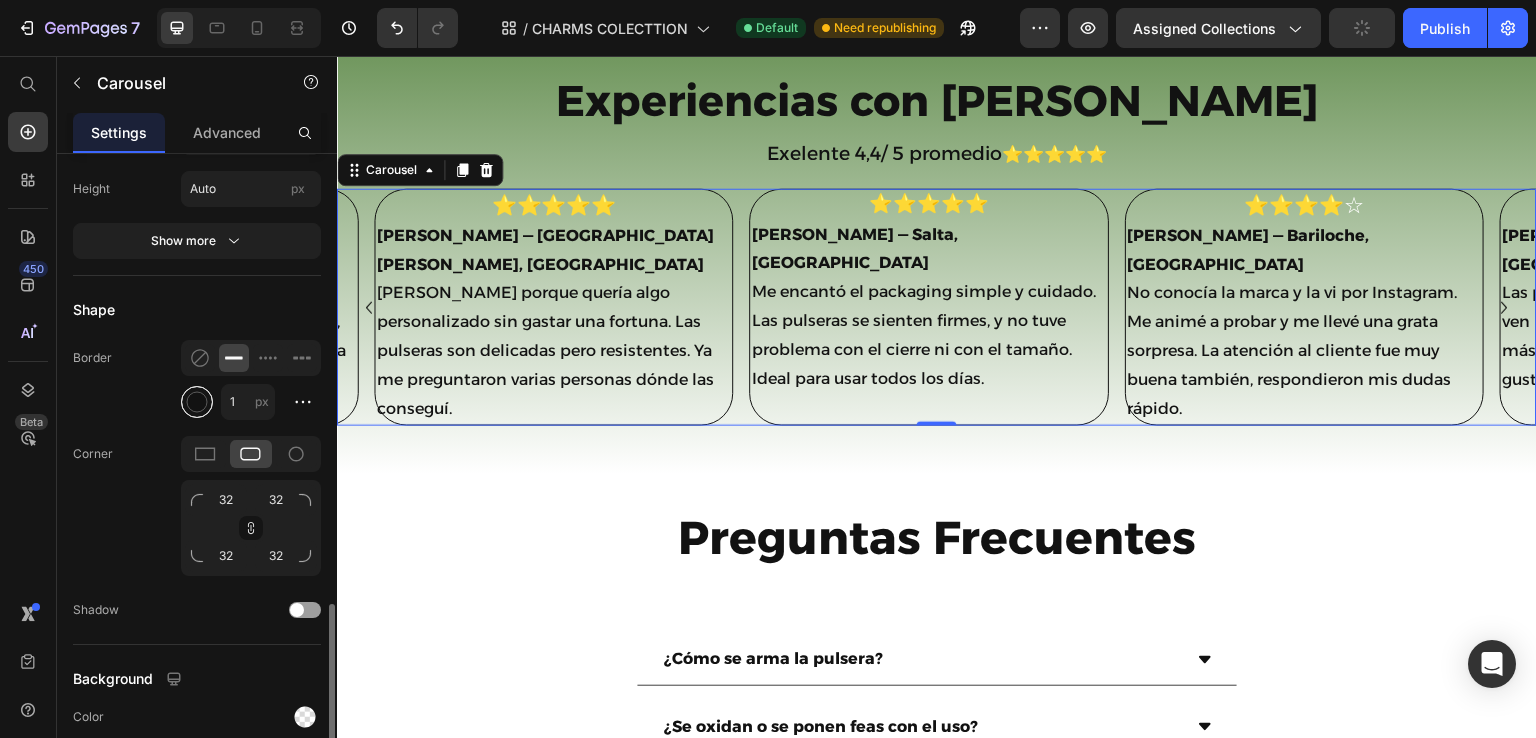 click at bounding box center [197, 402] 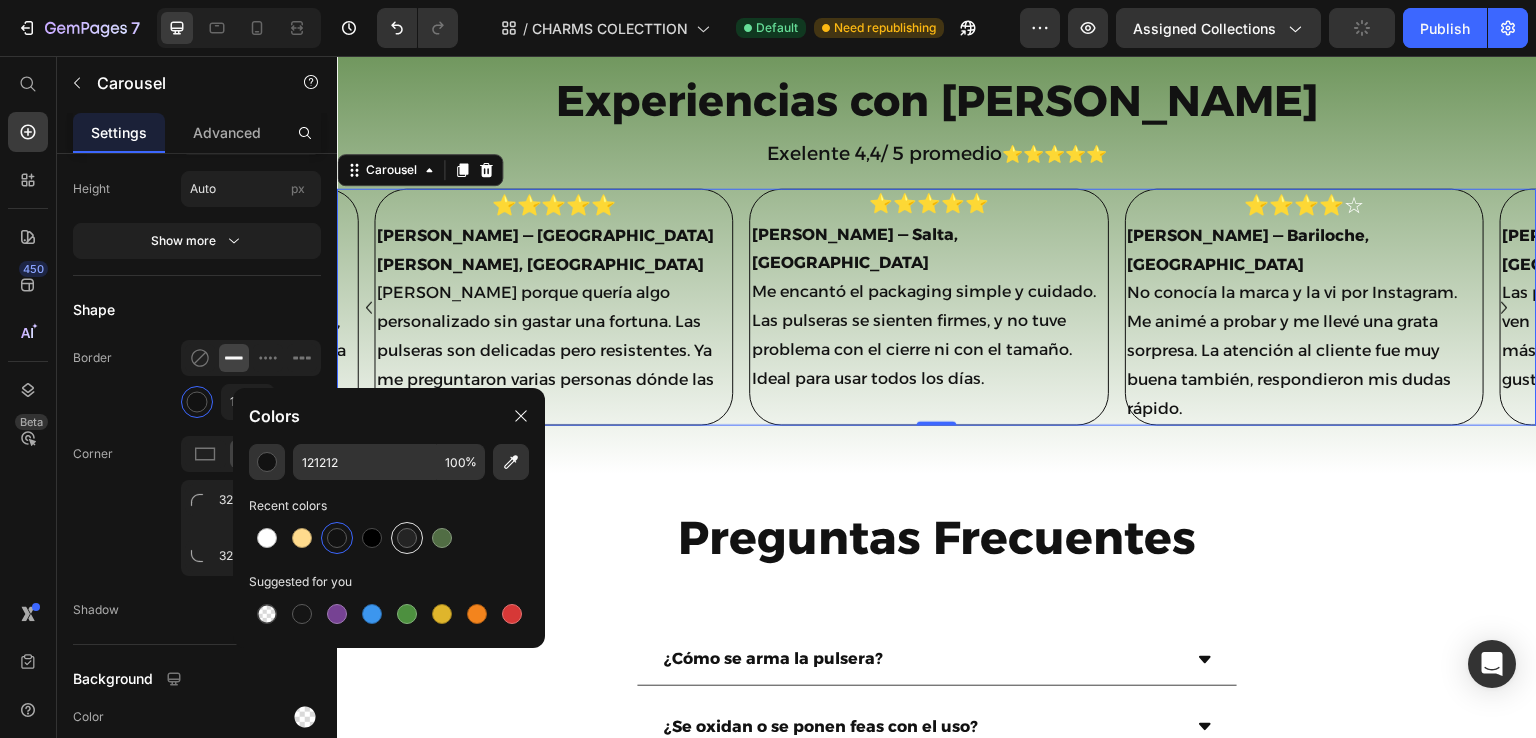 click at bounding box center [407, 538] 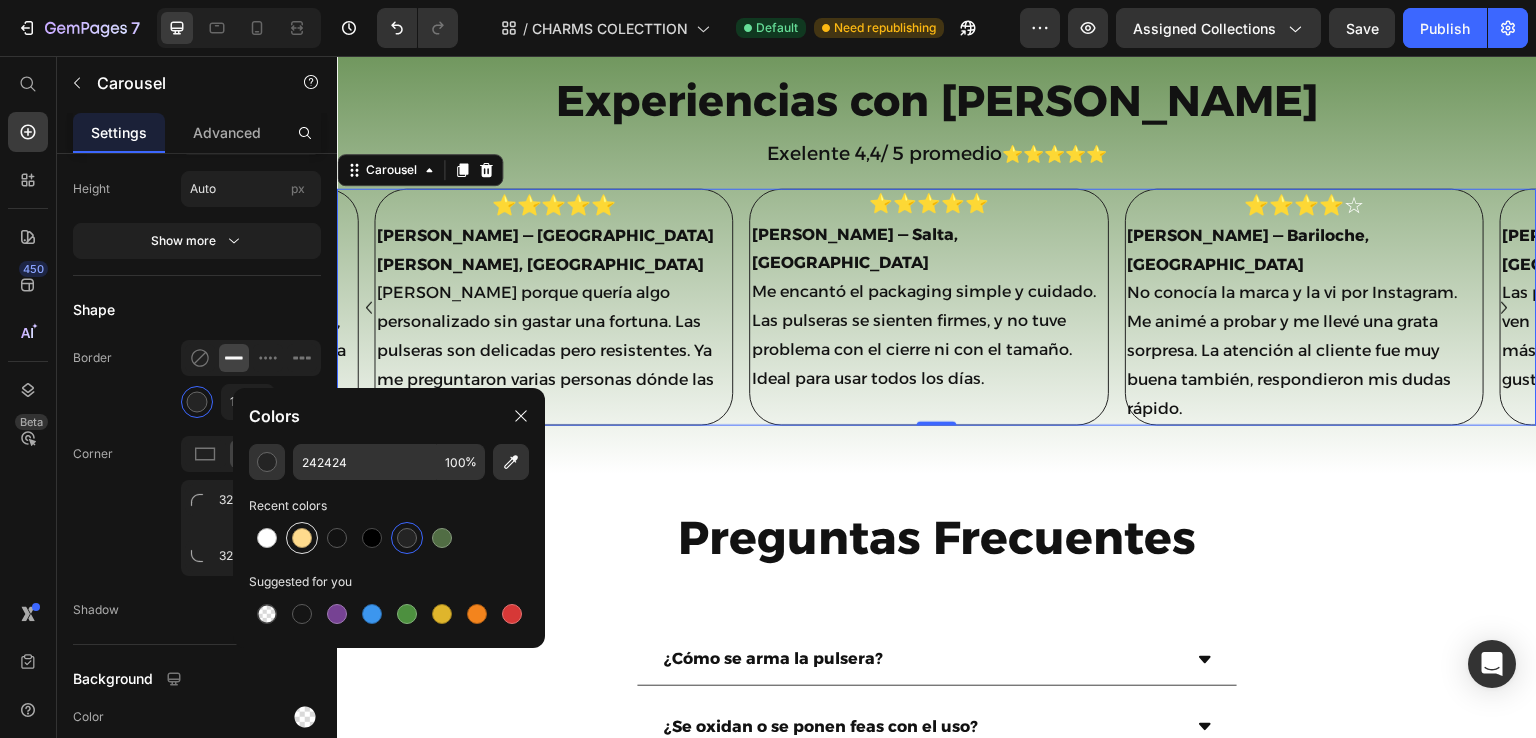 click at bounding box center [302, 538] 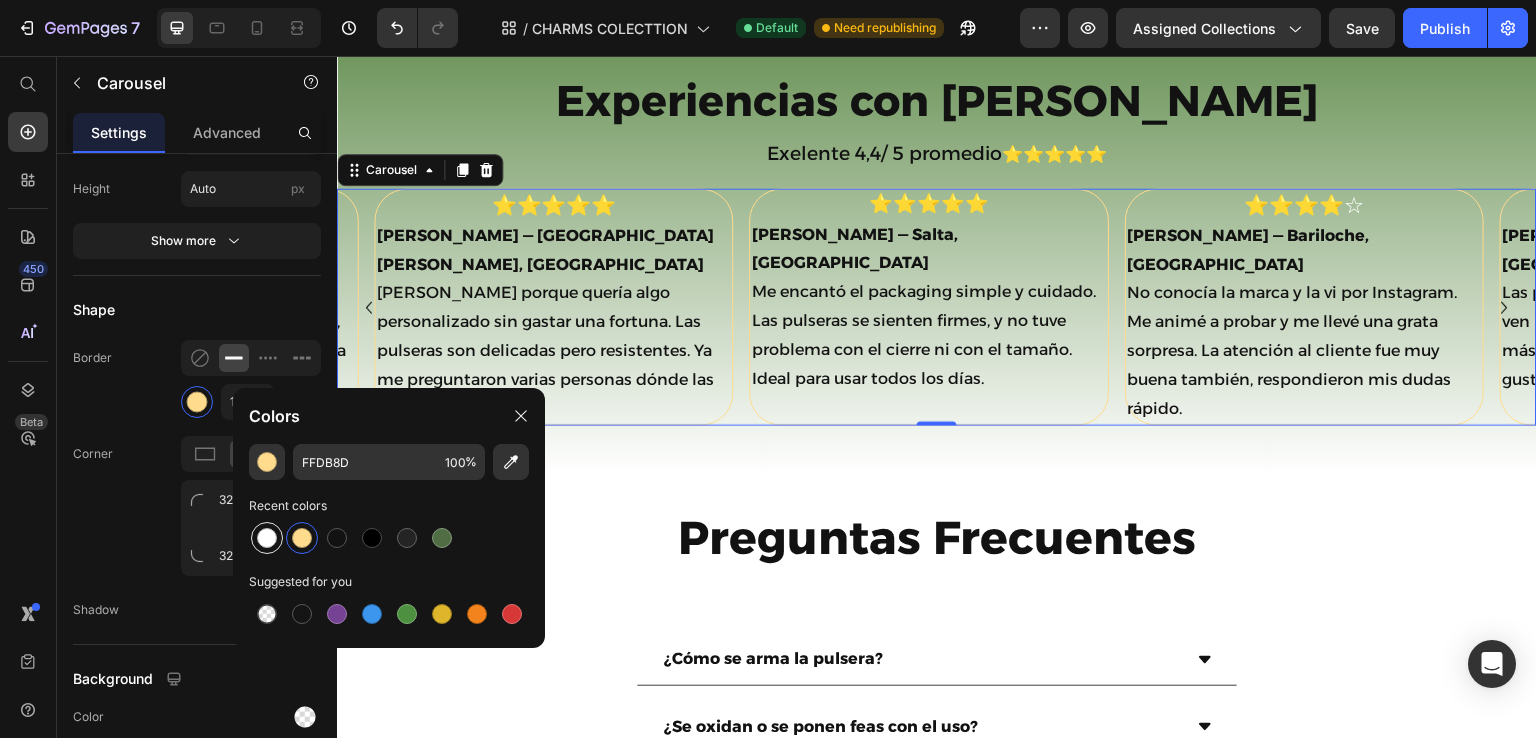 click at bounding box center [267, 538] 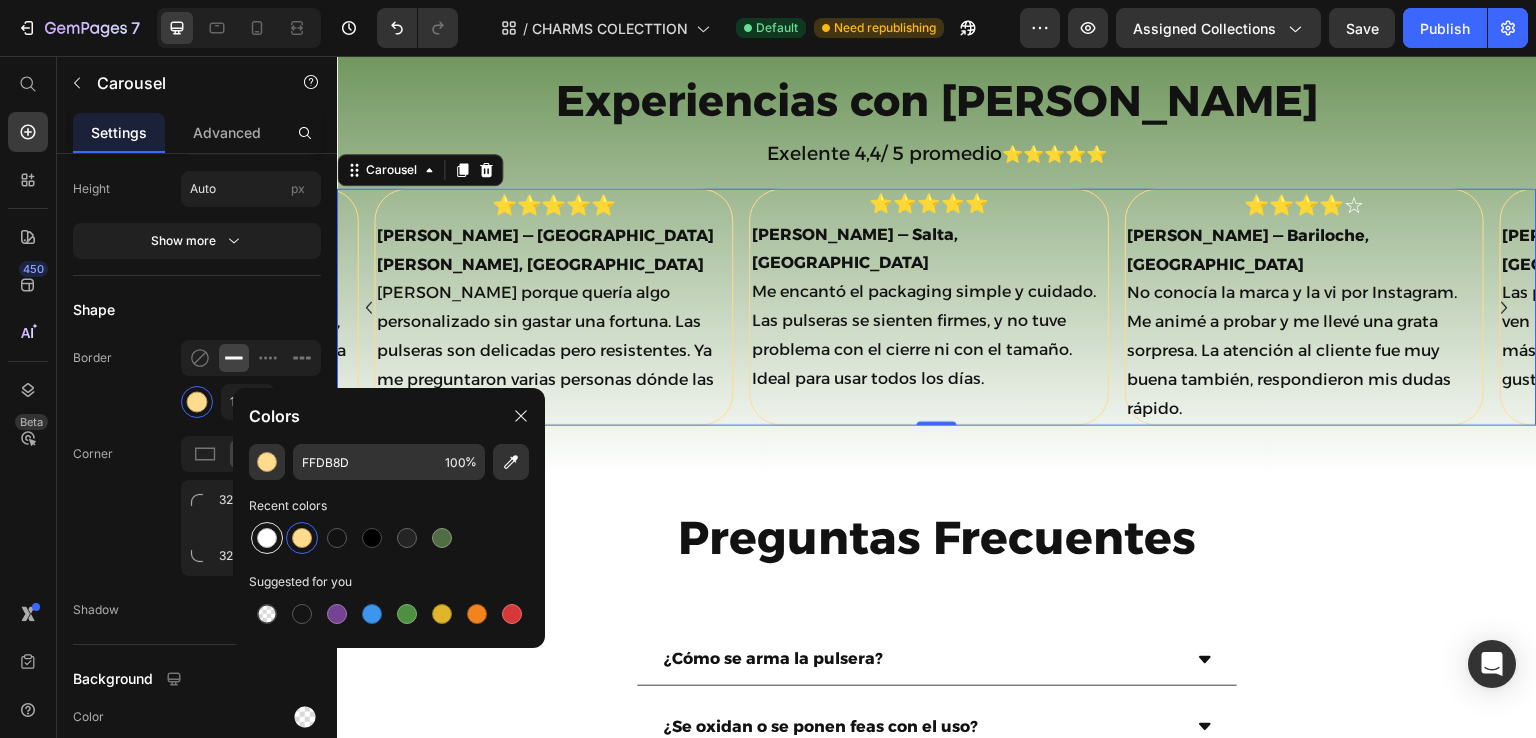 type on "FFFFFF" 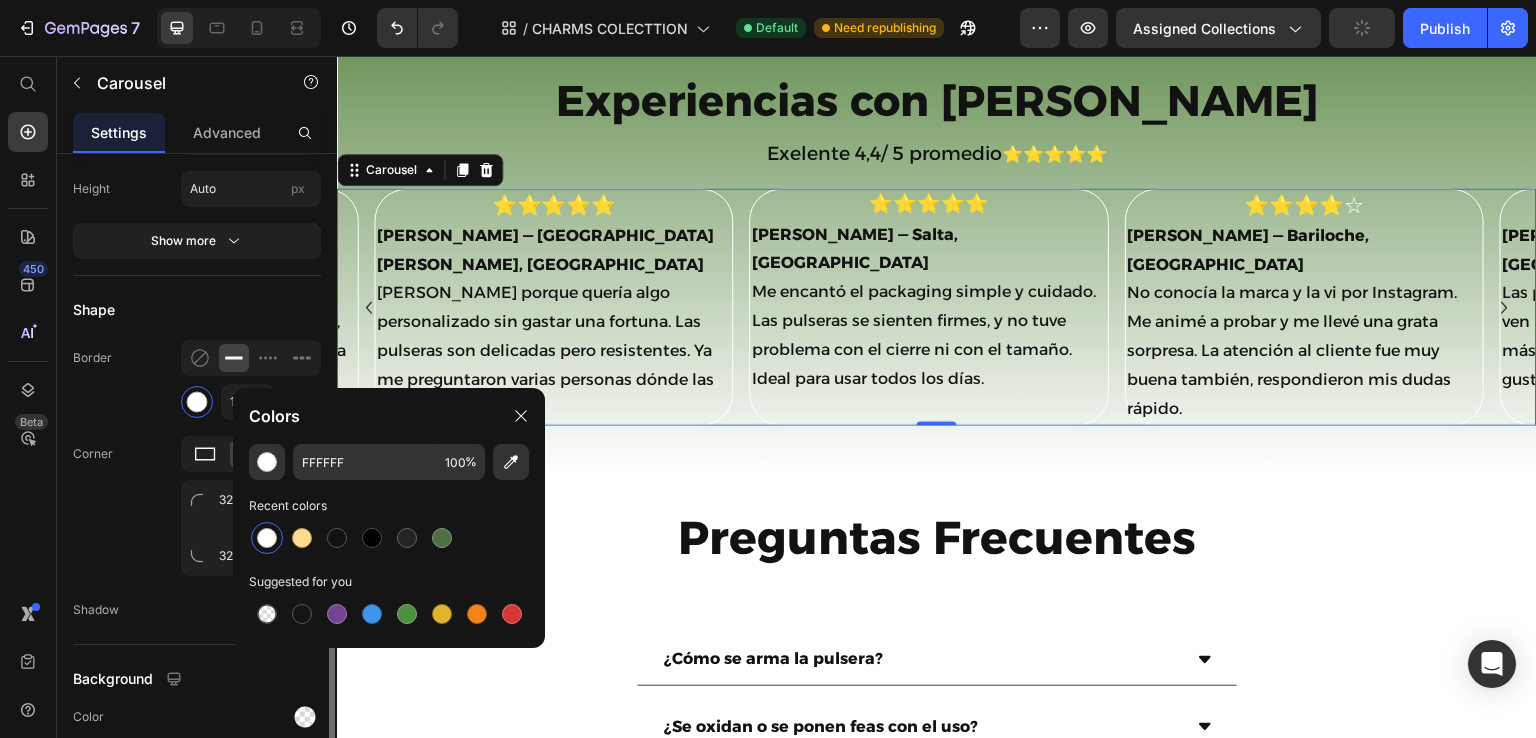 click 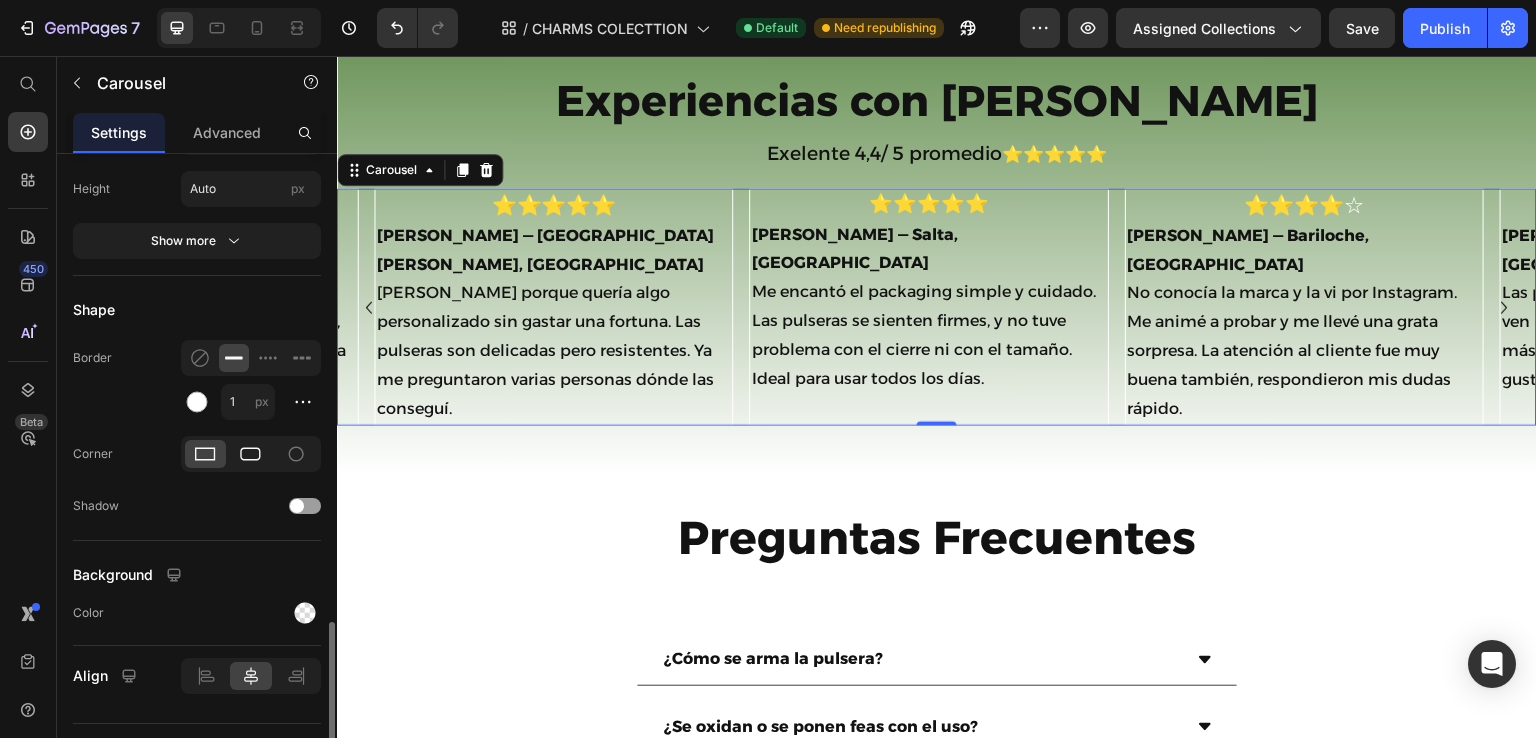 click 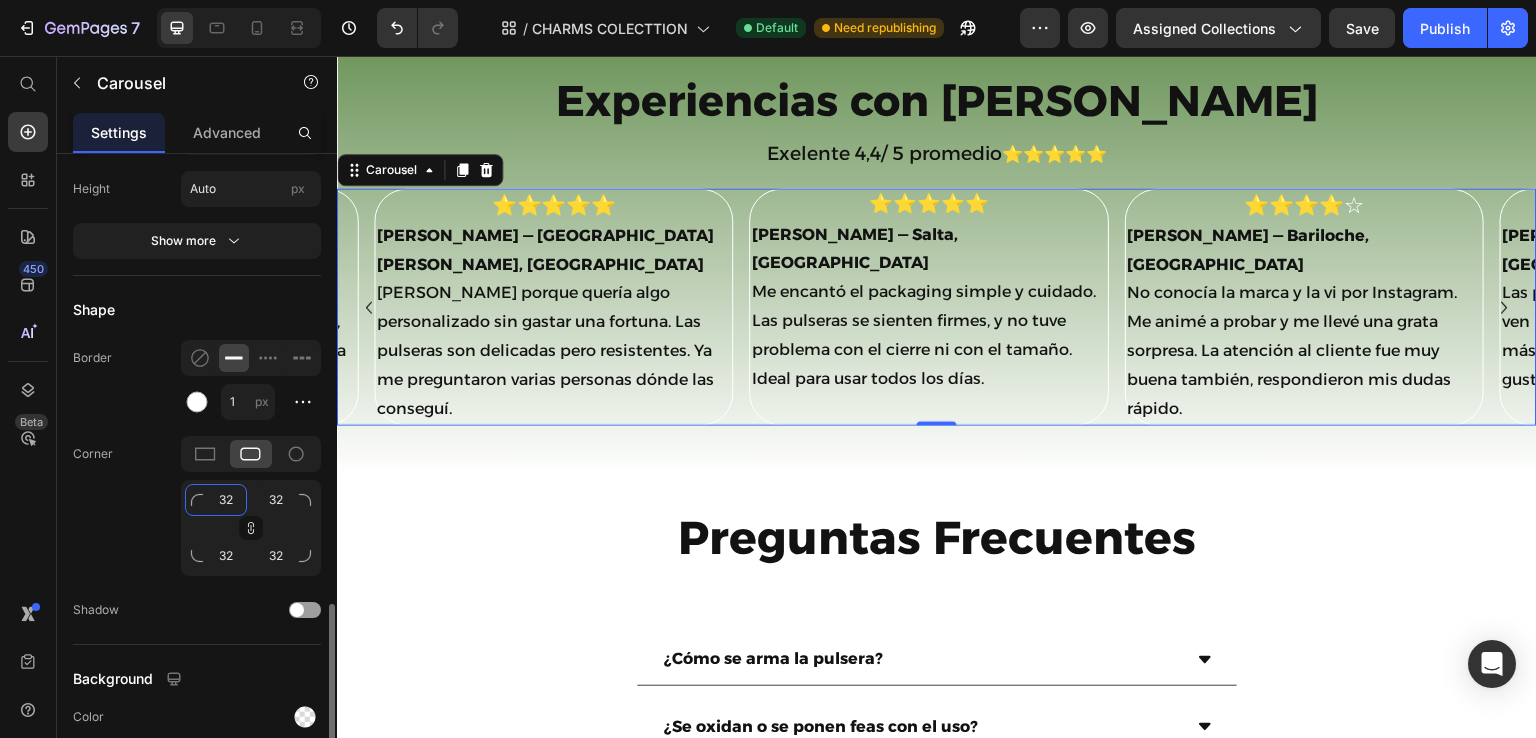 click on "32" 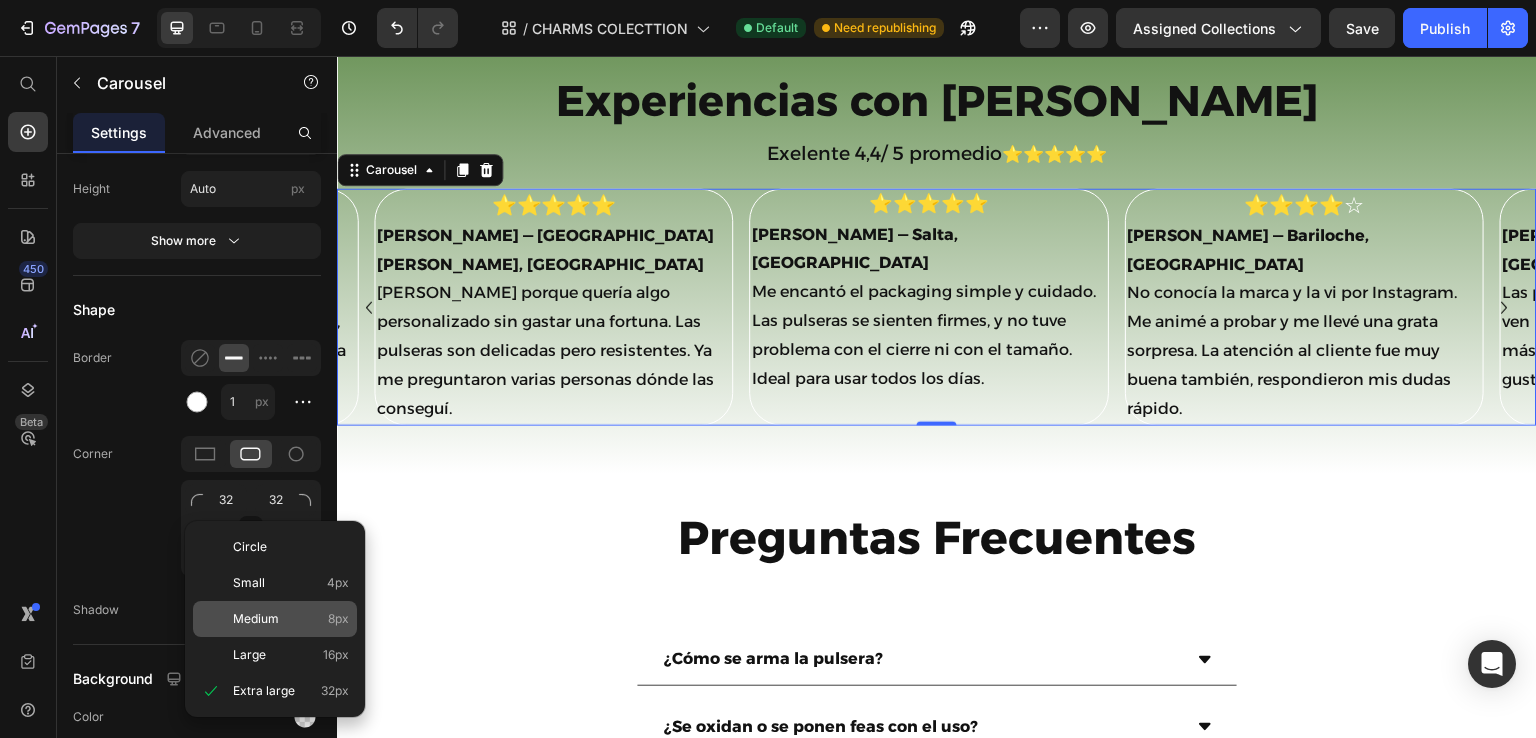 click on "Medium 8px" at bounding box center (291, 619) 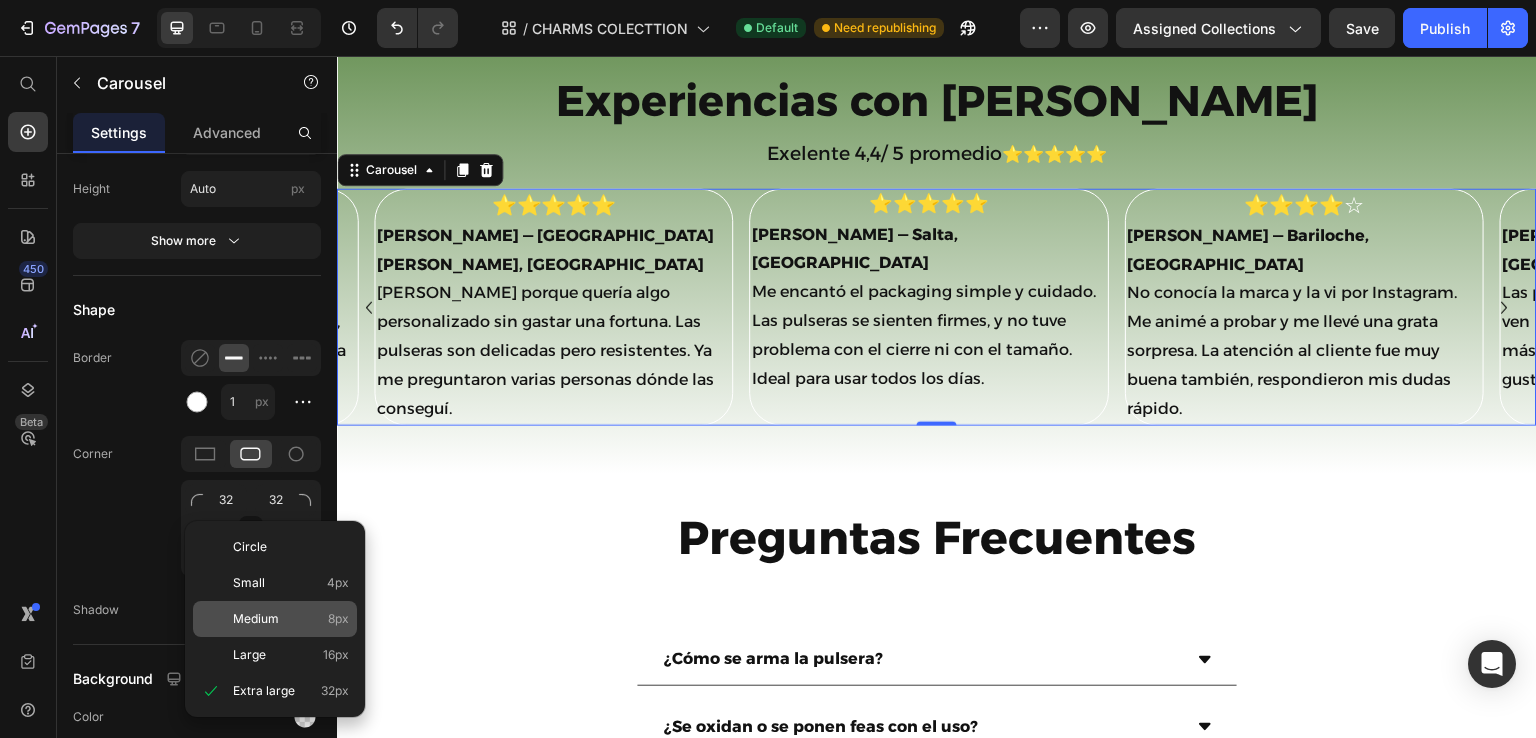 type on "8" 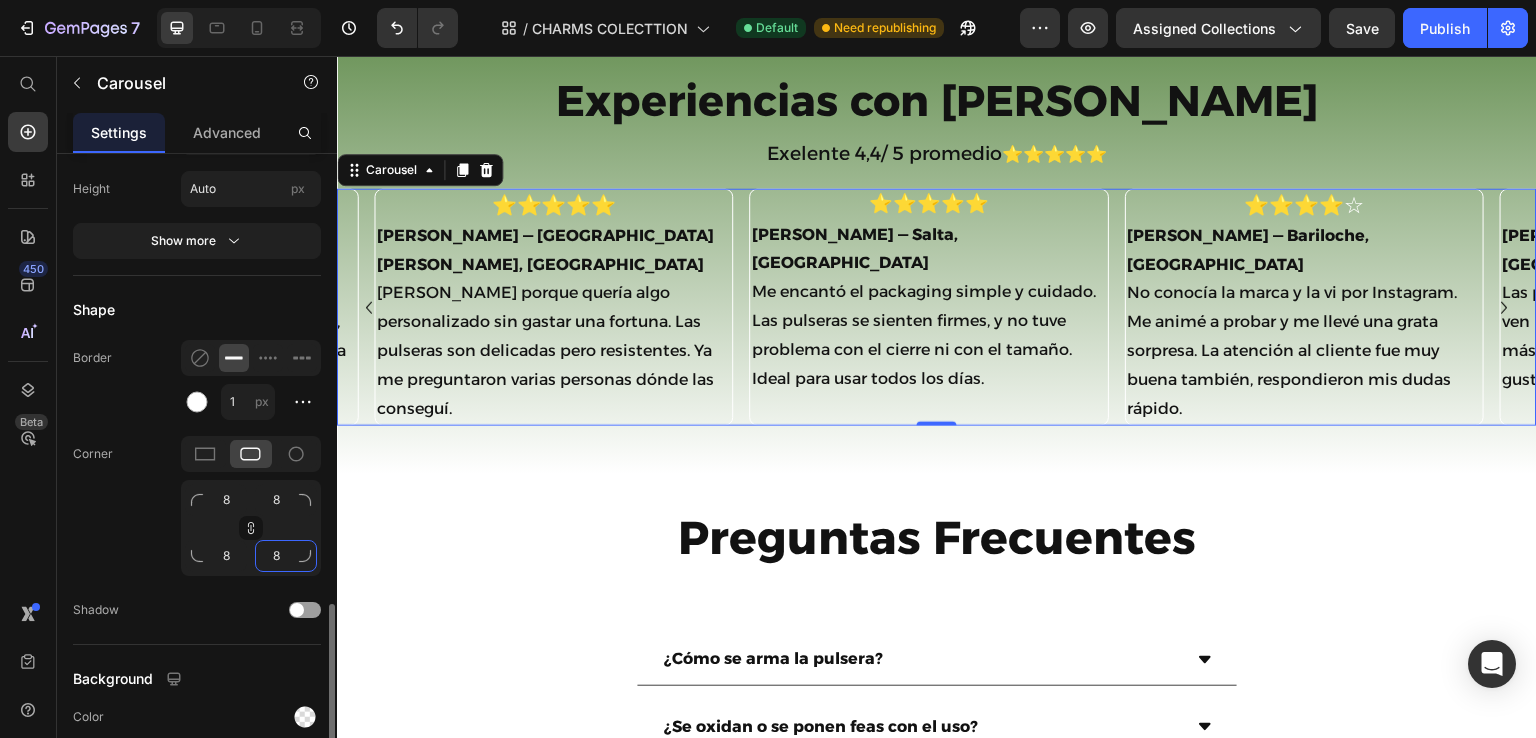 click on "8" 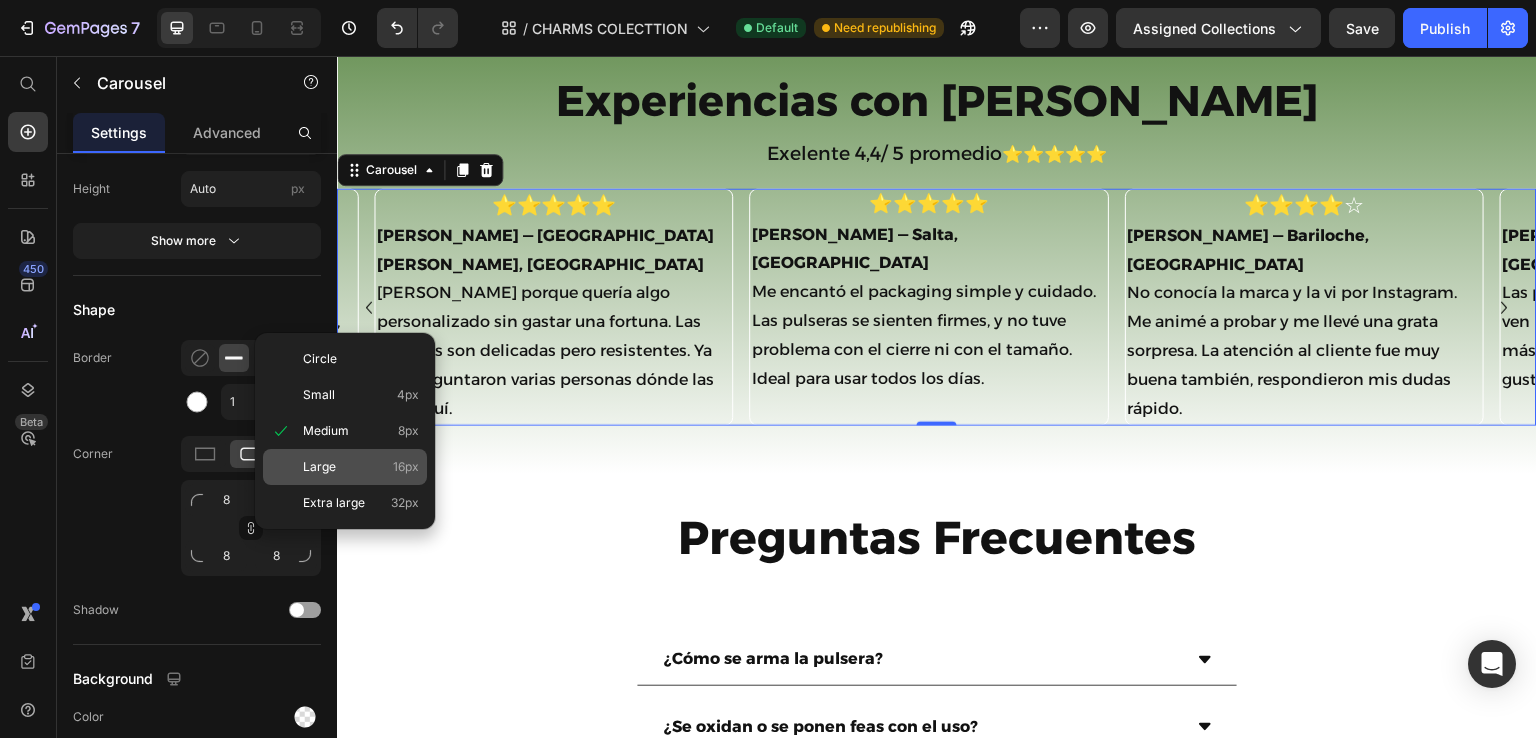 click on "Large" at bounding box center (319, 467) 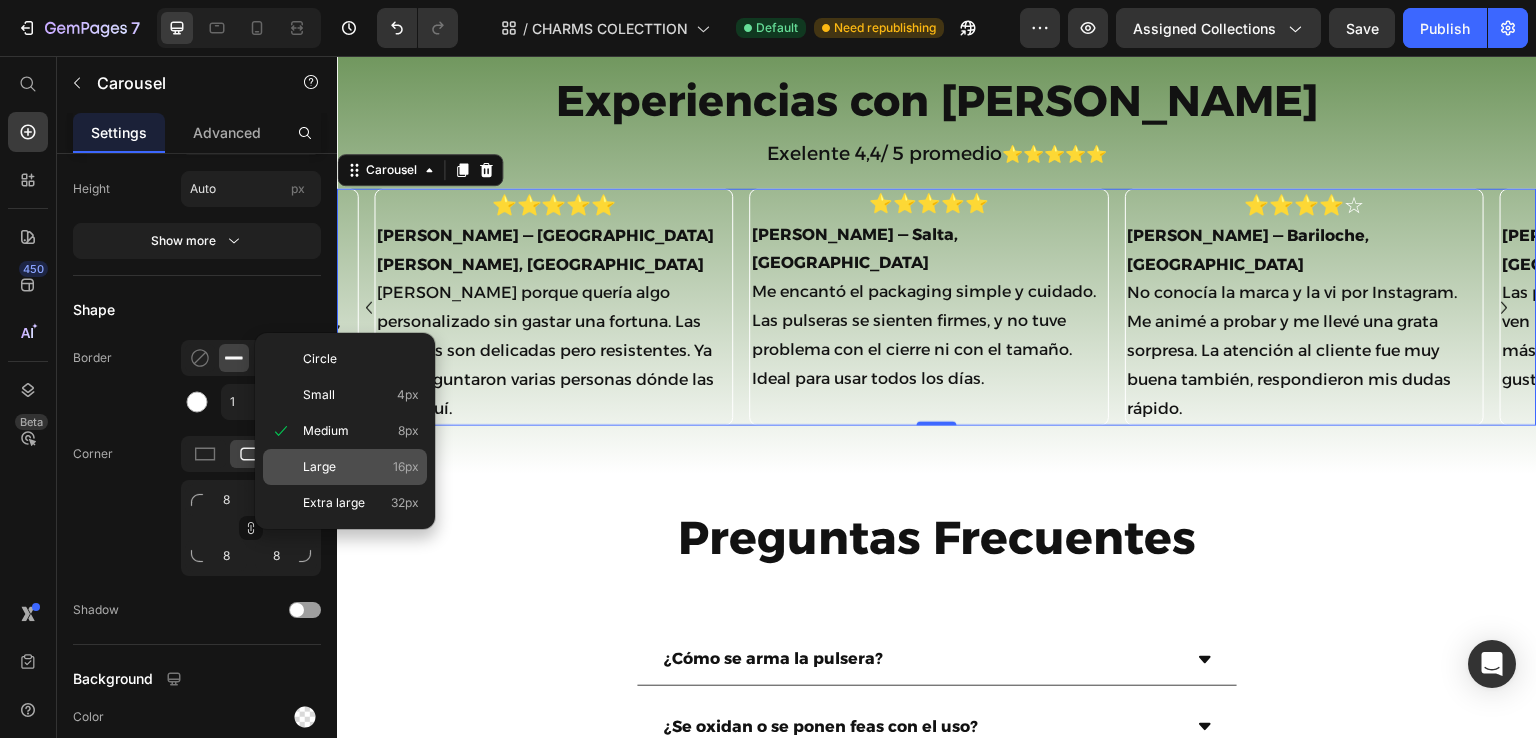 type on "16" 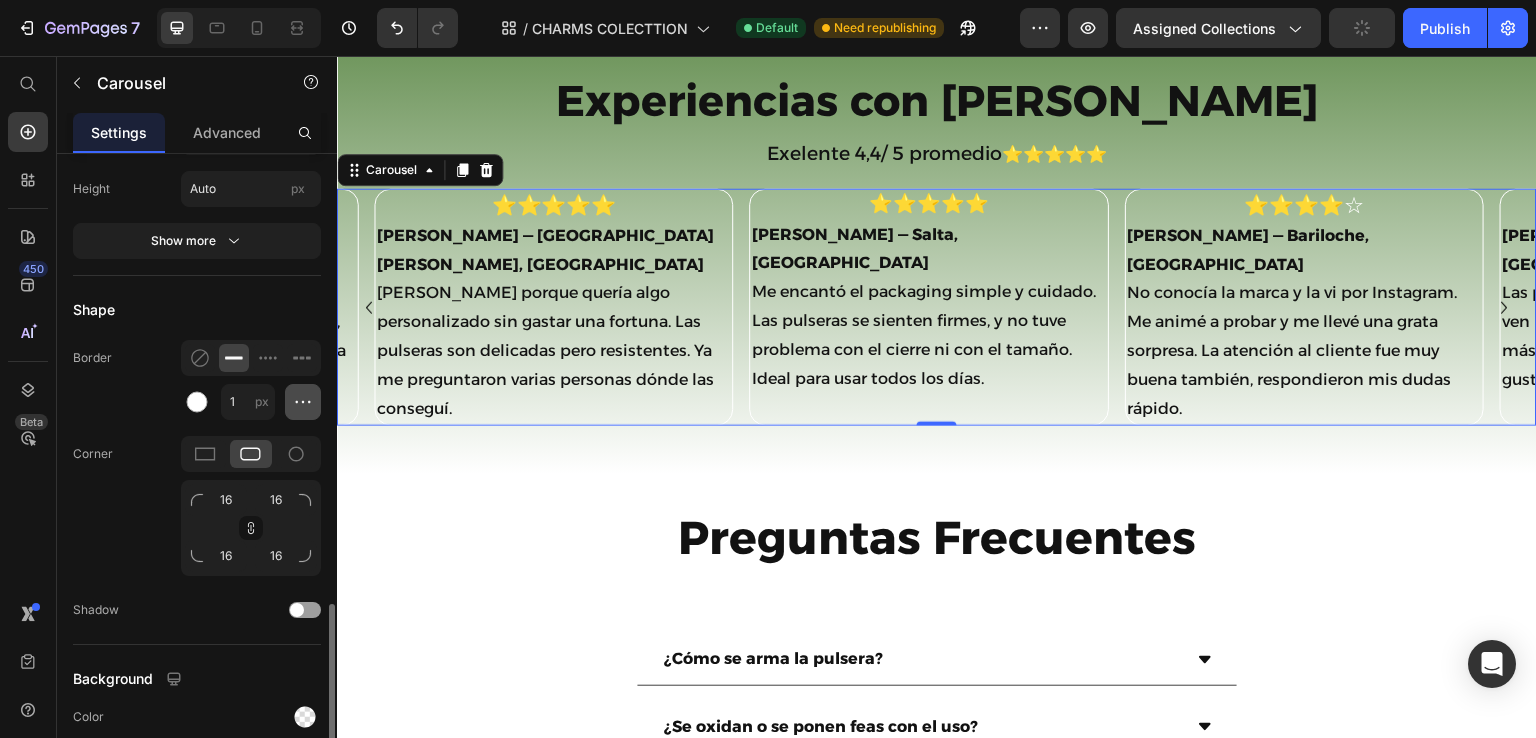 click 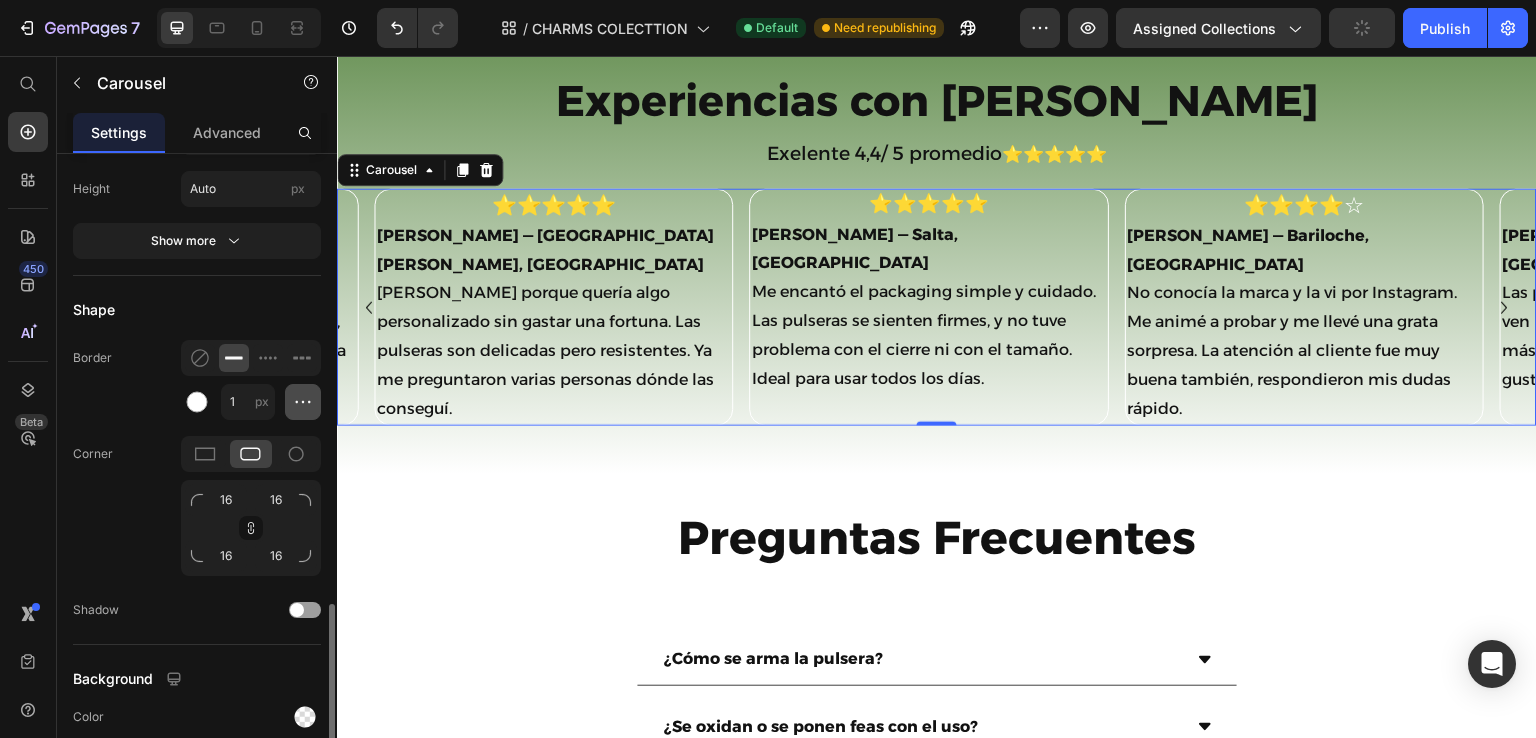 click 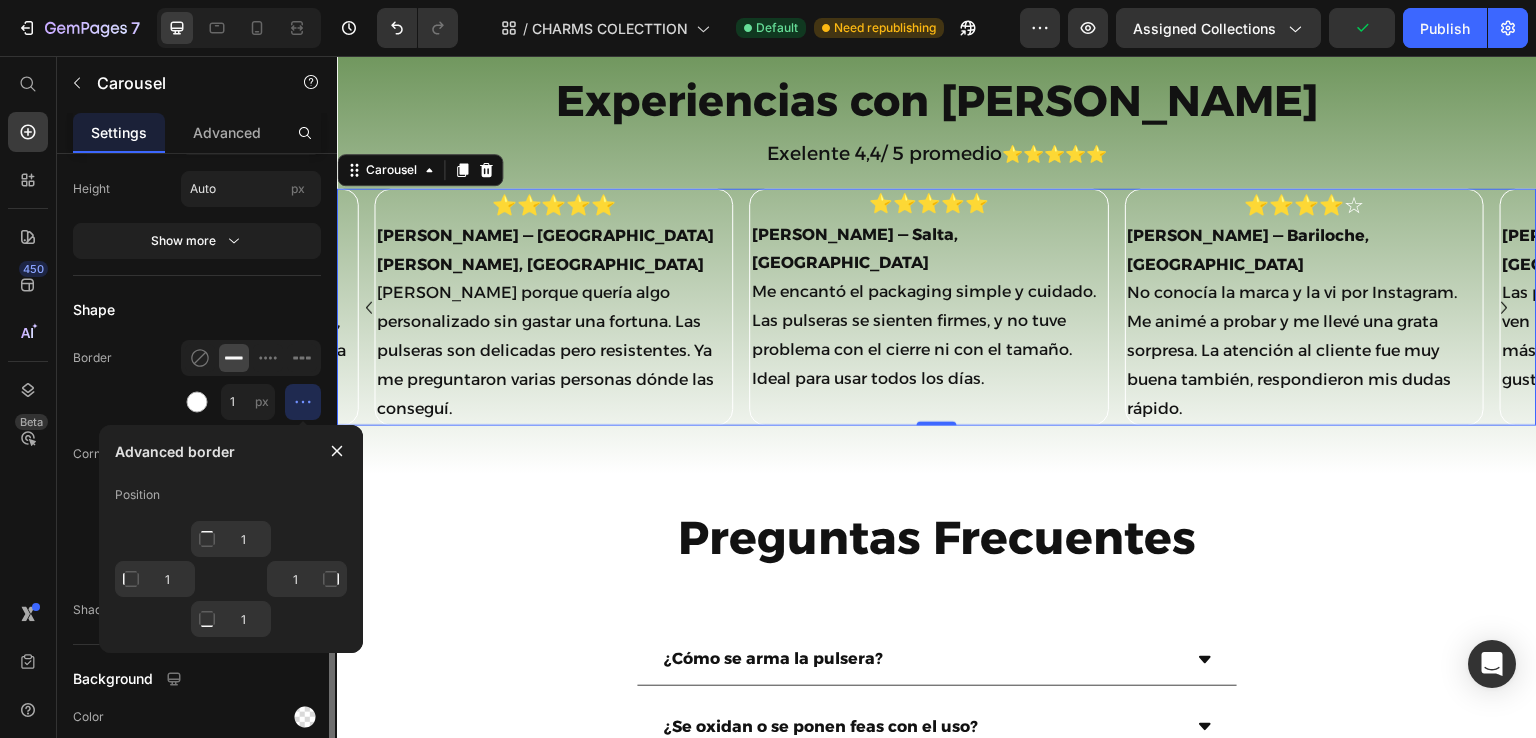 click on "Display Items spacing 16 px Sneak peek Item management Slide 1 Slide 1 Slide 2 Slide 2 Slide 3 Slide 3 Slide 4 Slide 4 Slide 5 Slide 5 Slide 6 Slide 6 Slide 7 Slide 7 Add more Navigation Icon
Icon size 24 Show more Dots Interaction Direction
Autoplay Time out 2 Pause On Hover Preview Drag to scroll Infinity loop Show more Size Width 1200 px % Height Auto px Show more Shape Border 1 px Corner 16 16 16 16 Shadow Background  Color  Align" at bounding box center [197, -427] 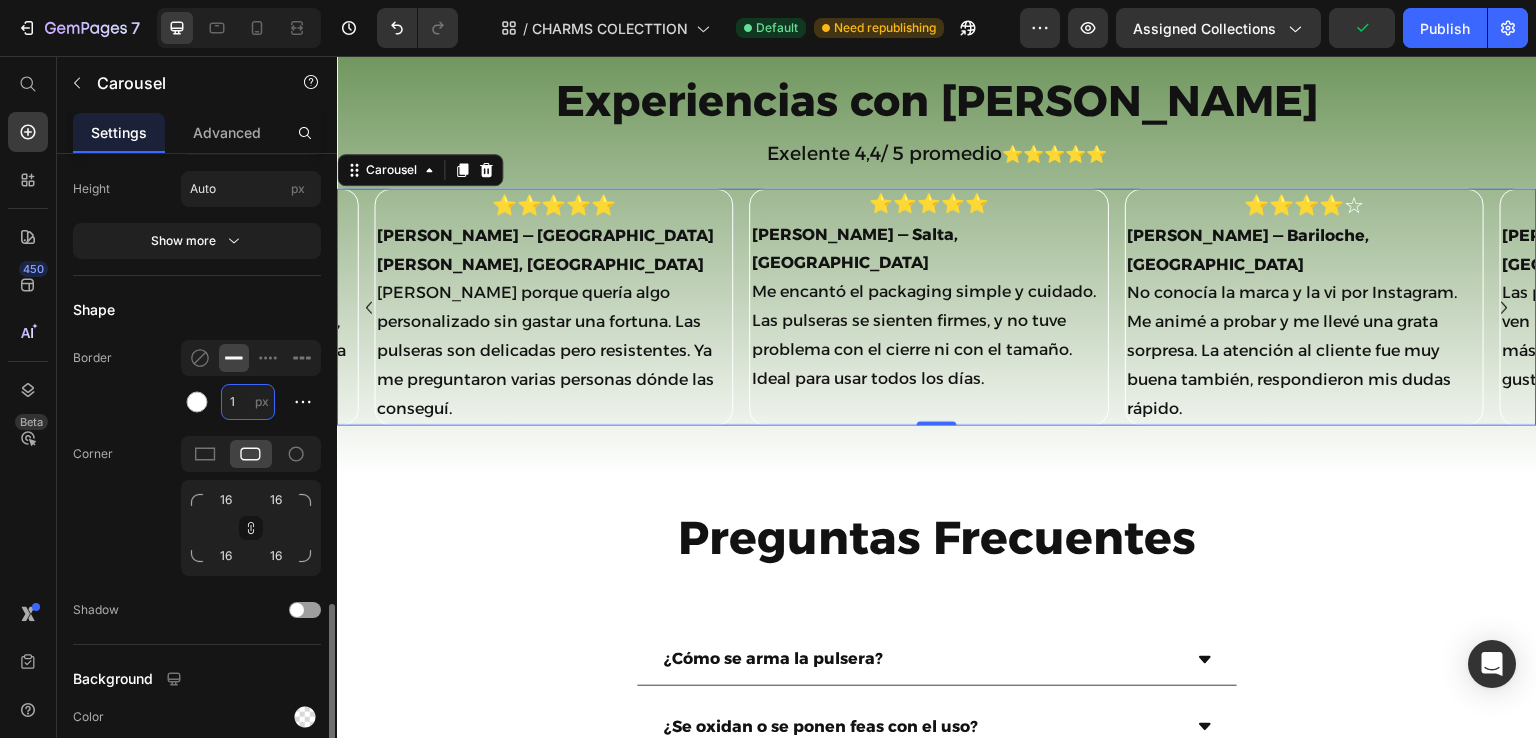 click on "1" at bounding box center (248, 402) 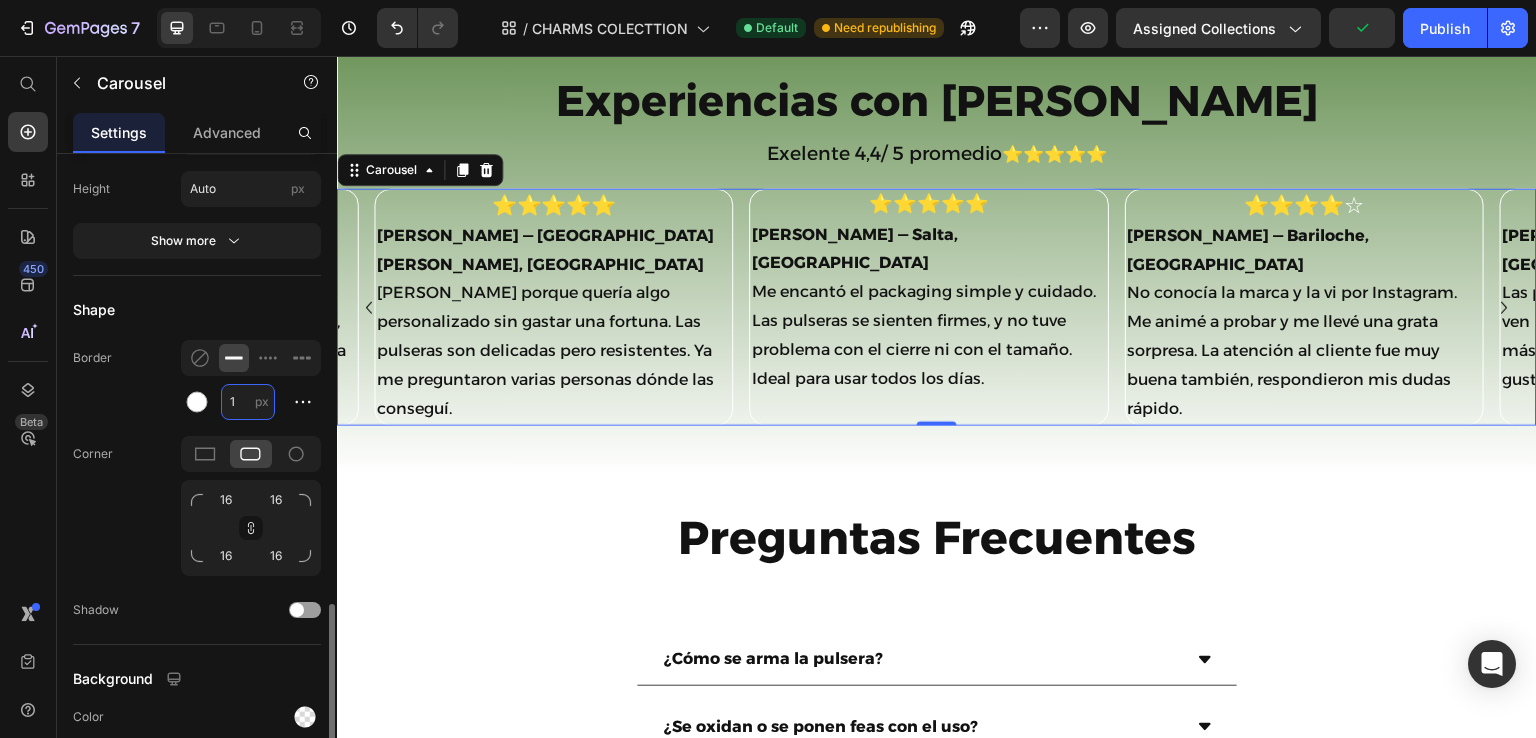 click on "1" at bounding box center (248, 402) 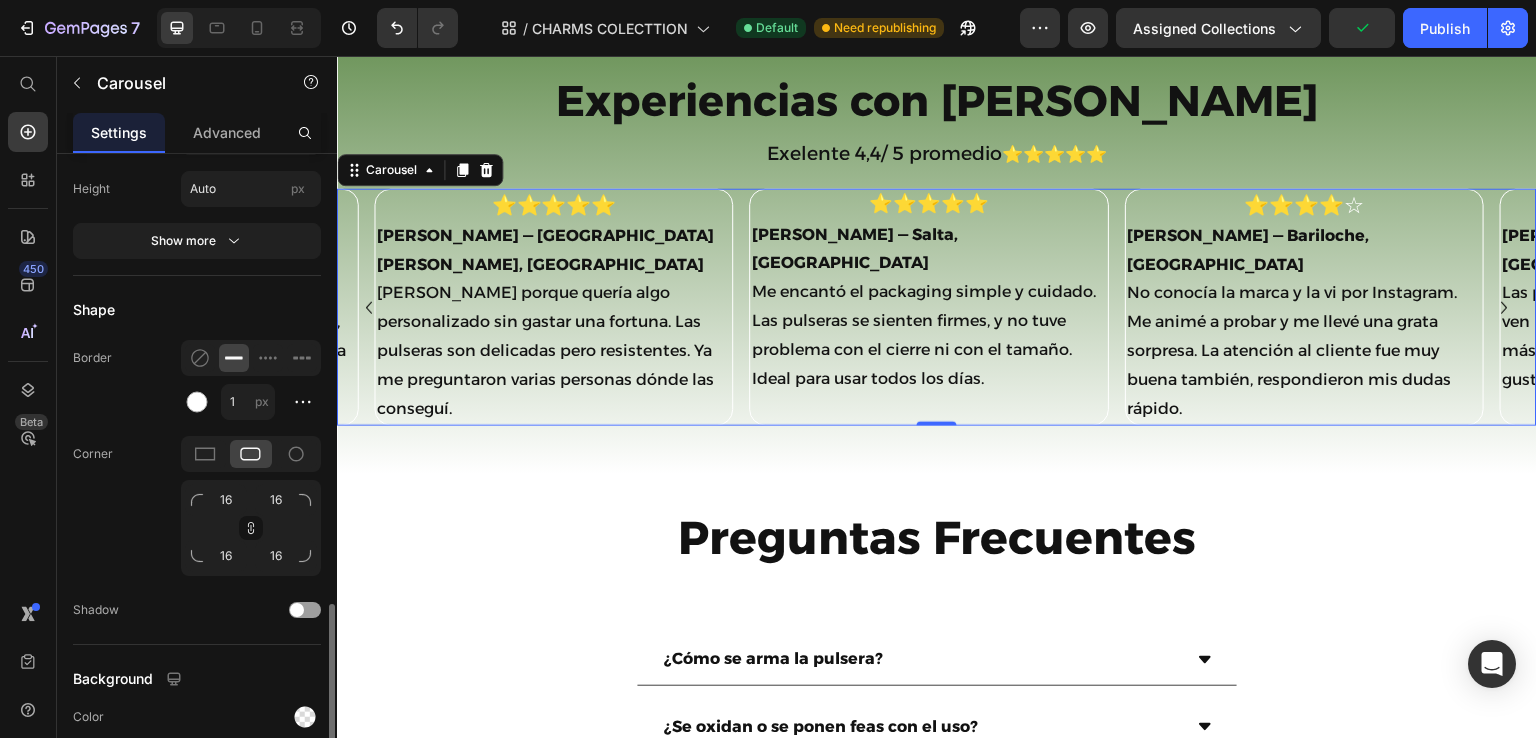 click on "Border 1 px" 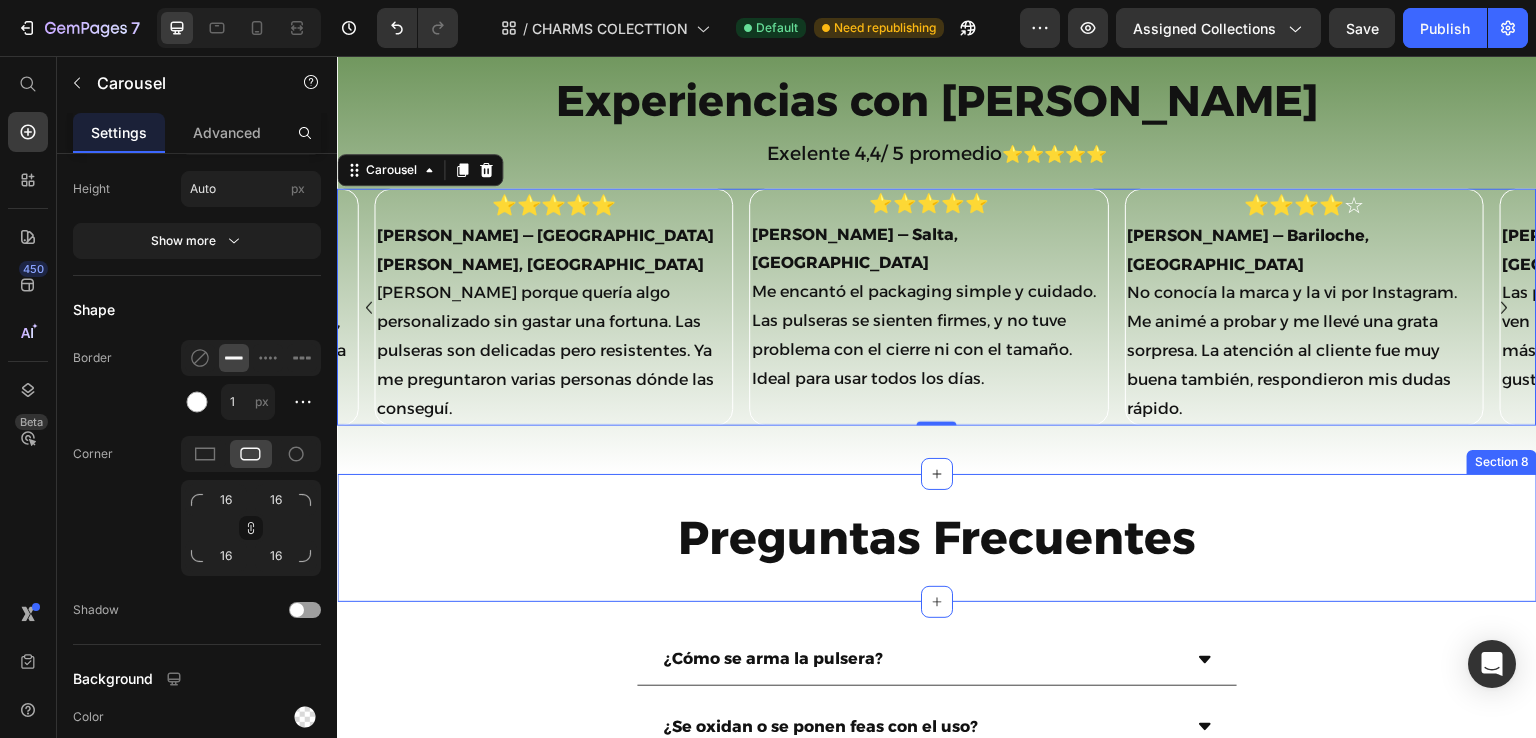 click on "Preguntas Frecuentes Heading Section 8" at bounding box center [937, 538] 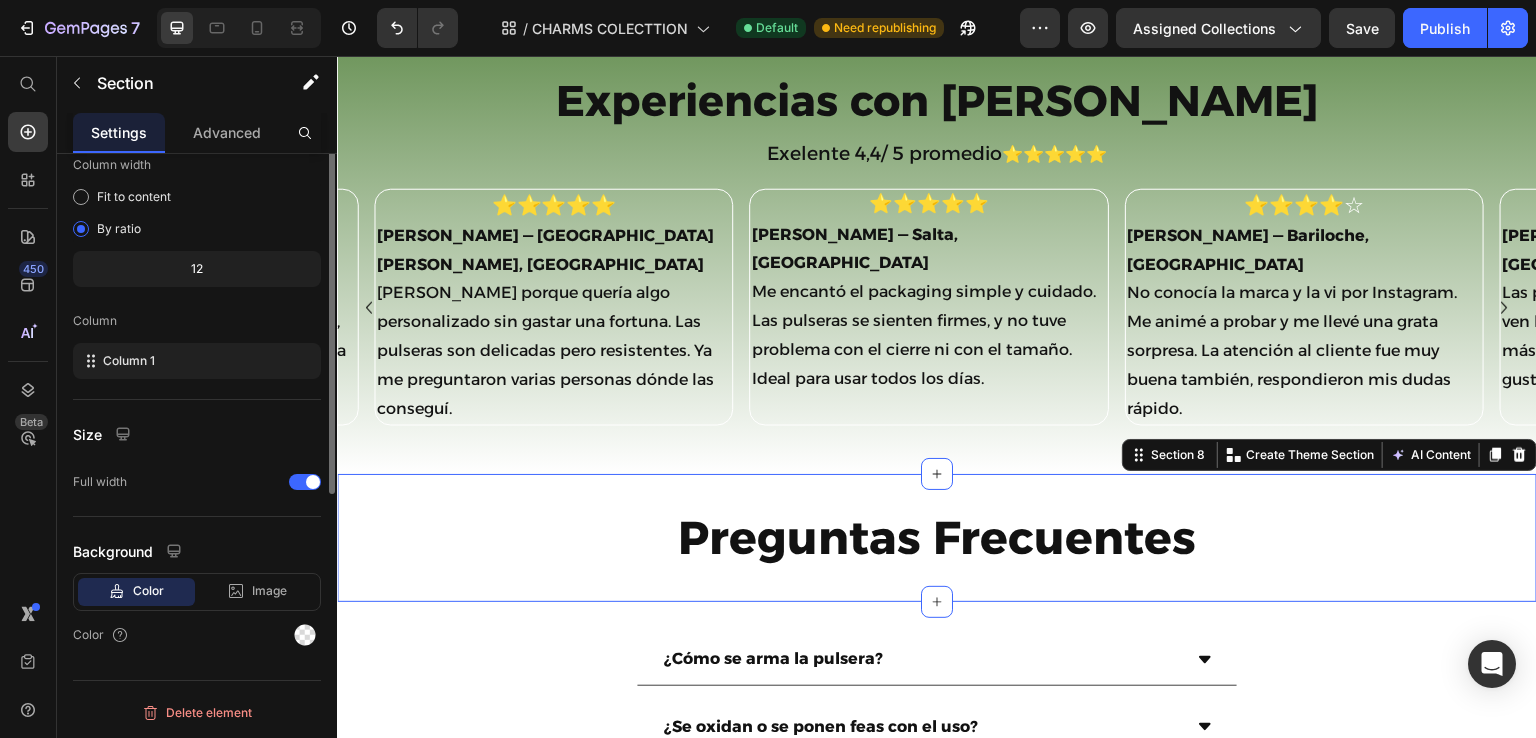 scroll, scrollTop: 0, scrollLeft: 0, axis: both 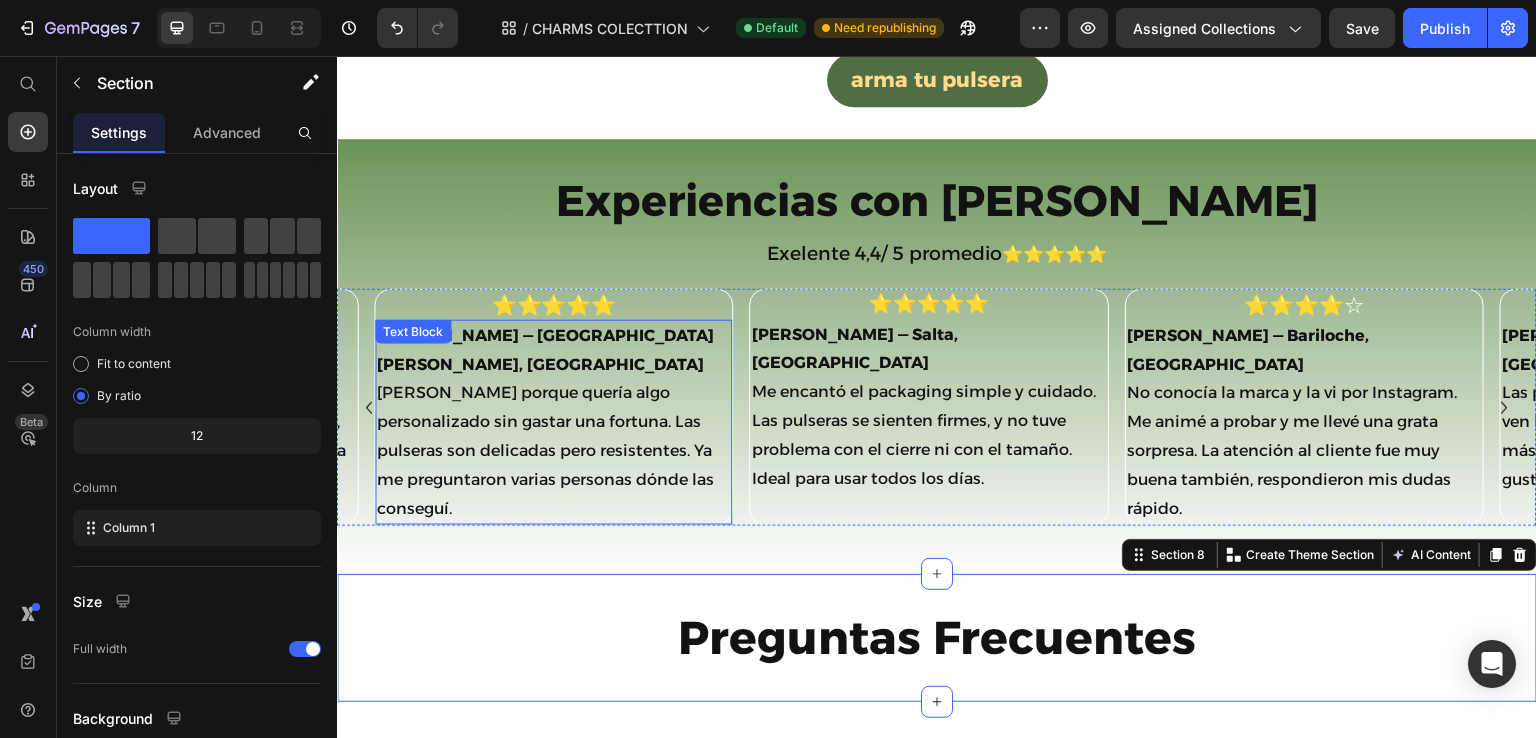 click on "[PERSON_NAME] — San [PERSON_NAME], AR [PERSON_NAME] porque quería algo personalizado sin gastar una fortuna. Las pulseras son delicadas pero resistentes. Ya me preguntaron varias personas dónde las conseguí." at bounding box center [554, 423] 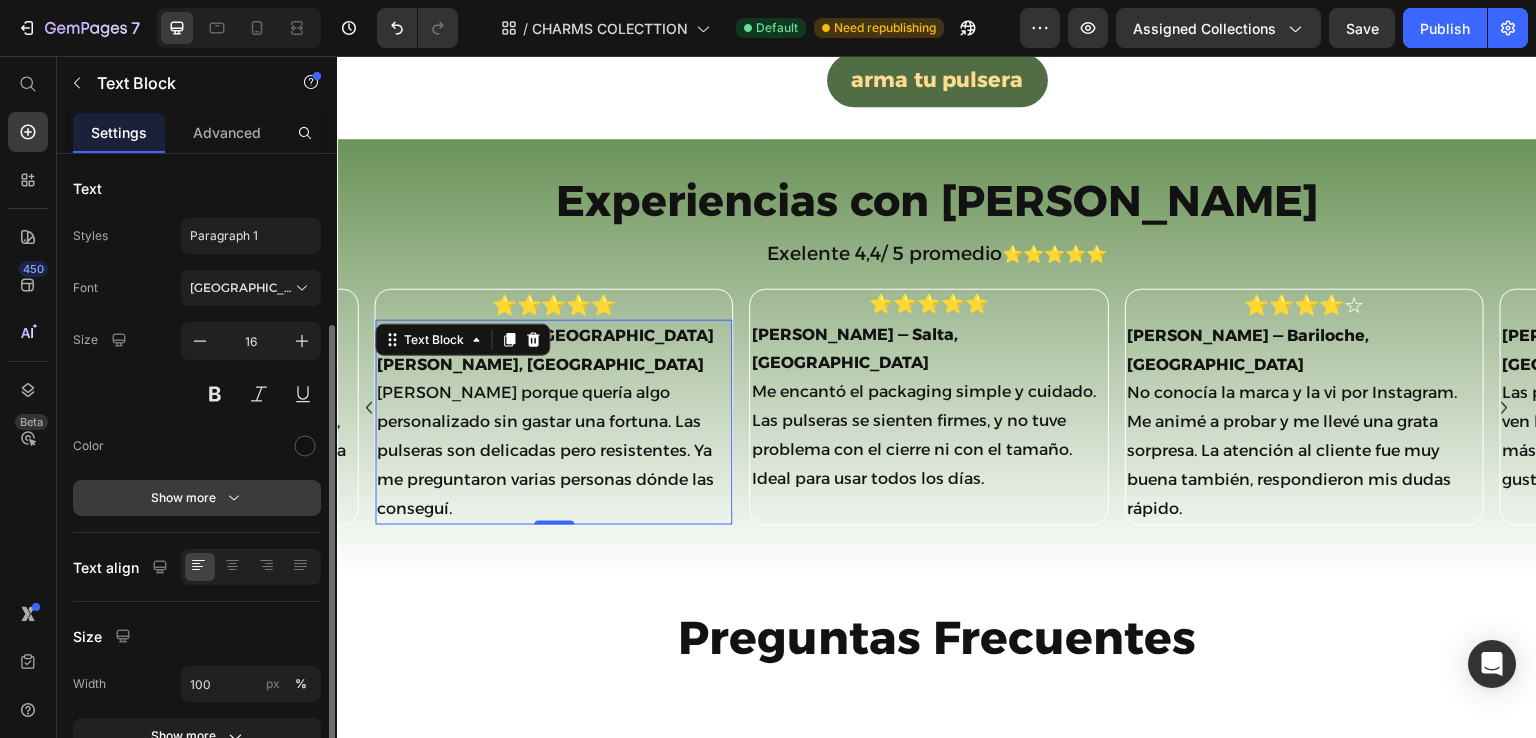 scroll, scrollTop: 252, scrollLeft: 0, axis: vertical 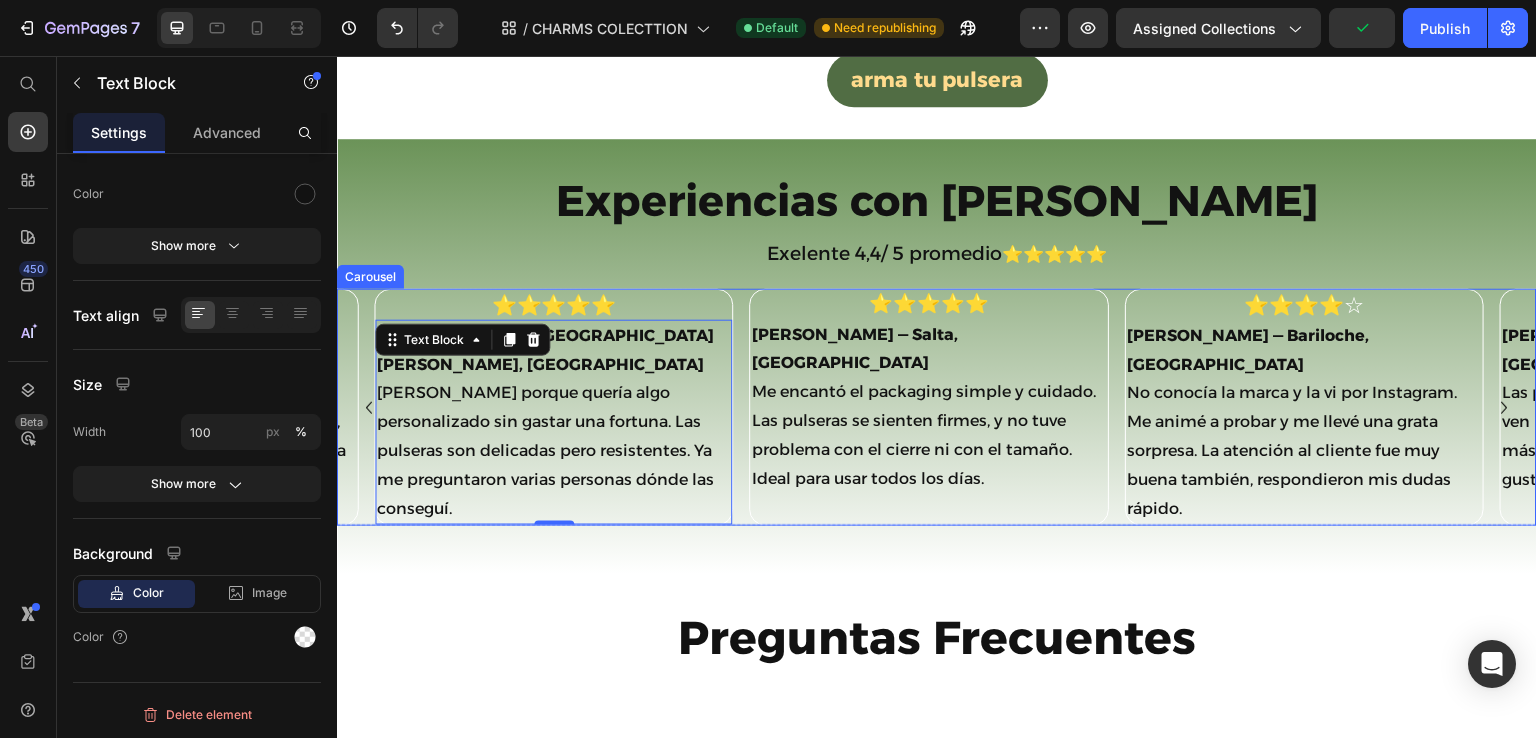 click on "⭐⭐⭐⭐⭐ Heading [PERSON_NAME] — [GEOGRAPHIC_DATA][PERSON_NAME], AR [PERSON_NAME] porque quería algo personalizado sin gastar una fortuna. Las pulseras son delicadas pero resistentes. Ya me preguntaron varias personas dónde las conseguí. Text Block   0 ⭐⭐⭐⭐⭐ Heading [PERSON_NAME] — Salta, AR Me encantó el packaging simple y cuidado. Las pulseras se sienten firmes, y no tuve problema con el cierre ni con el tamaño. Ideal para usar todos los [PERSON_NAME]. Text Block ⭐⭐⭐⭐☆ Heading [PERSON_NAME] — Bariloche, AR No conocía la marca y la vi por Instagram. Me animé a probar y me llevé una grata sorpresa. La atención al cliente fue muy buena también, respondieron mis [PERSON_NAME] rápido. Text Block ⭐⭐⭐⭐☆ Heading [PERSON_NAME] — La Plata, AR Las pulseras están muy bien hechas, no se ven baratas. Algunos charms me gustaron más que otros, pero eso es cuestión de gustos. Volvería a comprar para regalar. Text Block ⭐⭐⭐⭐☆ Heading [PERSON_NAME] — Tandil, AR Text Block ⭐⭐⭐⭐⭐ Heading Text Block Heading" at bounding box center [937, 408] 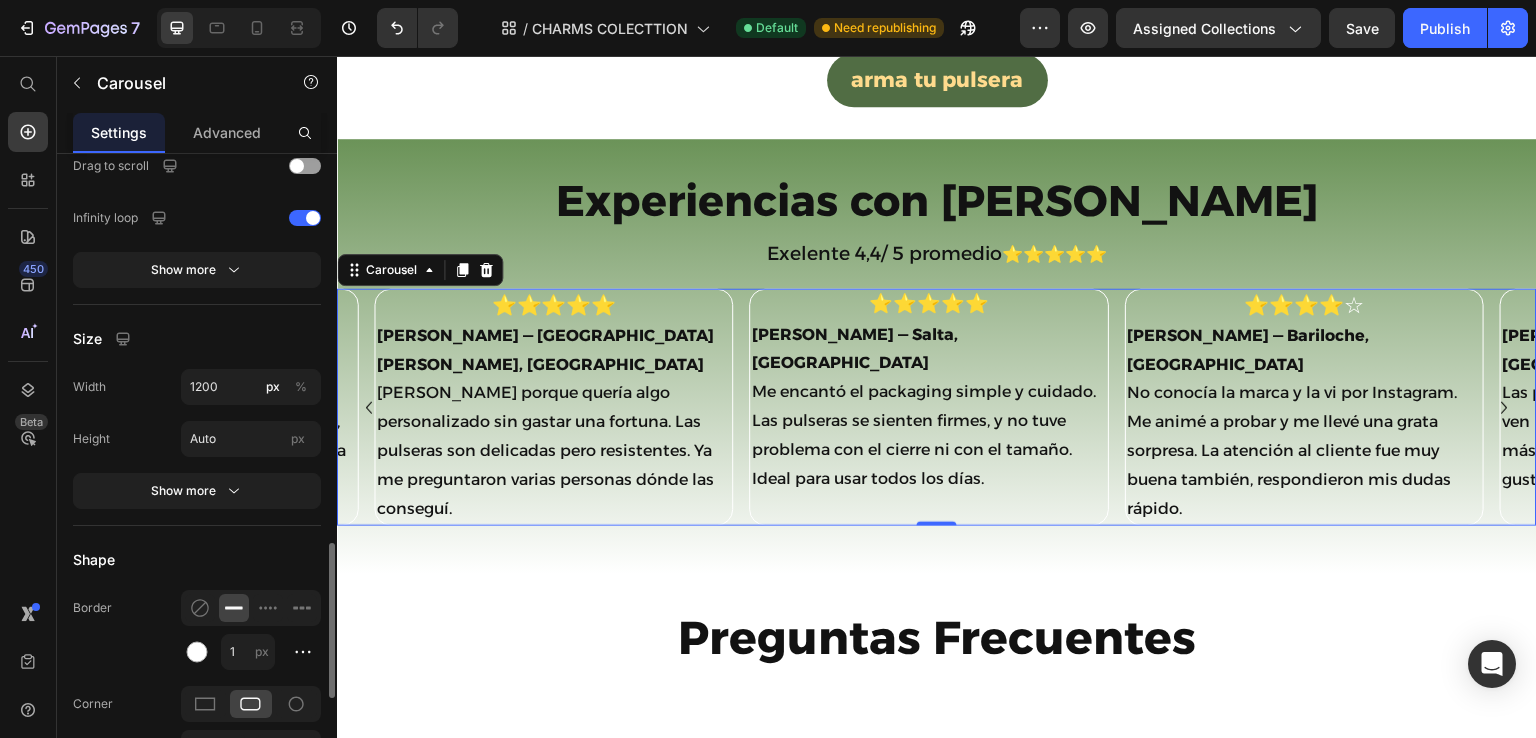scroll, scrollTop: 1800, scrollLeft: 0, axis: vertical 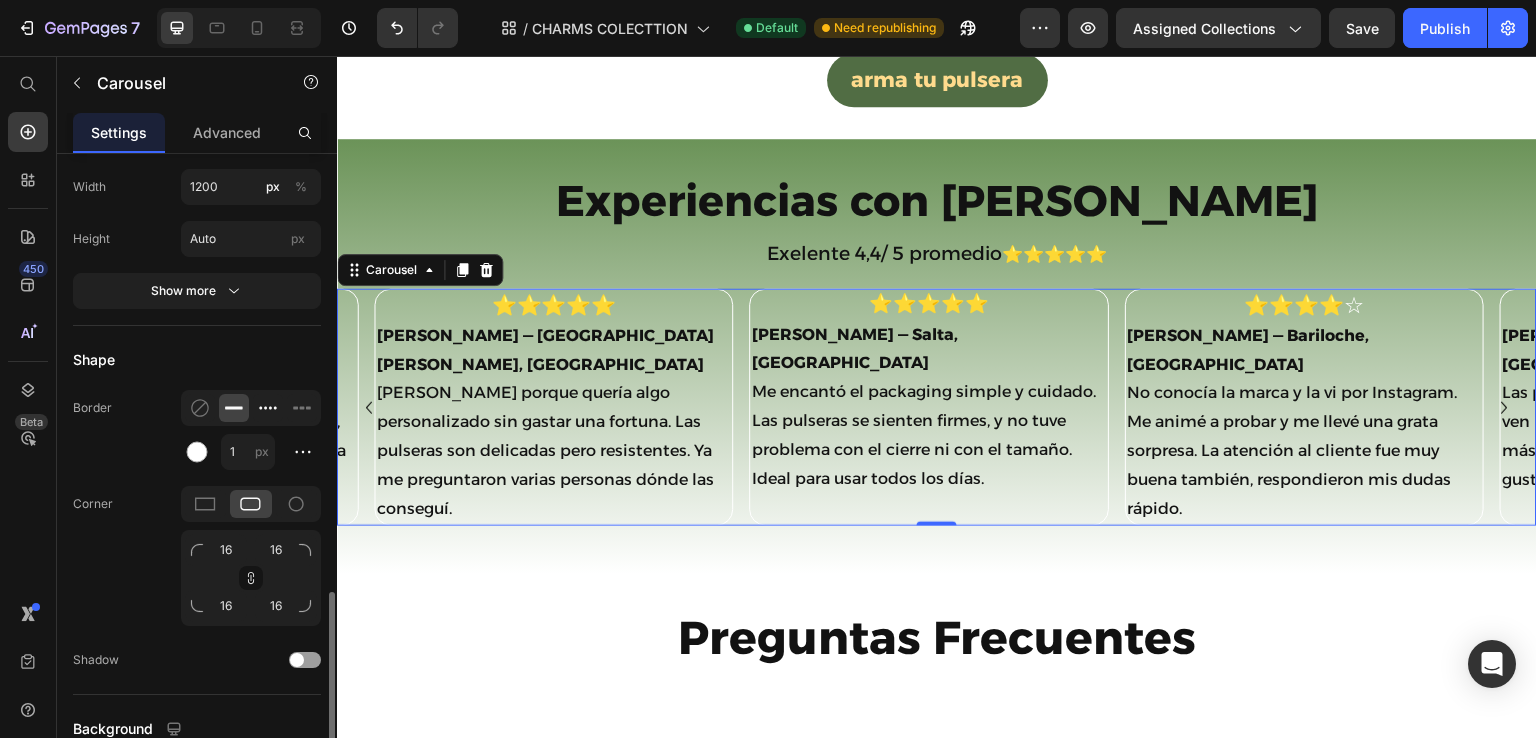 click 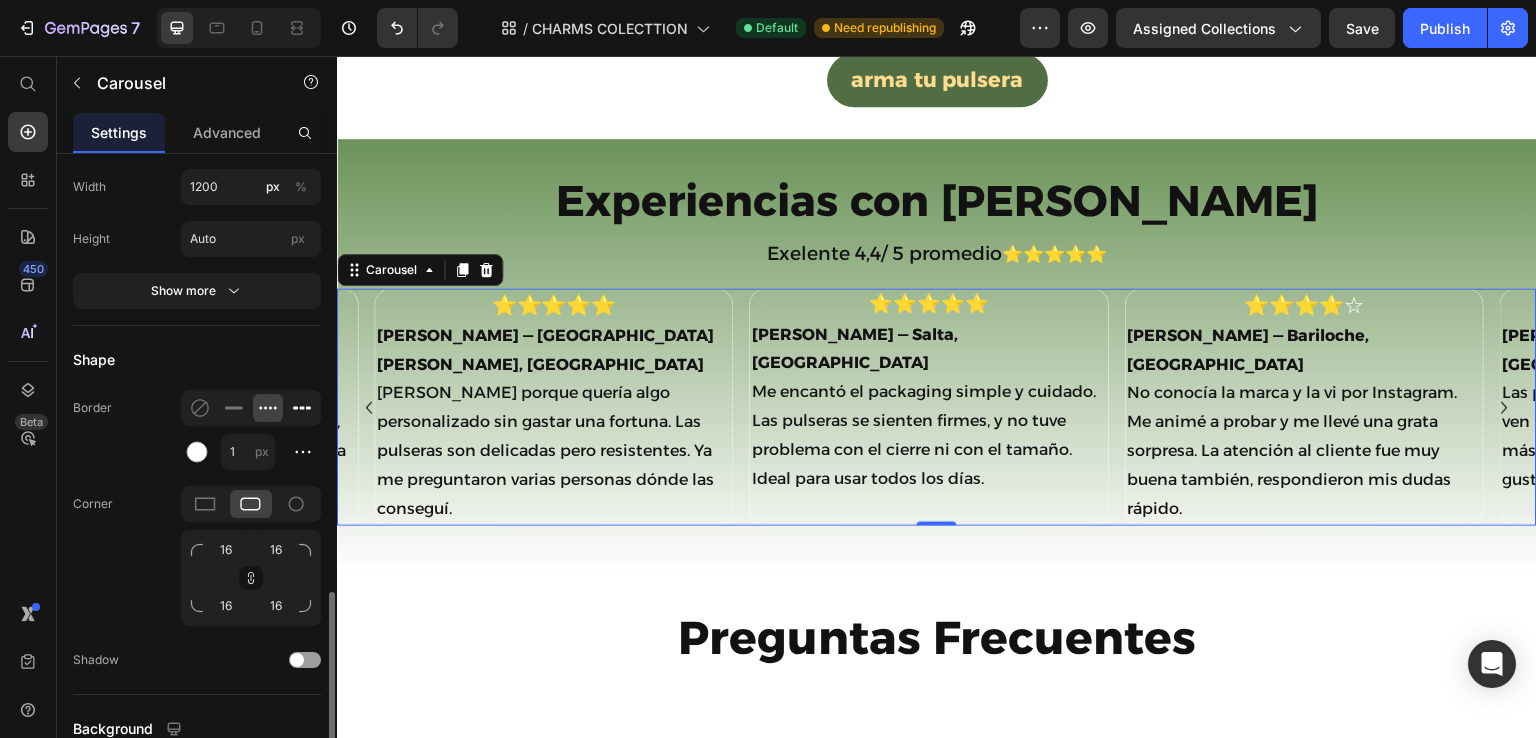 click 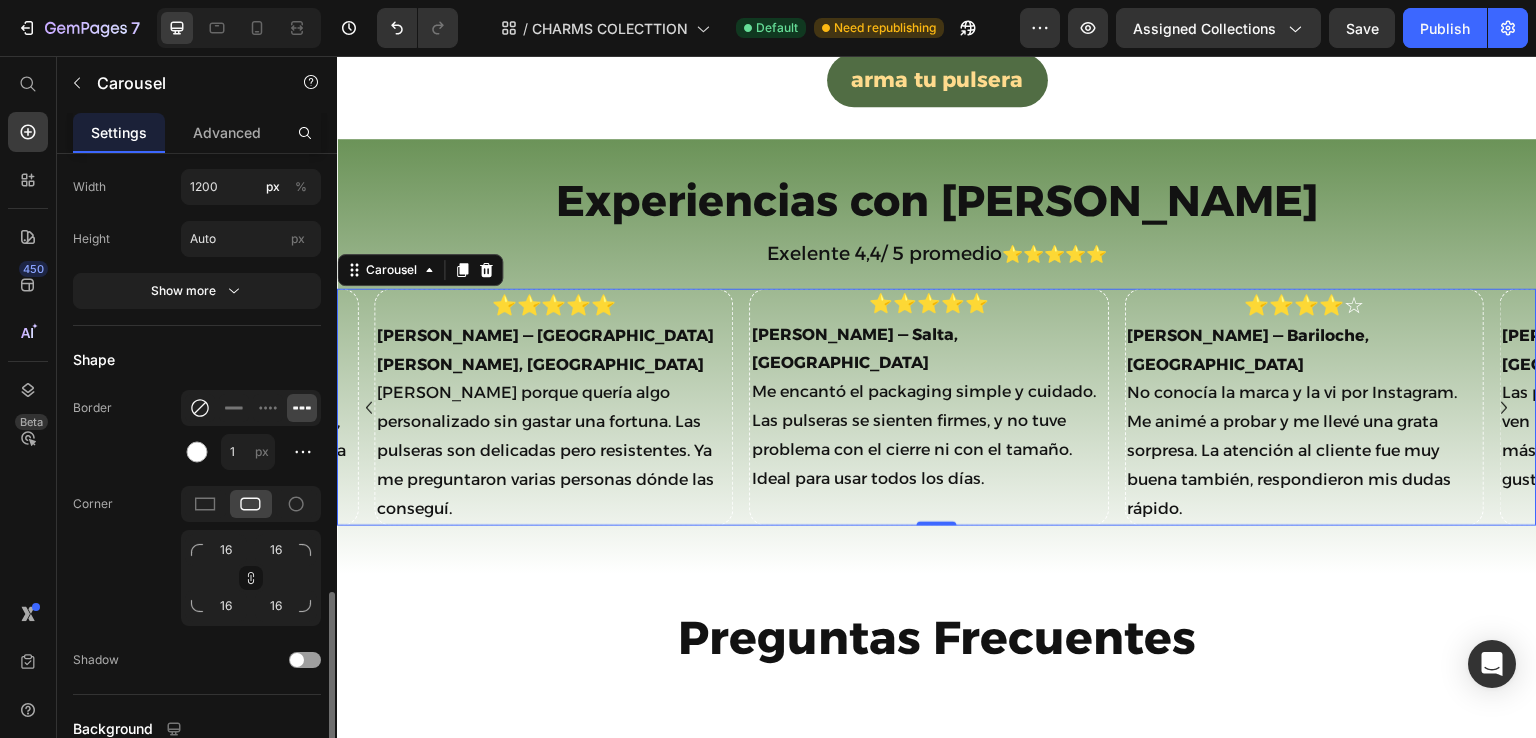 click 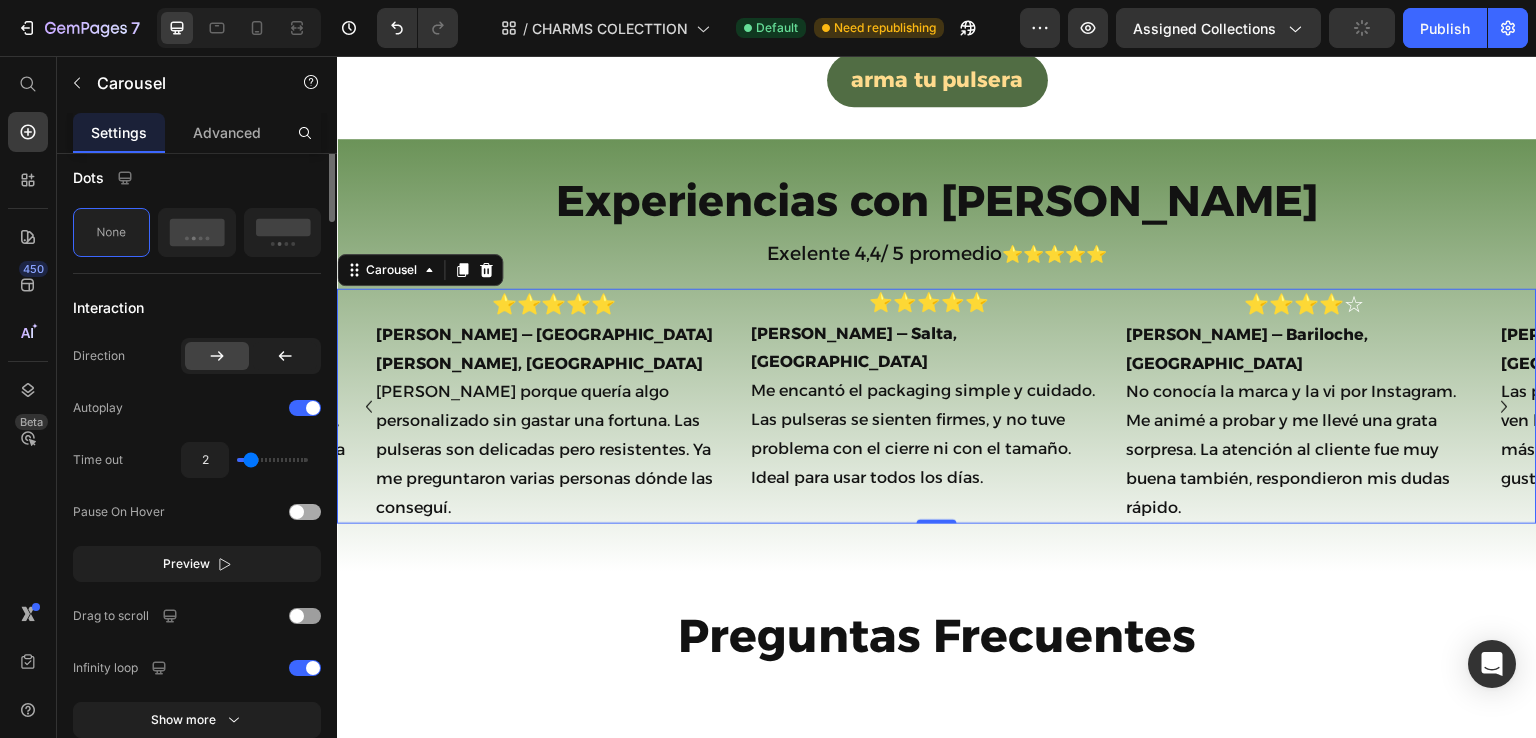 scroll, scrollTop: 750, scrollLeft: 0, axis: vertical 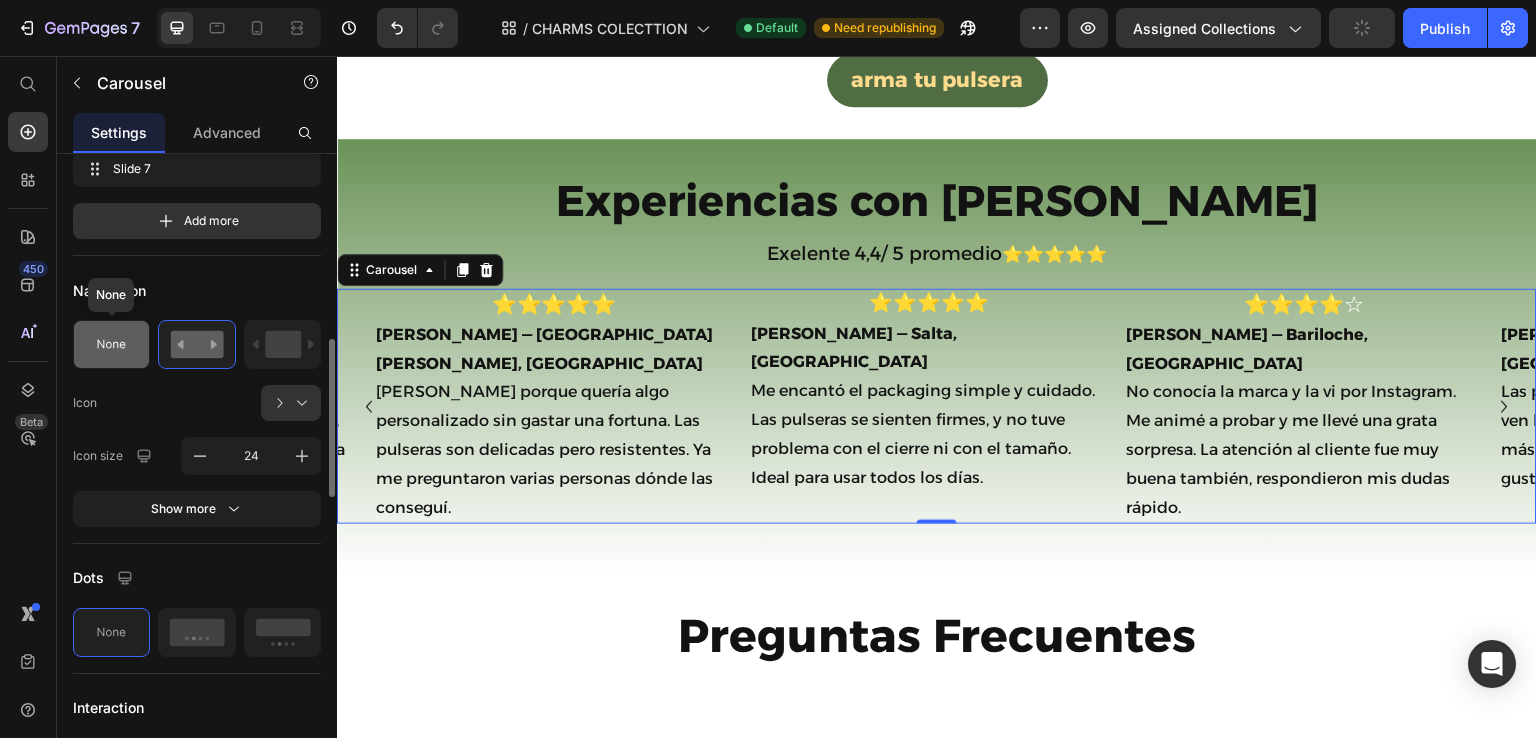 click 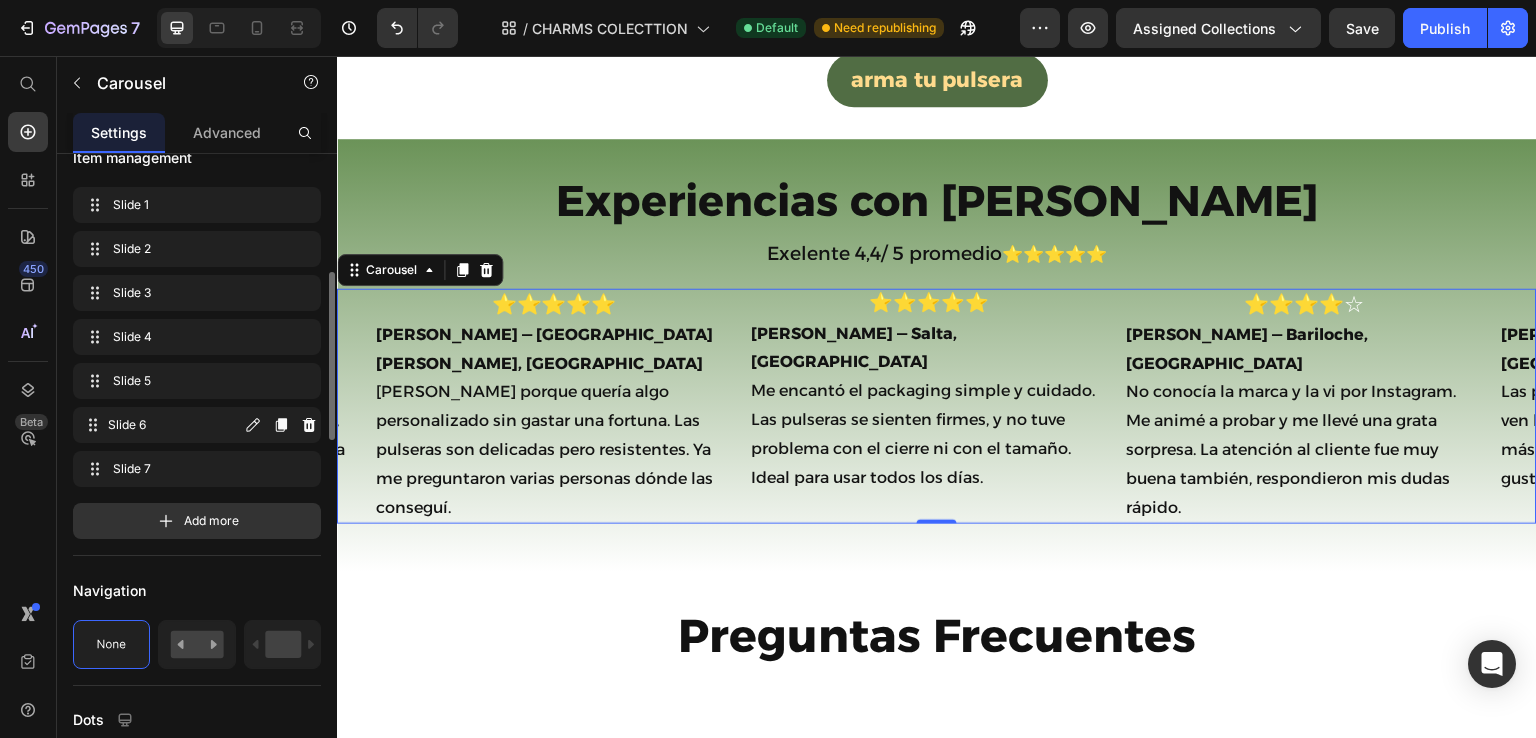 scroll, scrollTop: 150, scrollLeft: 0, axis: vertical 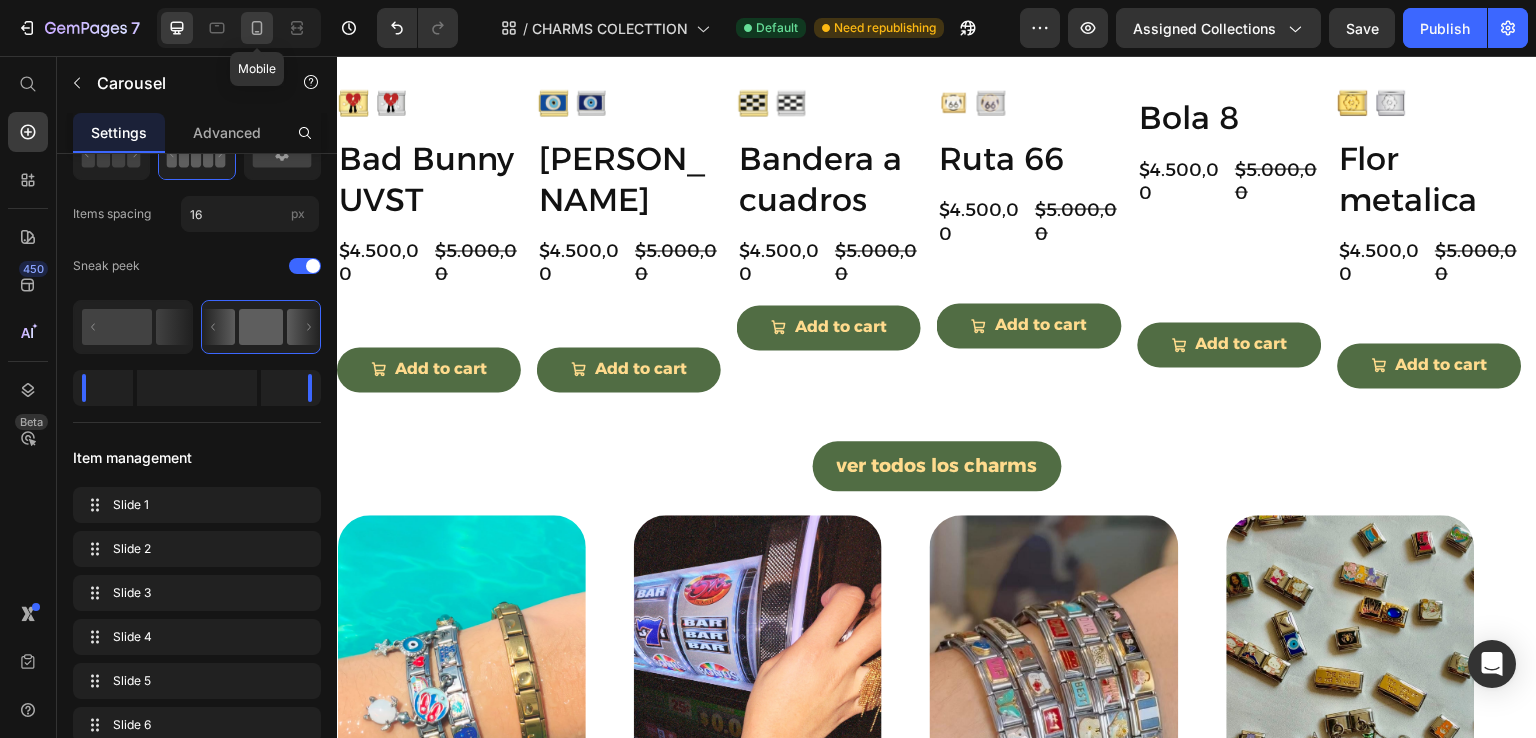 click 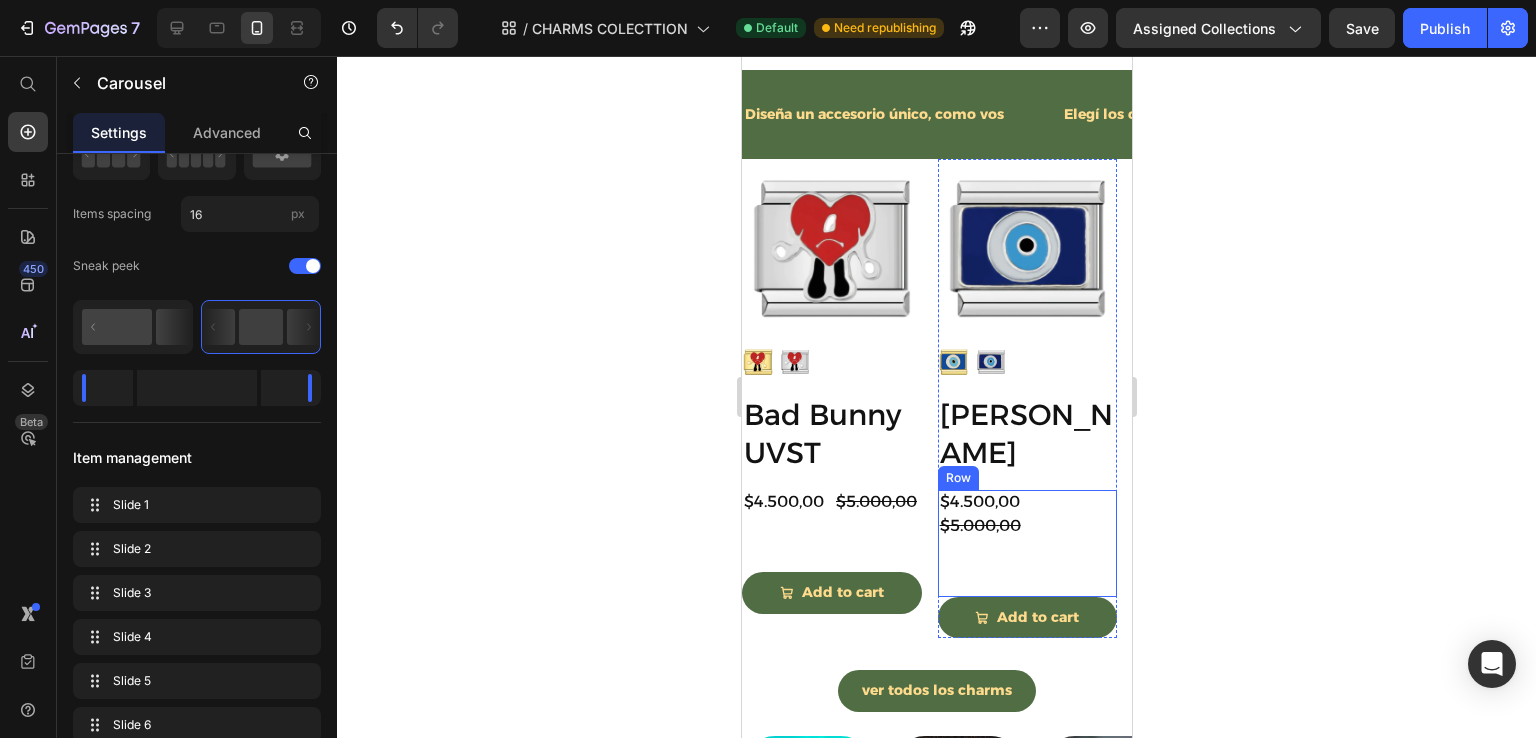 scroll, scrollTop: 1649, scrollLeft: 0, axis: vertical 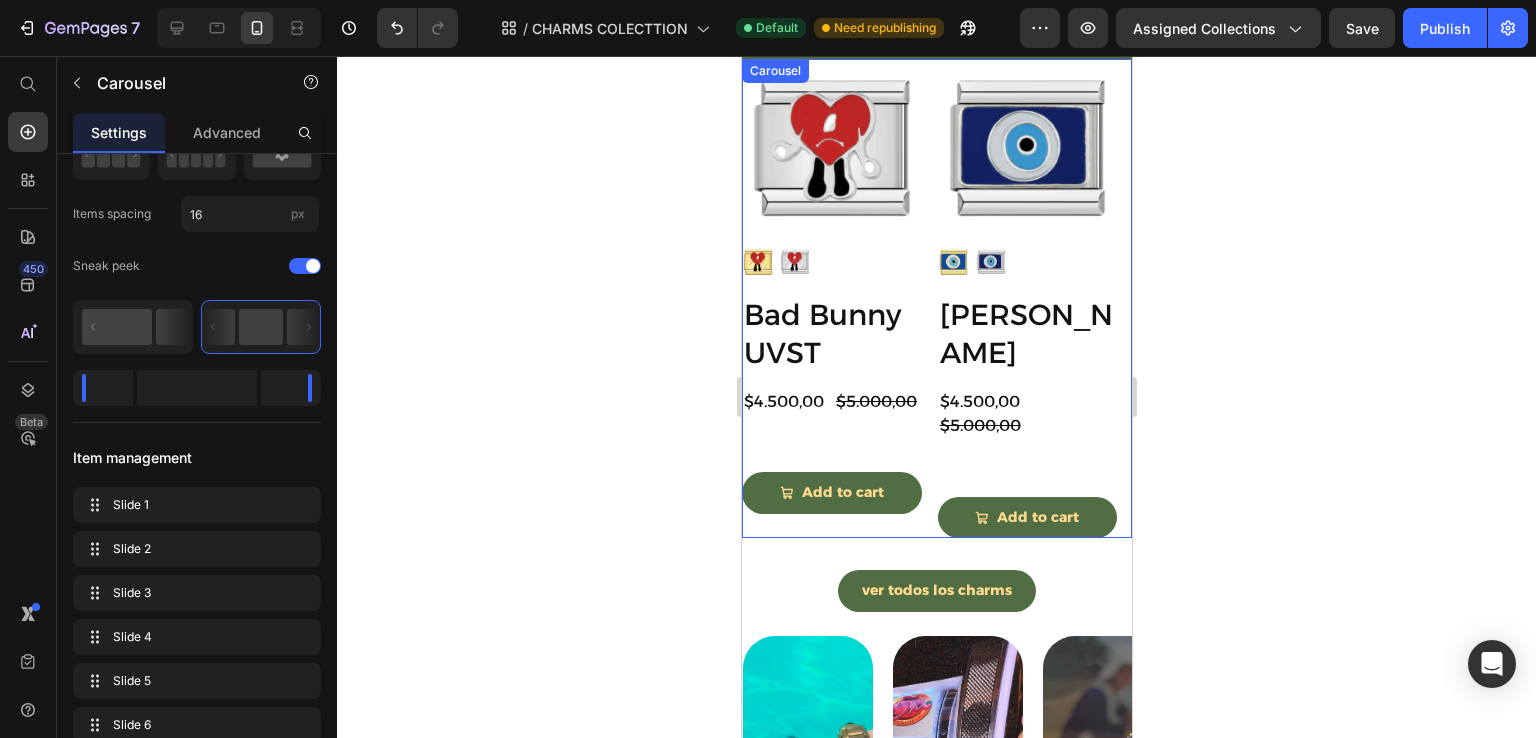click on "Product Images Ojo Turco Product Title $4.500,00 Product Price $5.000,00 Product Price Row
Add to cart Add to Cart Product" at bounding box center [1027, 299] 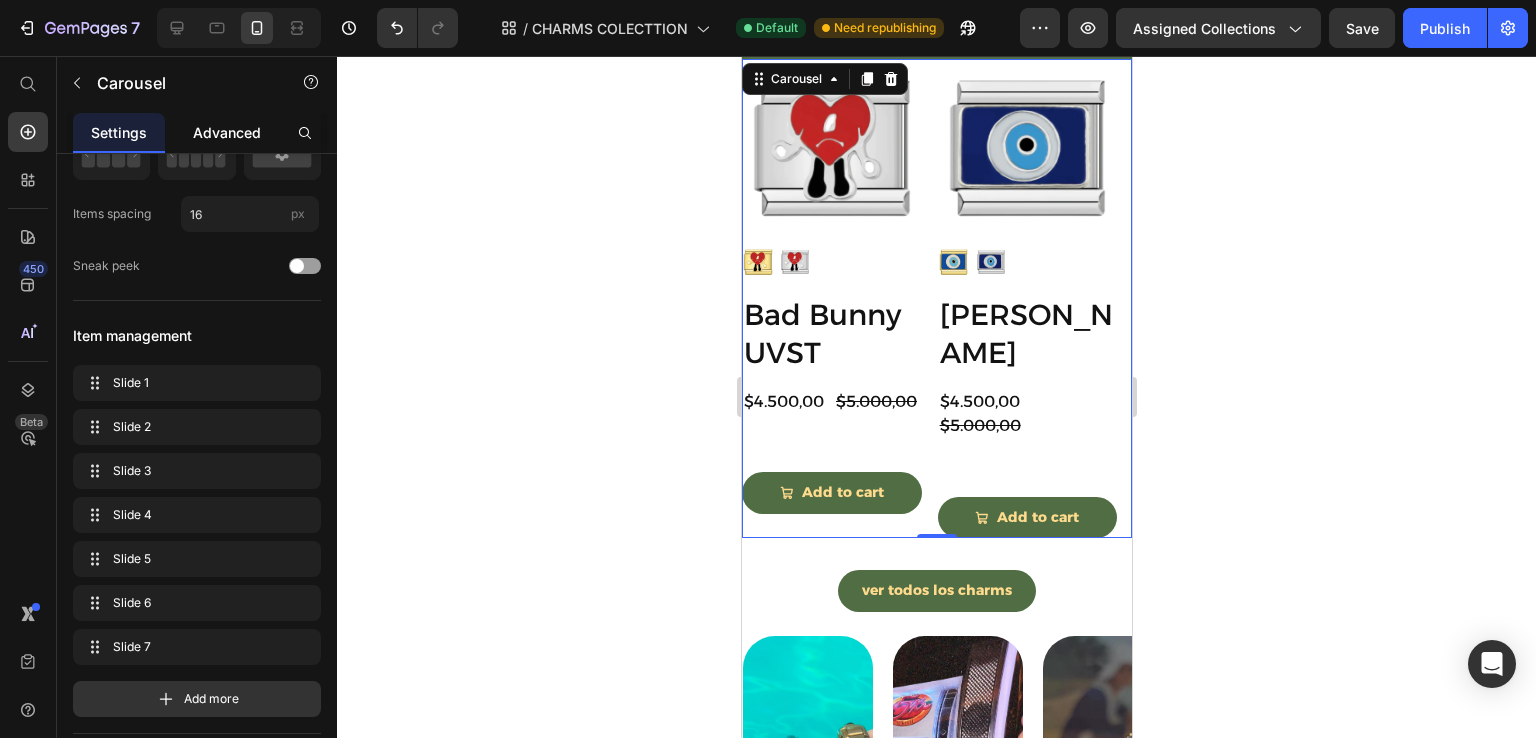 click on "Advanced" at bounding box center [227, 132] 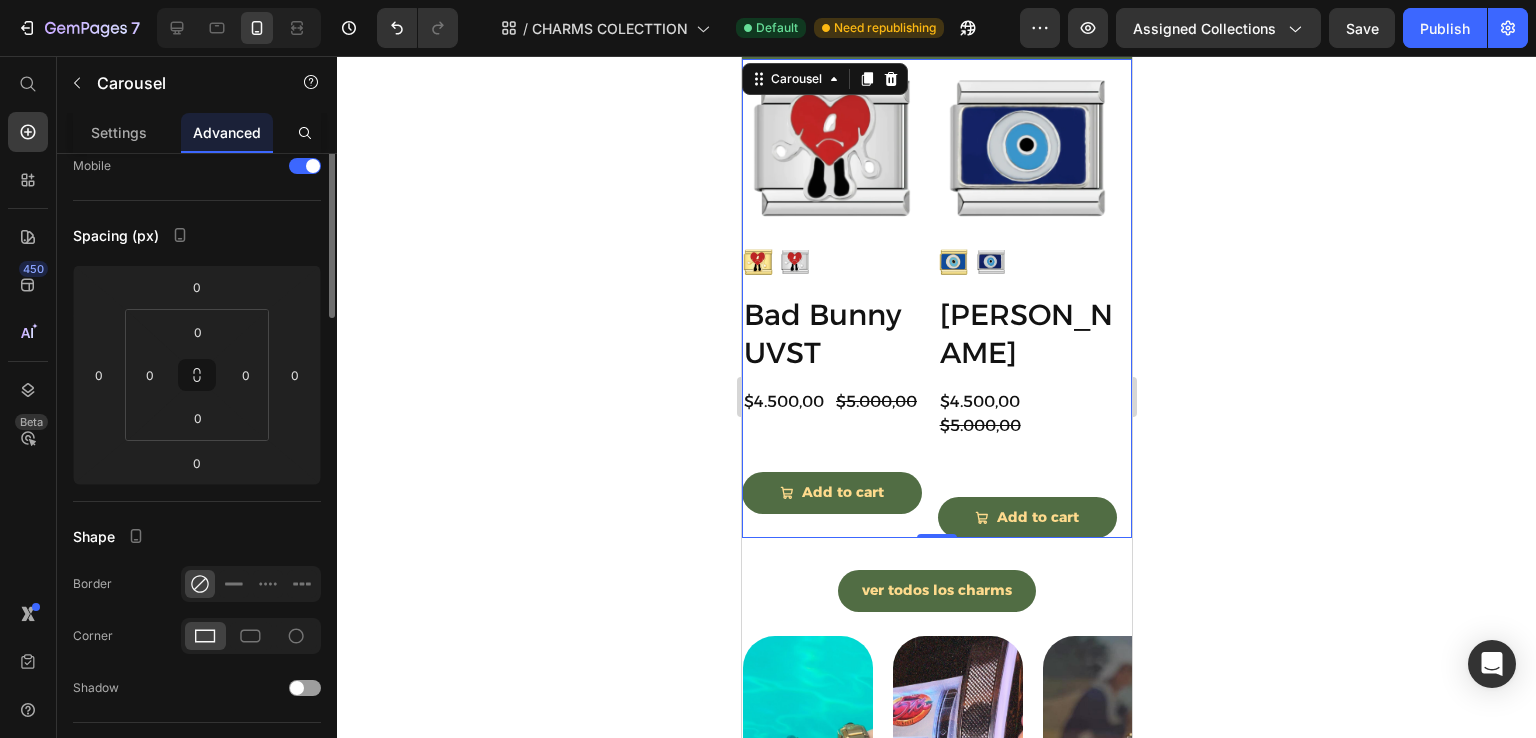 scroll, scrollTop: 0, scrollLeft: 0, axis: both 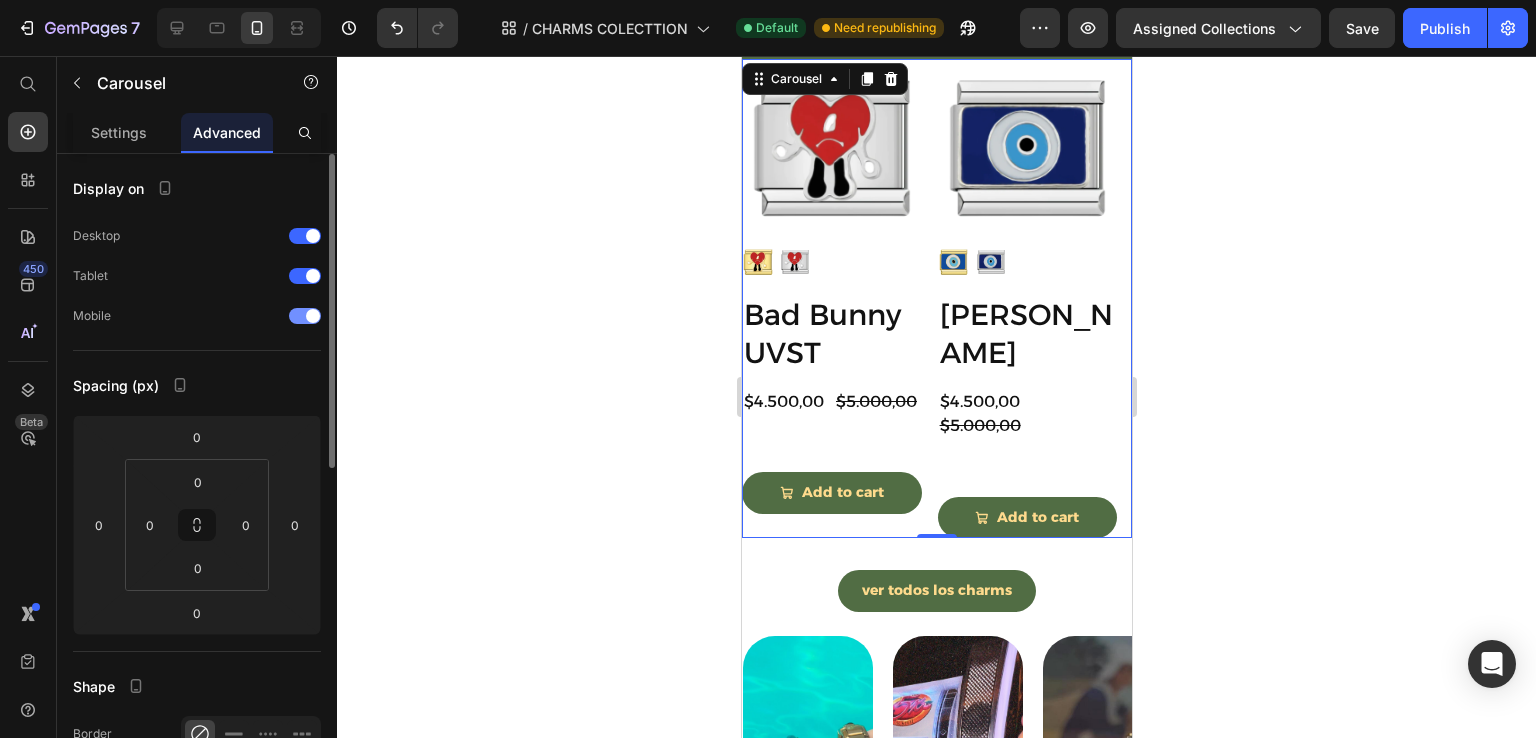 click at bounding box center (313, 316) 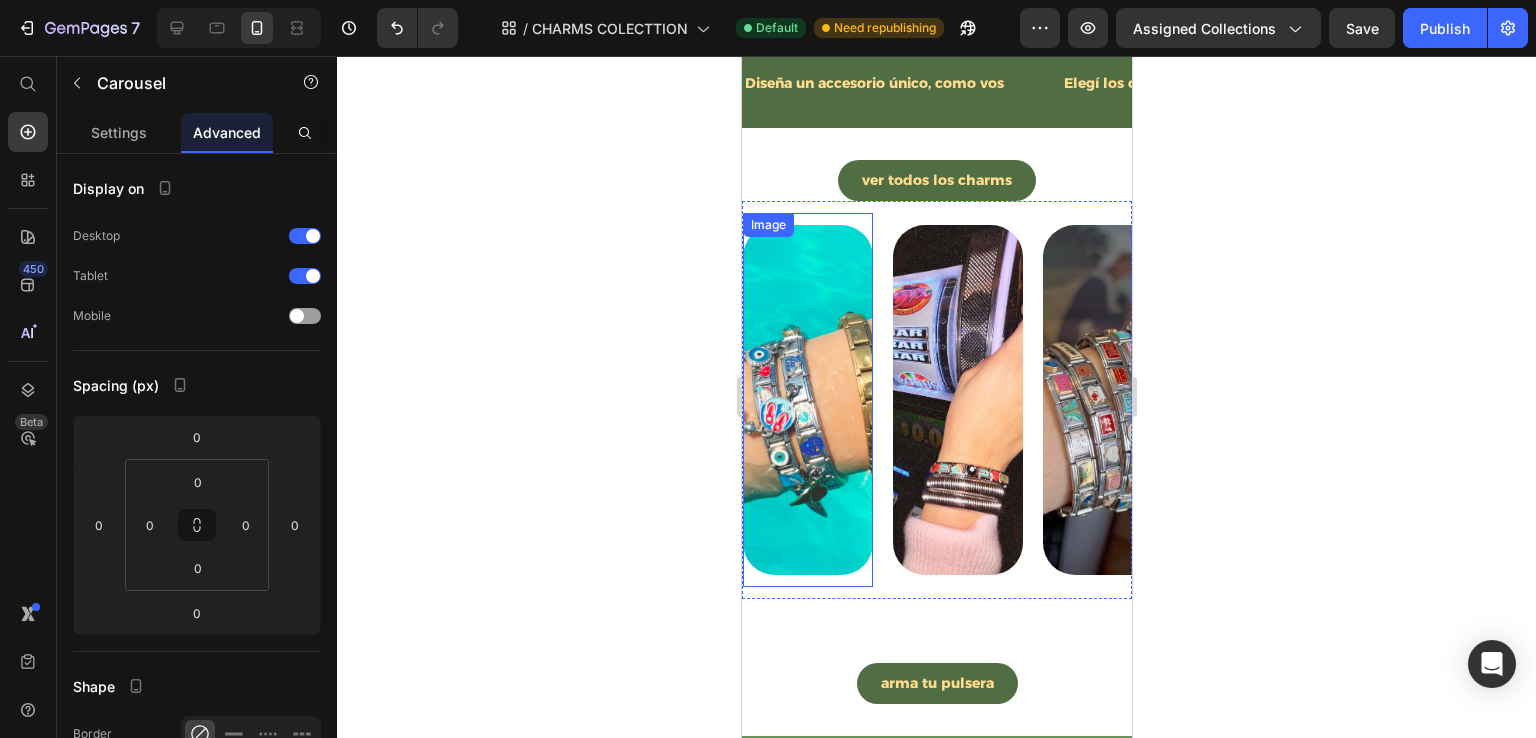 scroll, scrollTop: 1549, scrollLeft: 0, axis: vertical 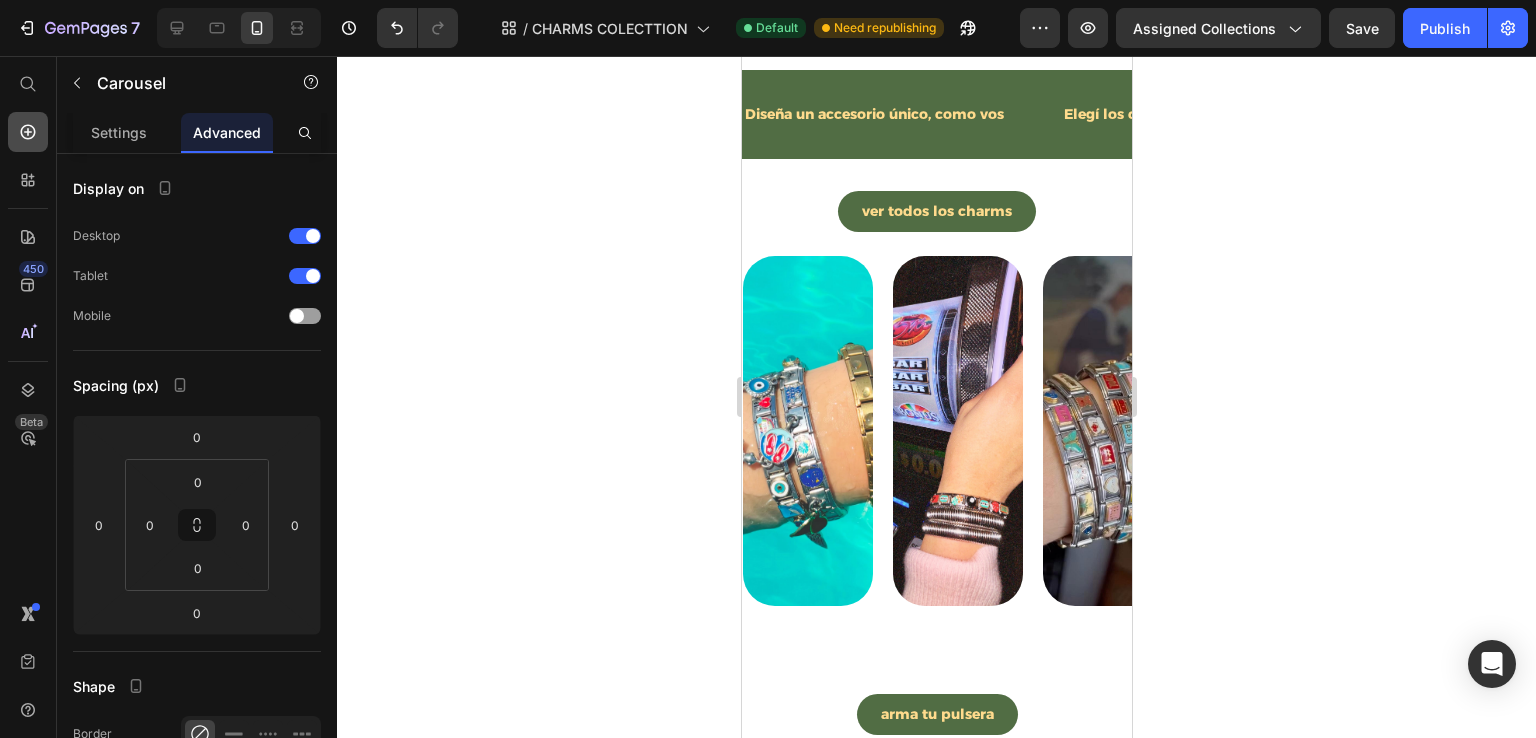 click 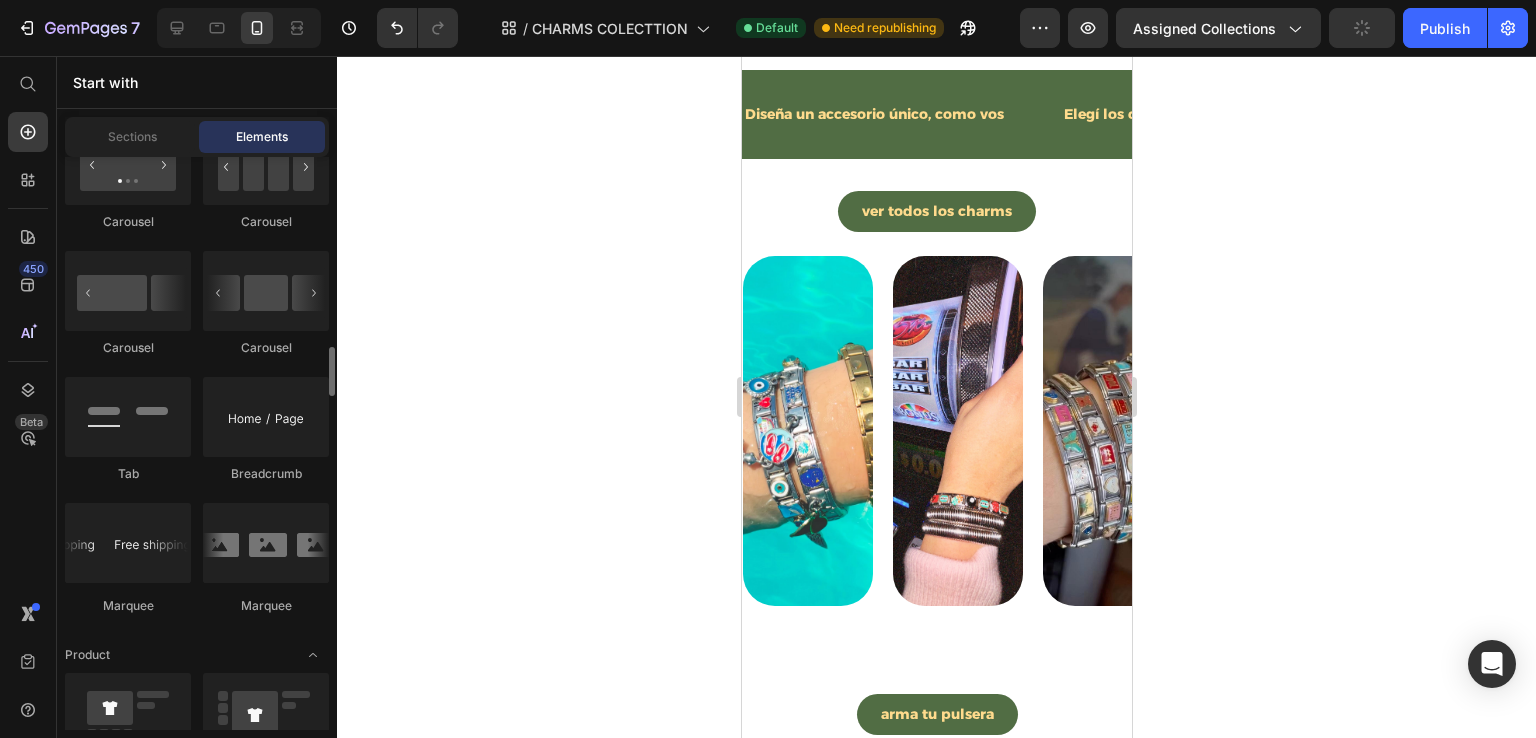 scroll, scrollTop: 2100, scrollLeft: 0, axis: vertical 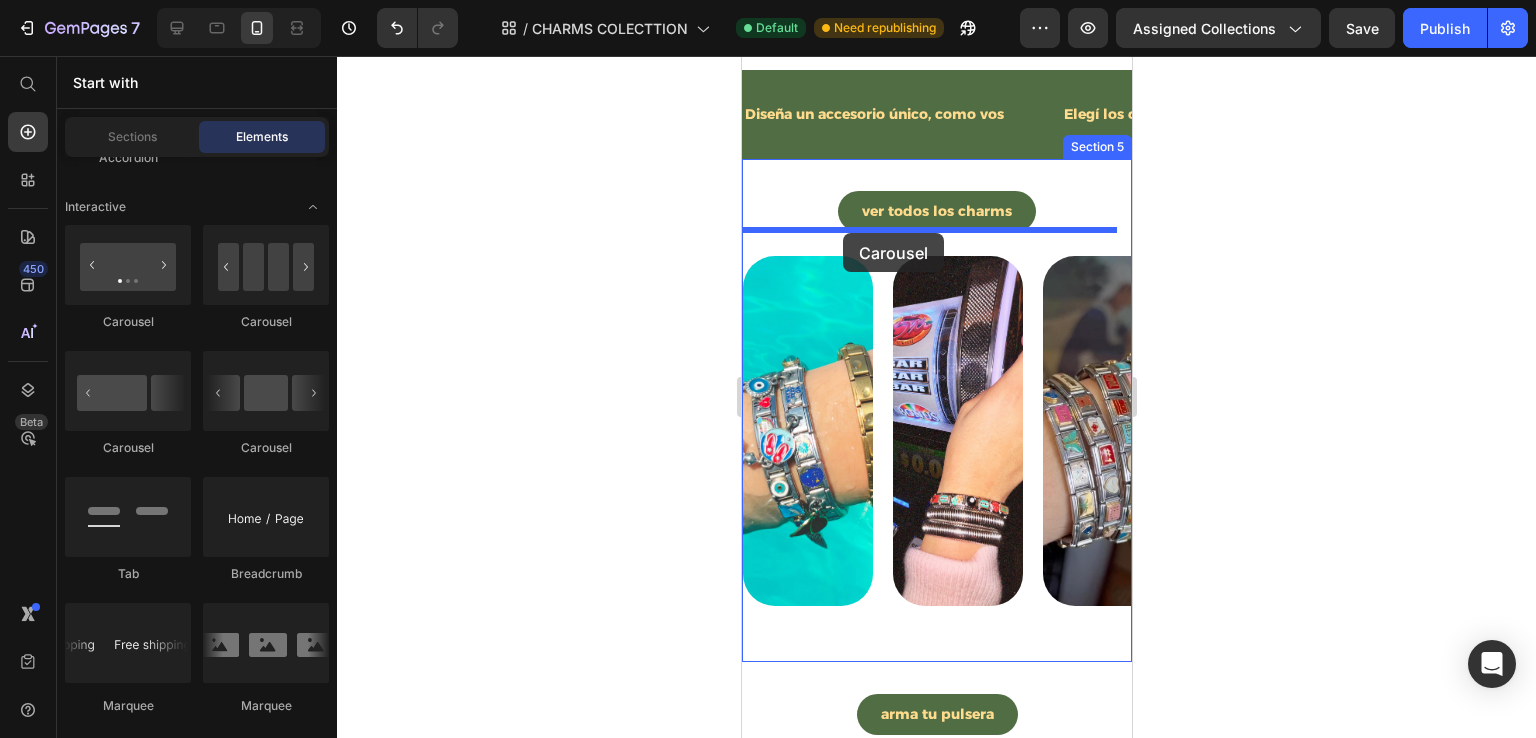 drag, startPoint x: 991, startPoint y: 337, endPoint x: 842, endPoint y: 233, distance: 181.70581 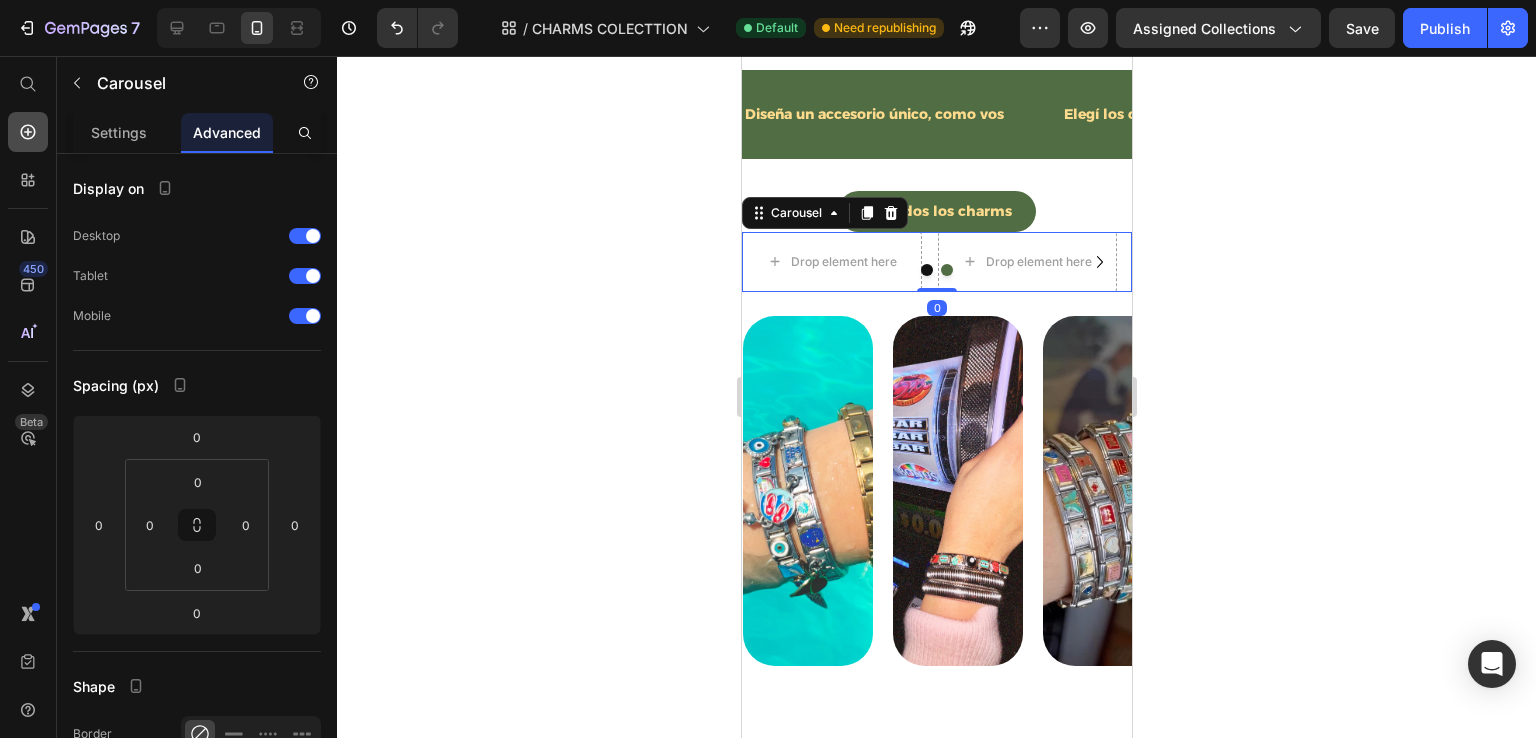 click 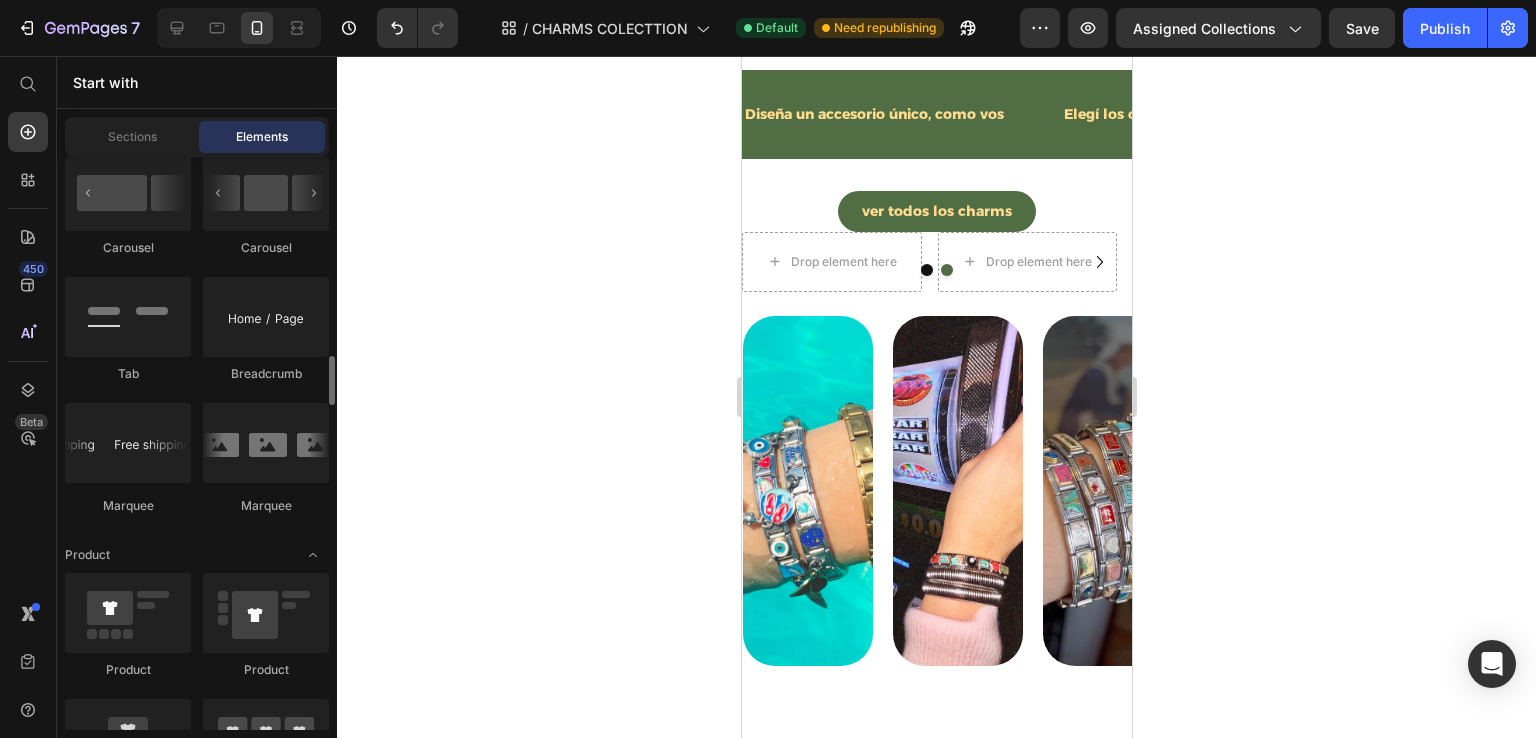 scroll, scrollTop: 2400, scrollLeft: 0, axis: vertical 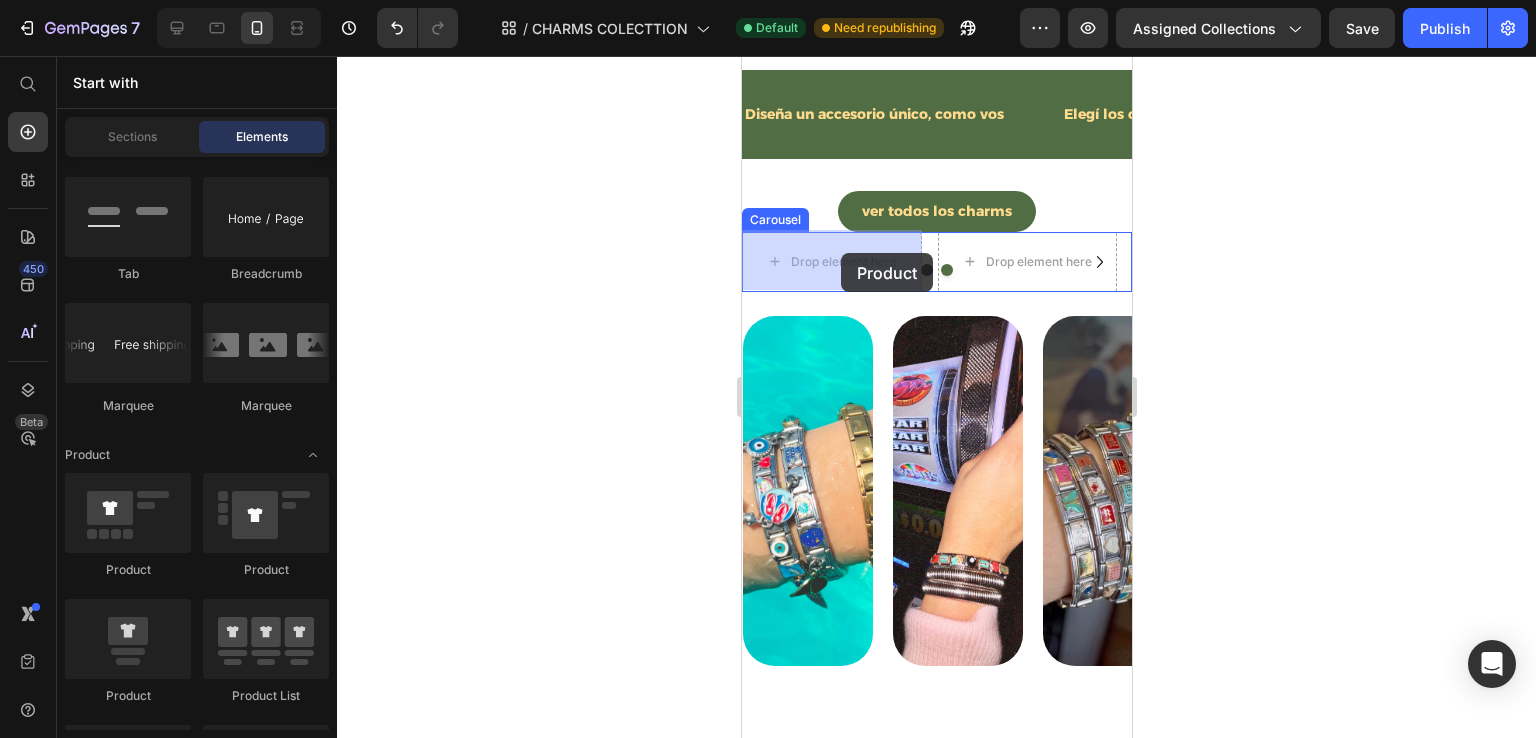 drag, startPoint x: 905, startPoint y: 690, endPoint x: 840, endPoint y: 253, distance: 441.80765 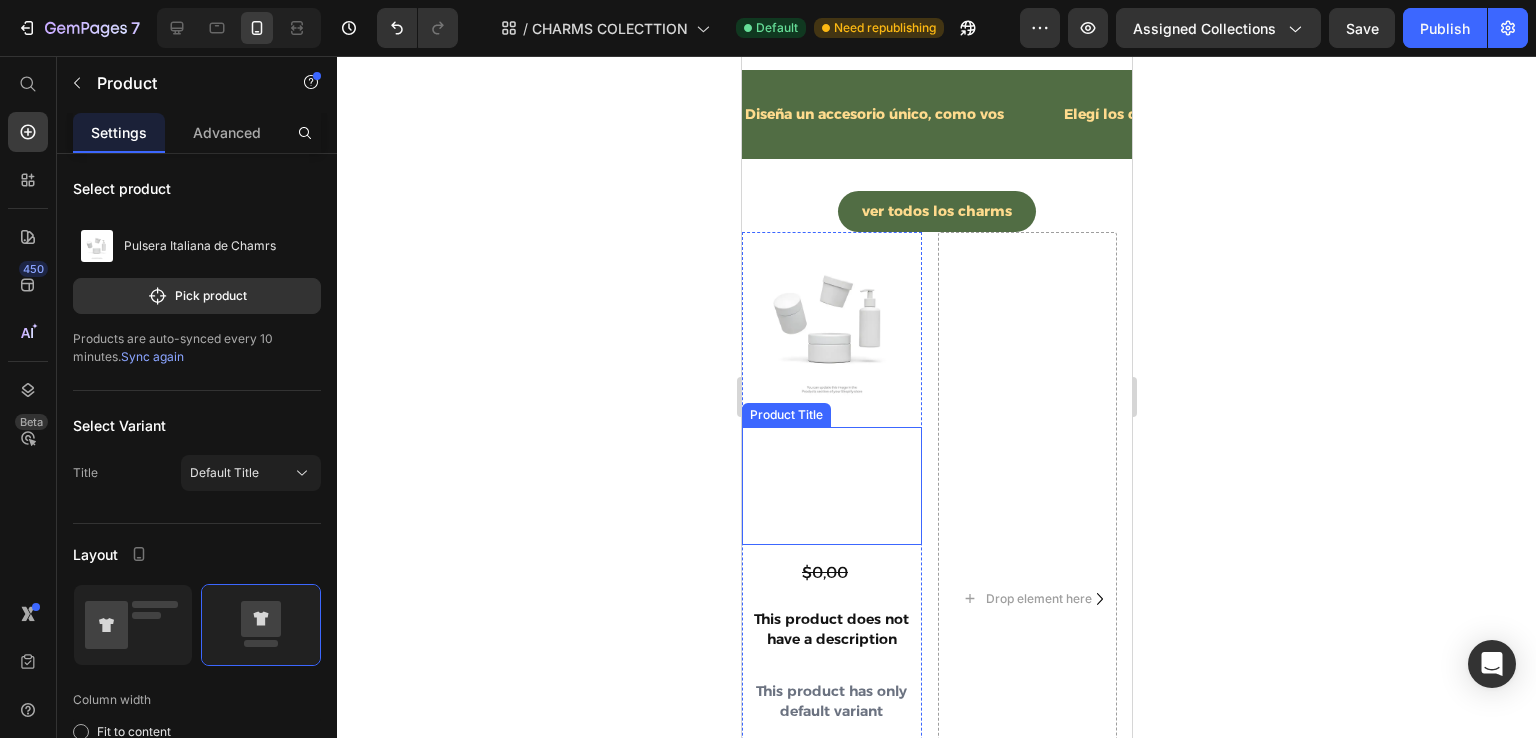 click on "Pulsera Italiana de Chamrs" at bounding box center [831, 485] 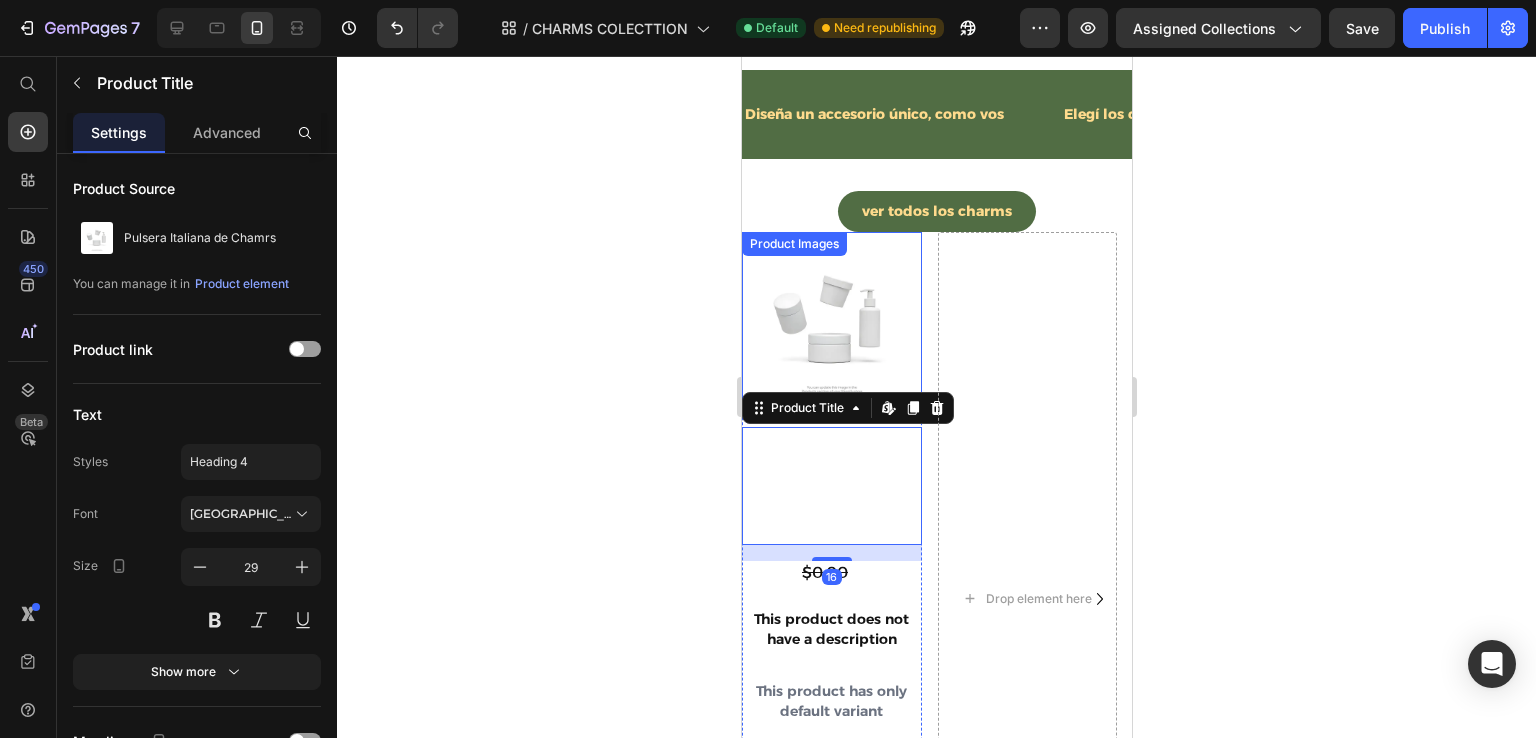 click at bounding box center [831, 322] 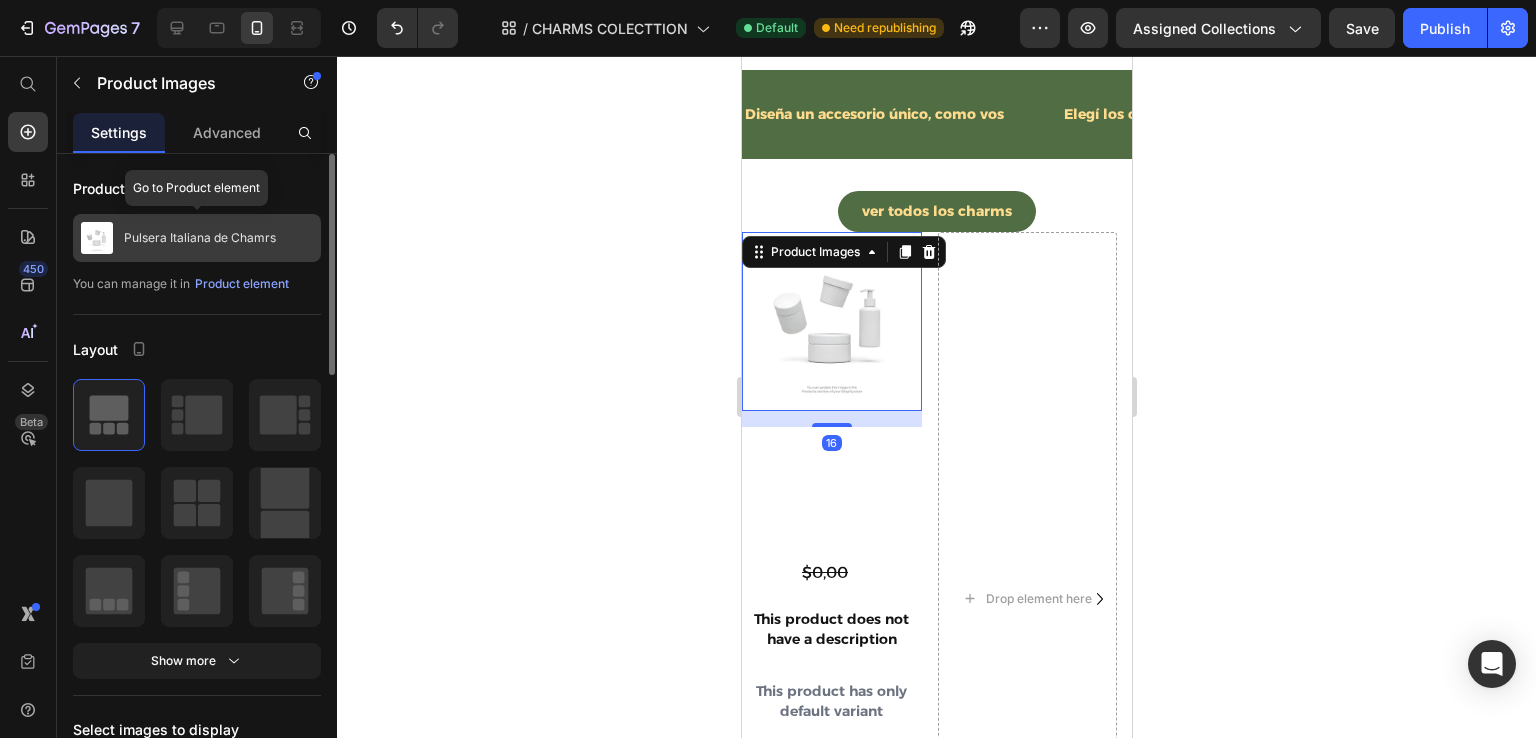 click on "Pulsera Italiana de Chamrs" at bounding box center [197, 238] 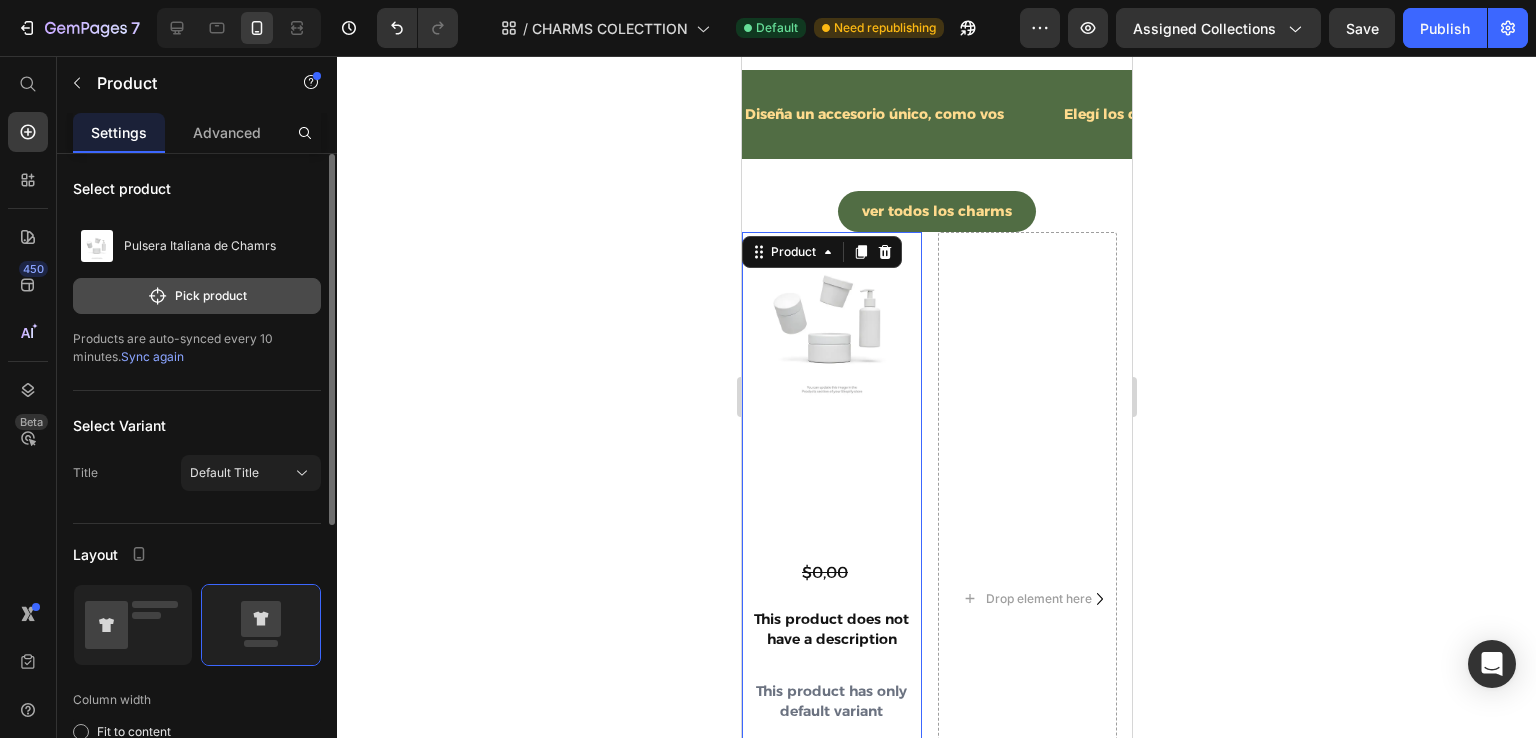 click on "Pick product" at bounding box center [197, 296] 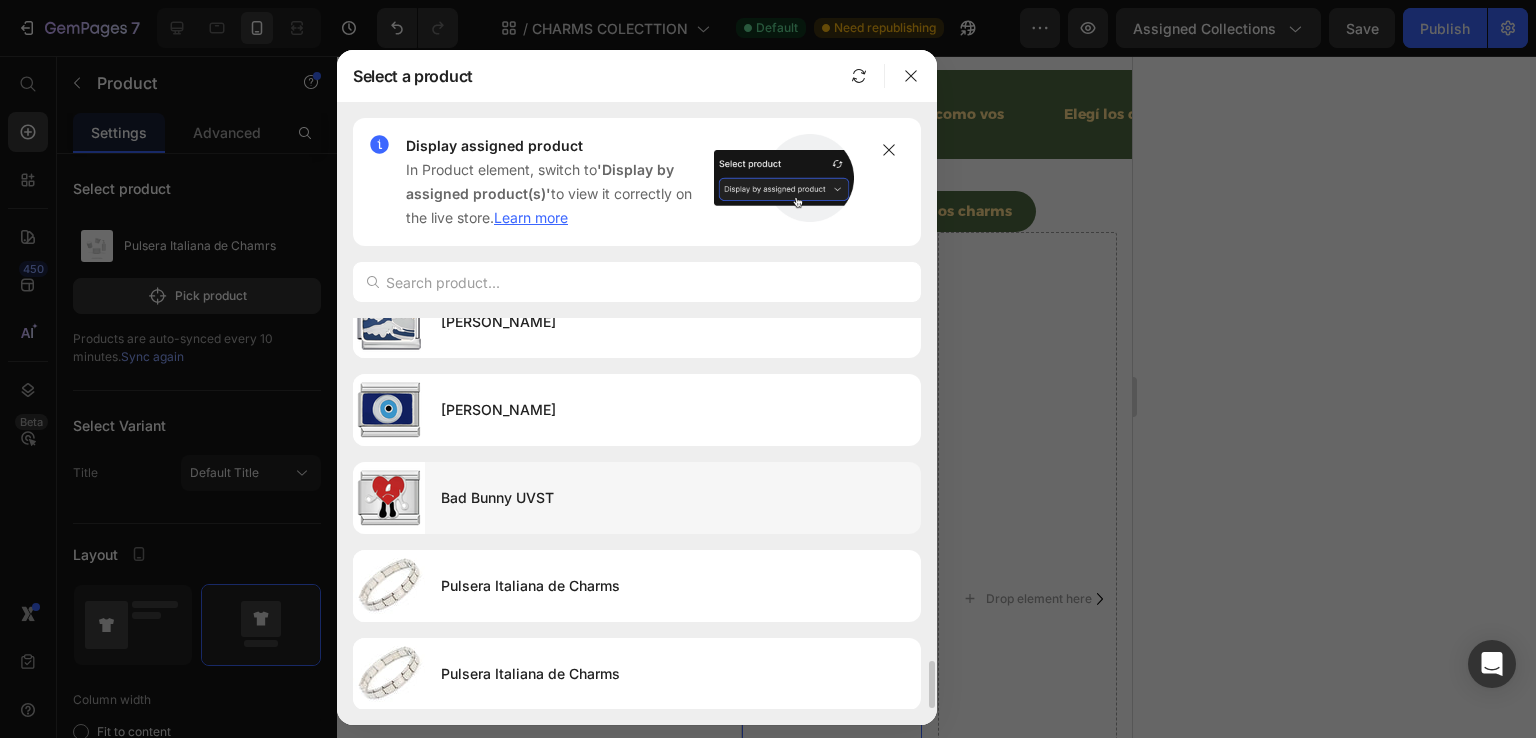 scroll, scrollTop: 2750, scrollLeft: 0, axis: vertical 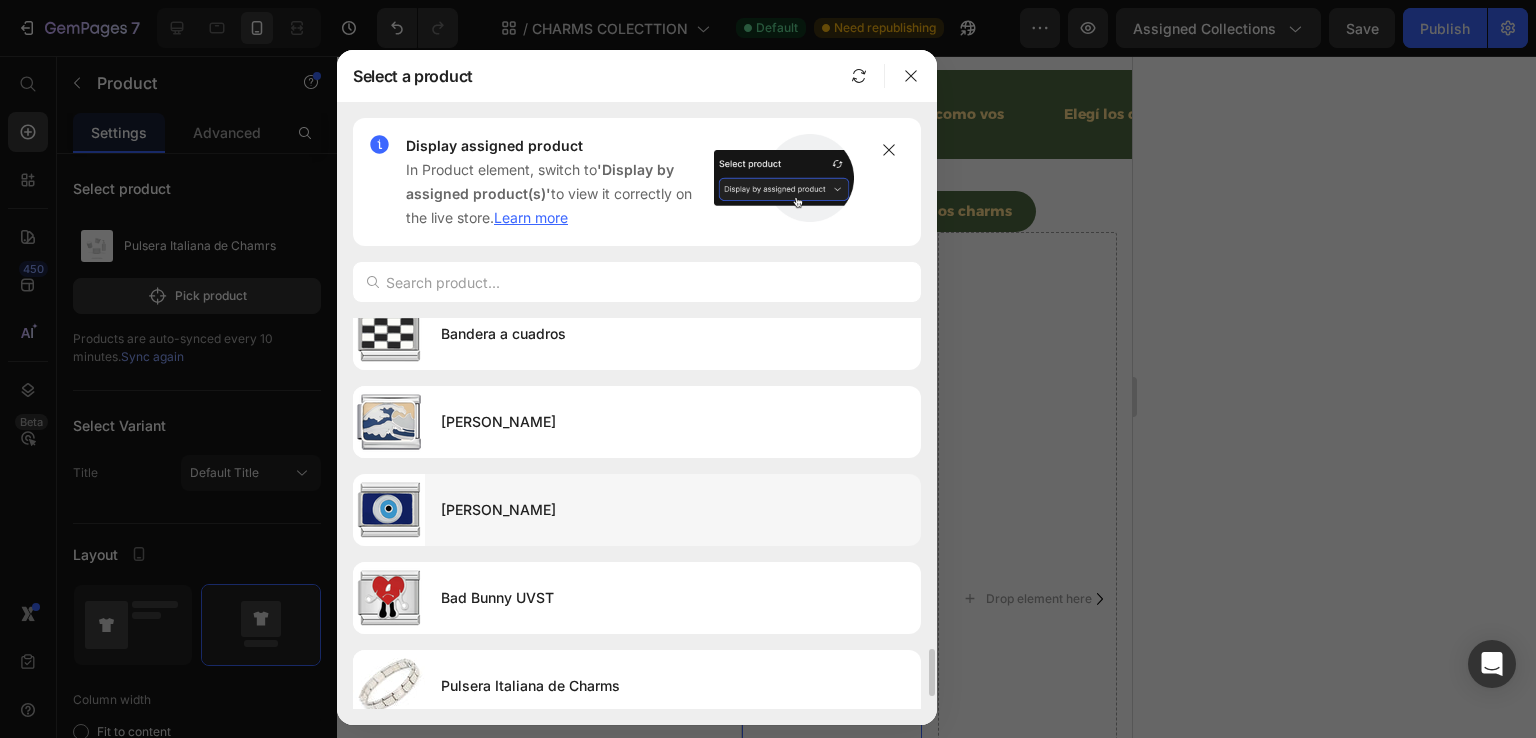 click on "[PERSON_NAME]" at bounding box center (673, 510) 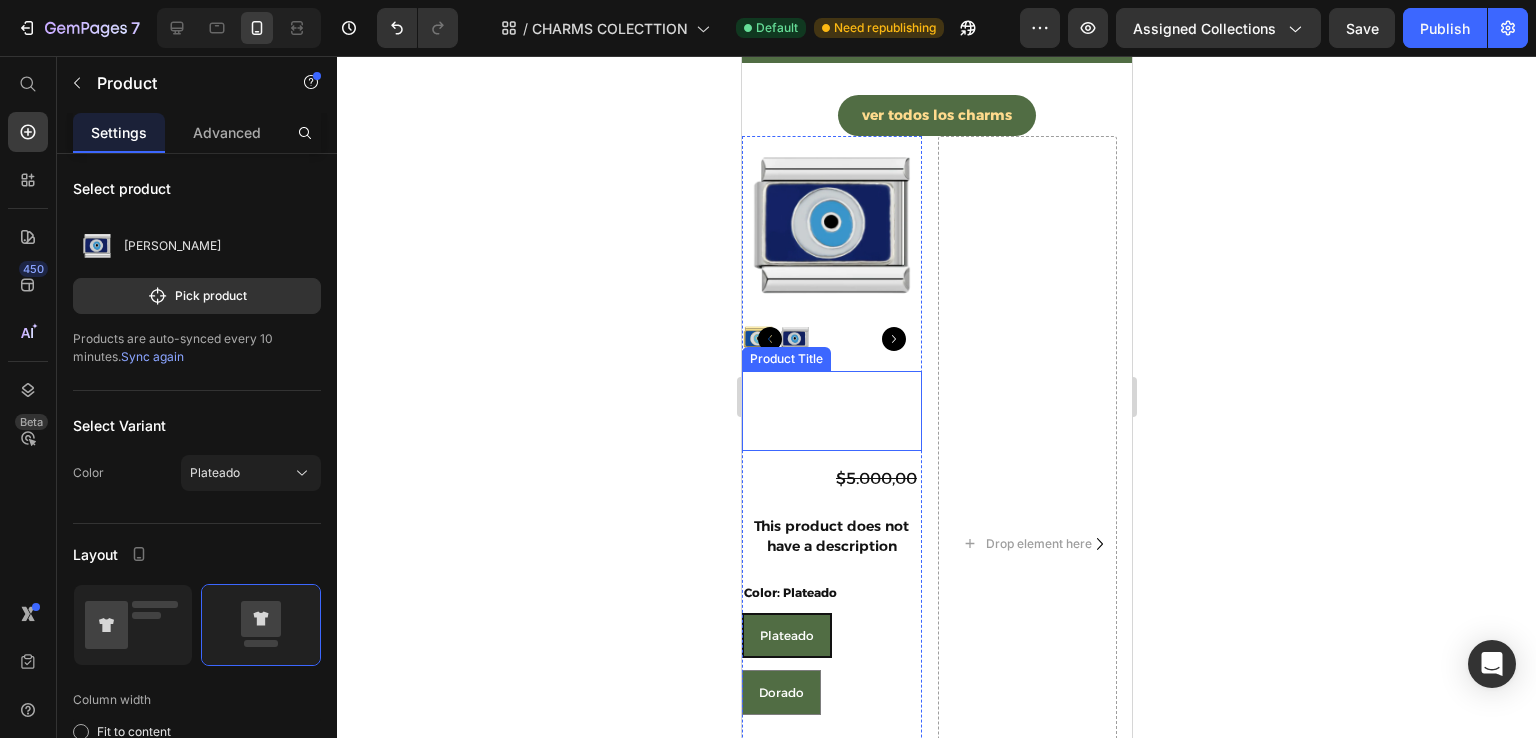 scroll, scrollTop: 1649, scrollLeft: 0, axis: vertical 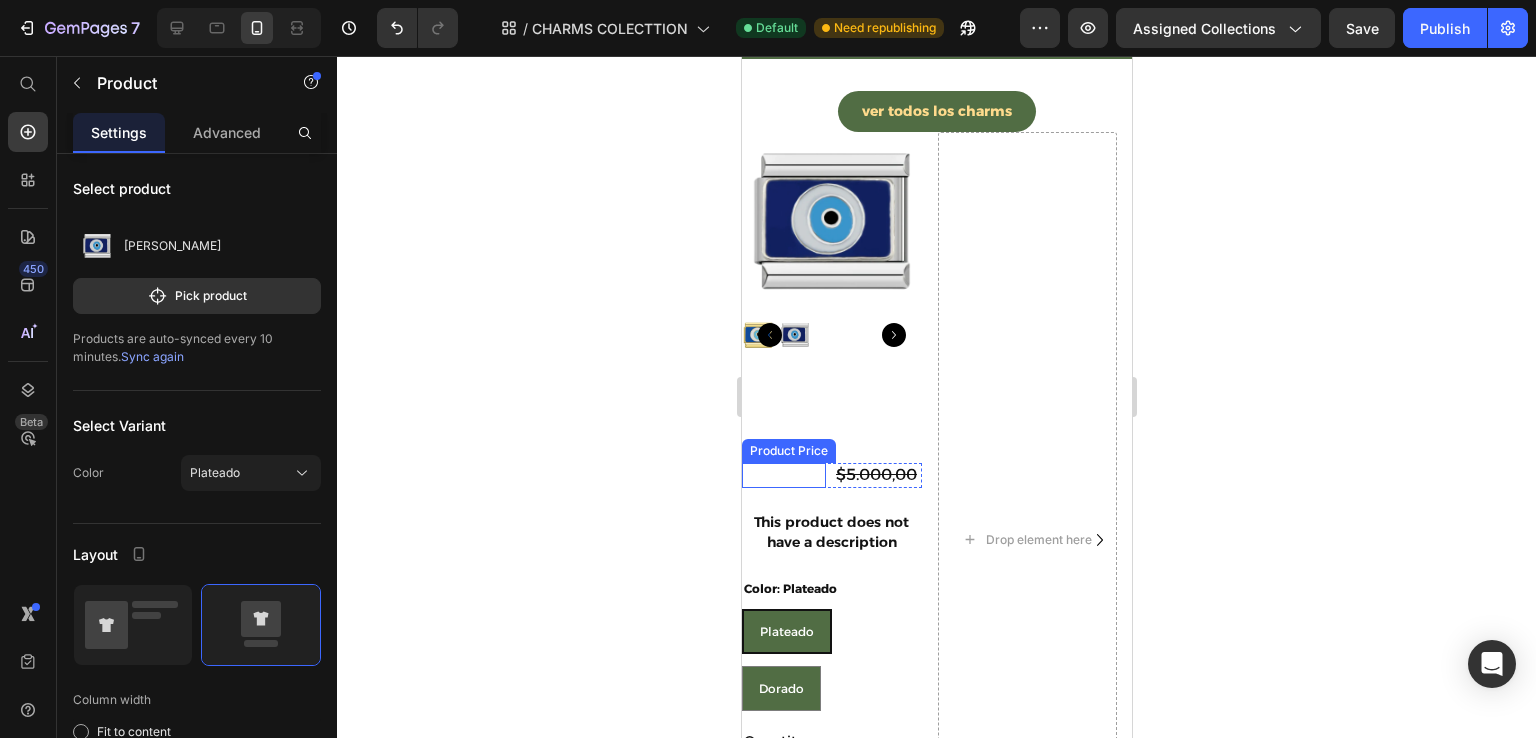 click on "$4.500,00" at bounding box center [783, 475] 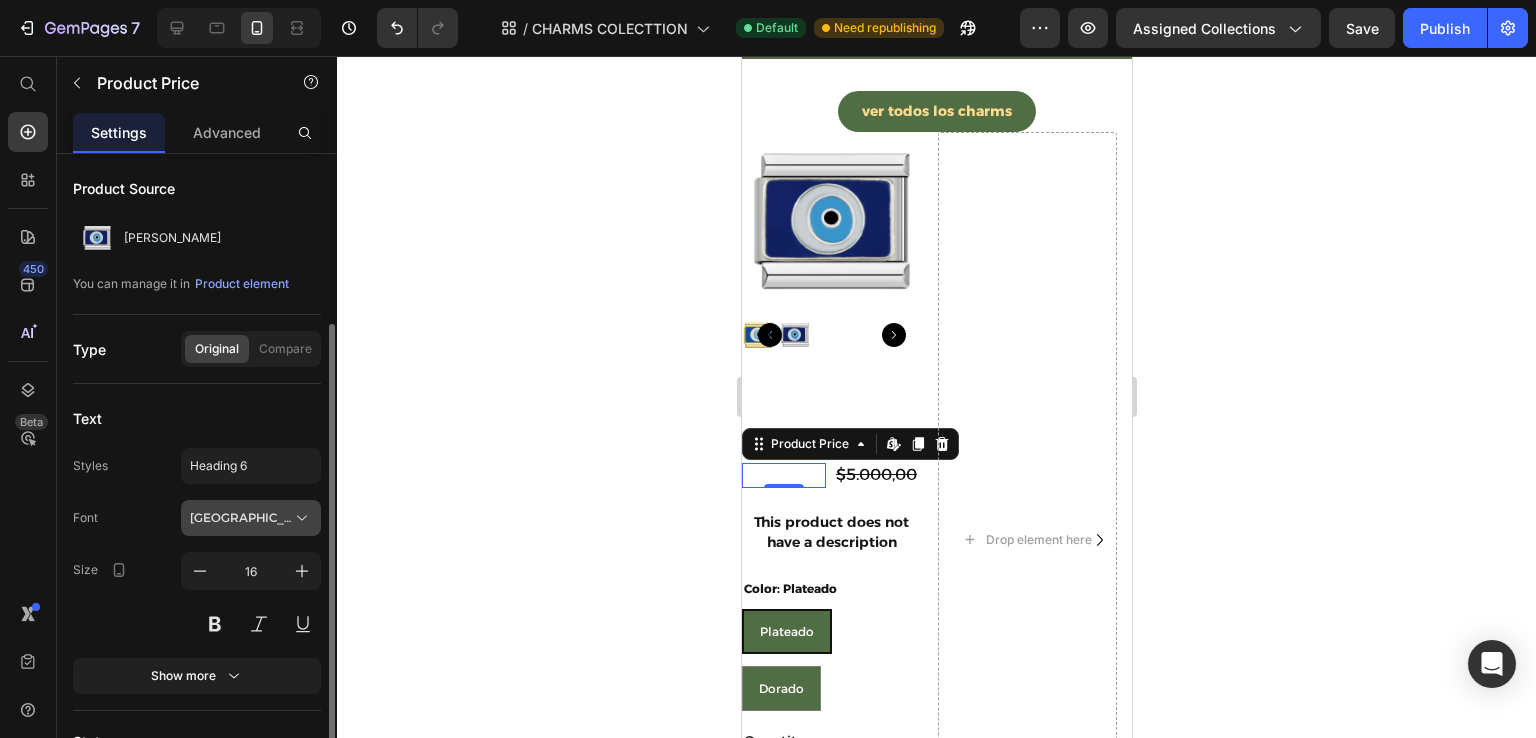scroll, scrollTop: 200, scrollLeft: 0, axis: vertical 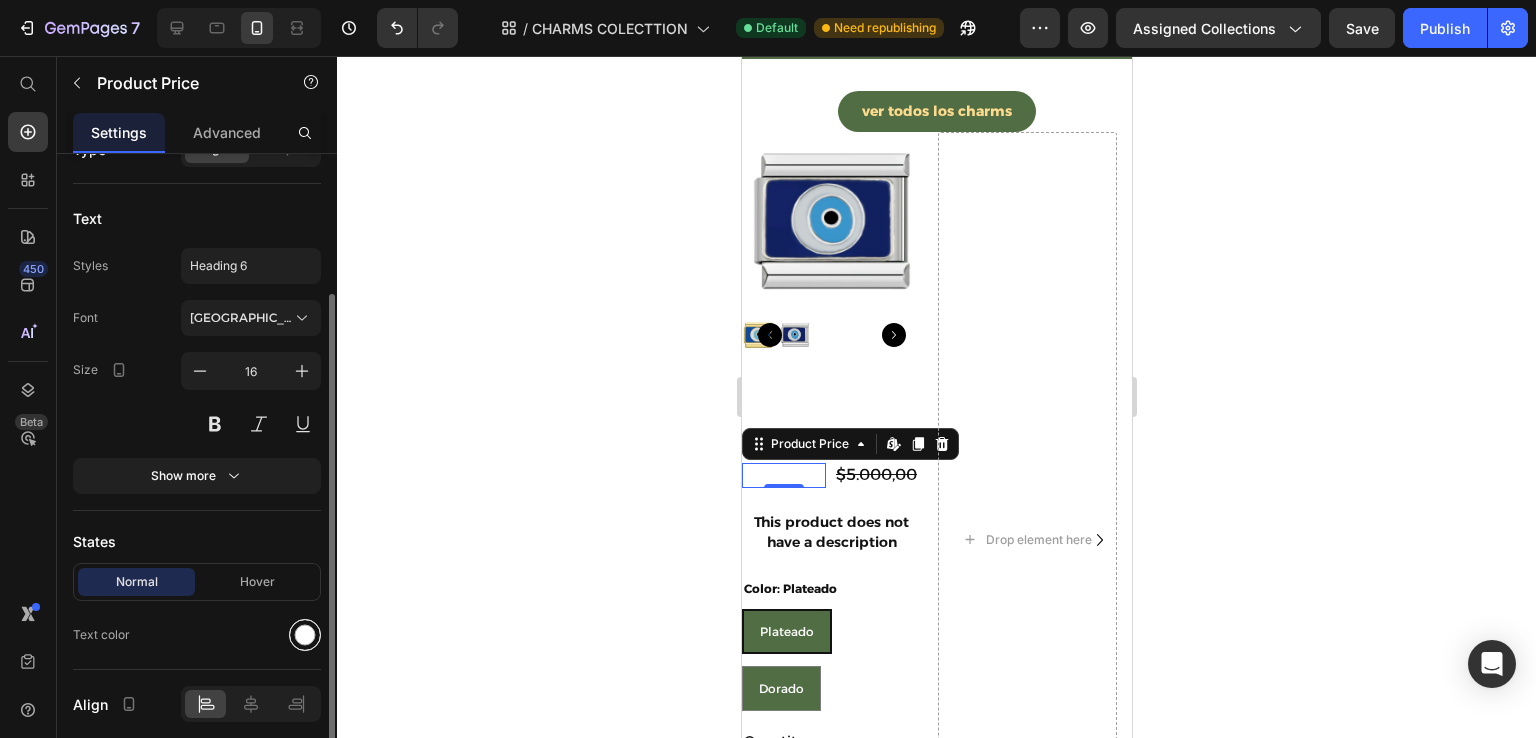 click at bounding box center [305, 635] 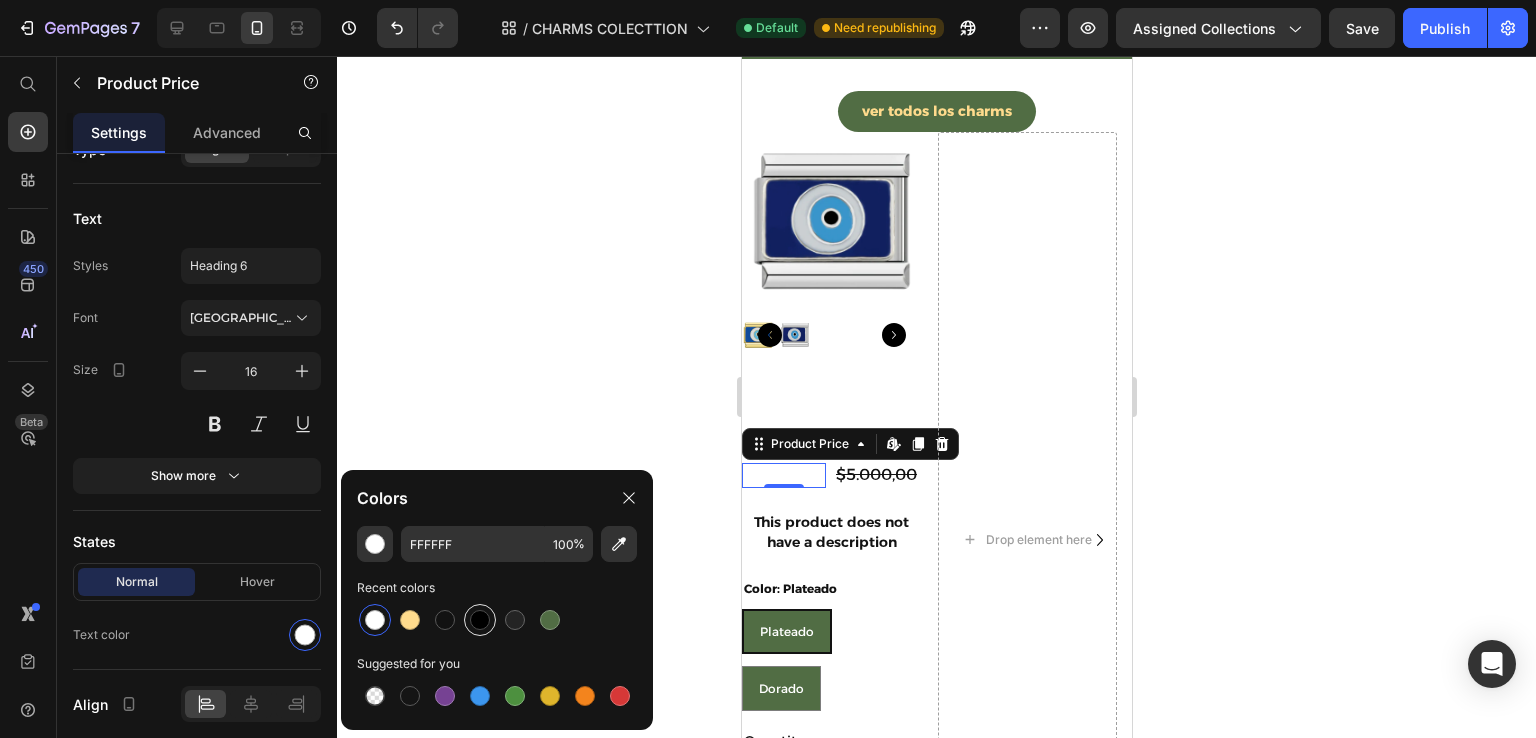 click at bounding box center [480, 620] 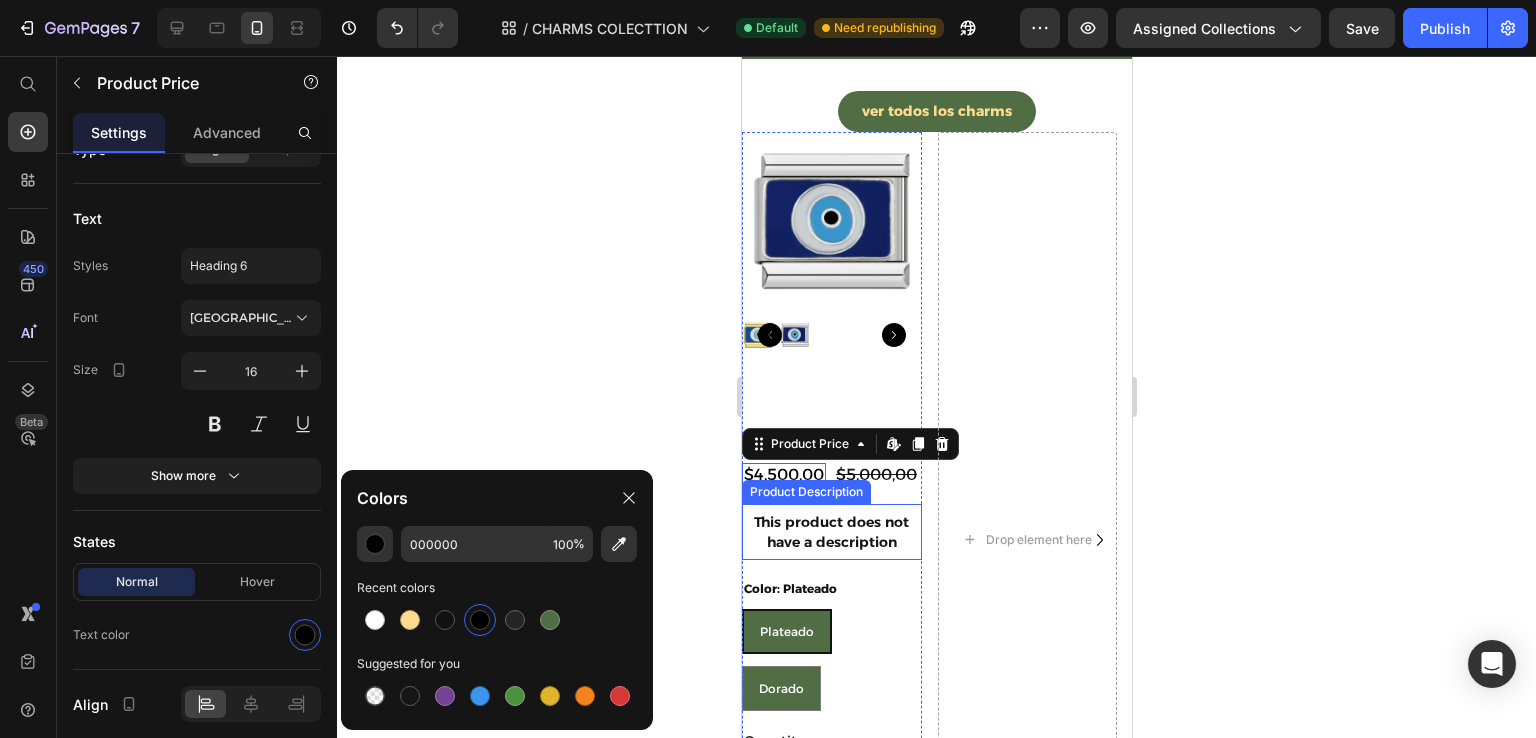 click on "This product does not have a description" at bounding box center (831, 532) 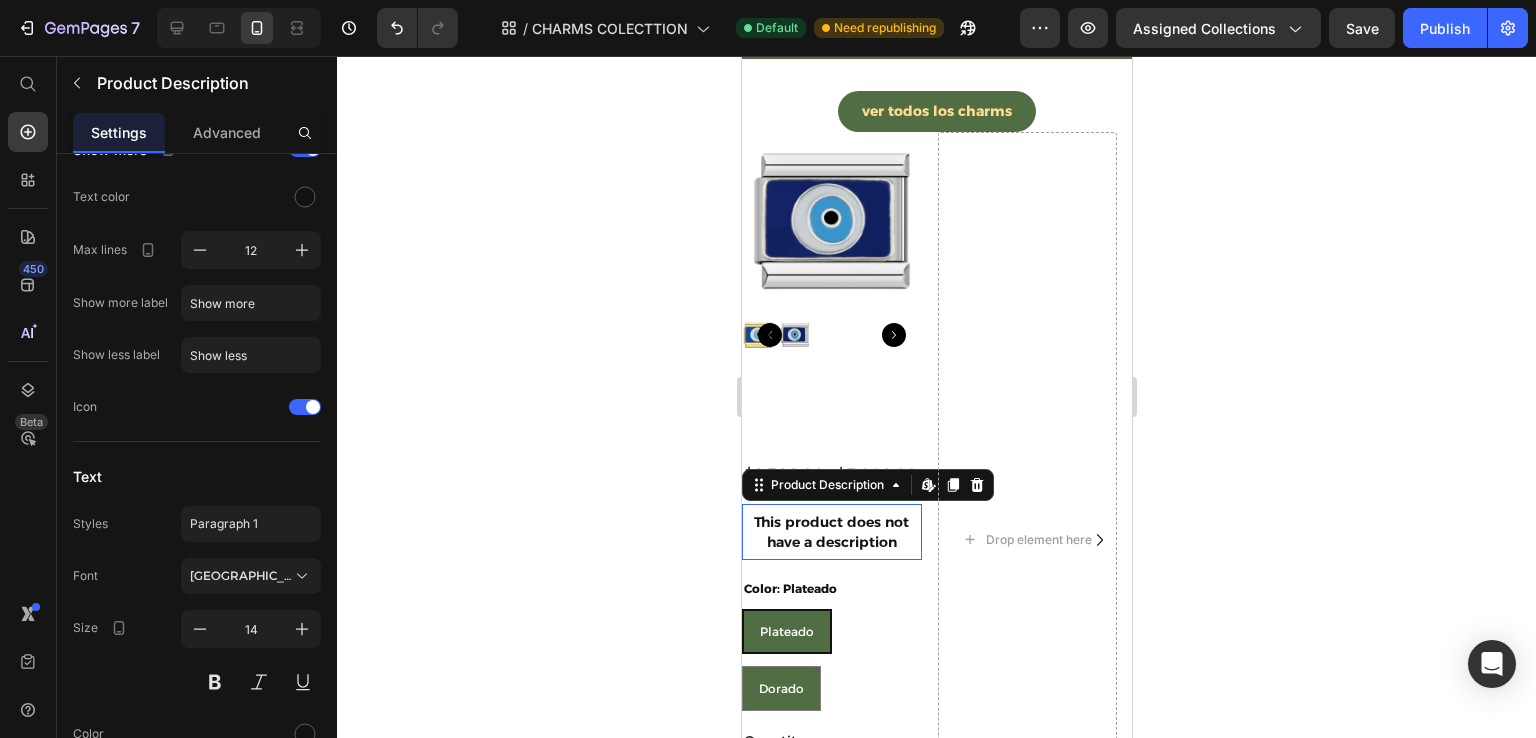 scroll, scrollTop: 0, scrollLeft: 0, axis: both 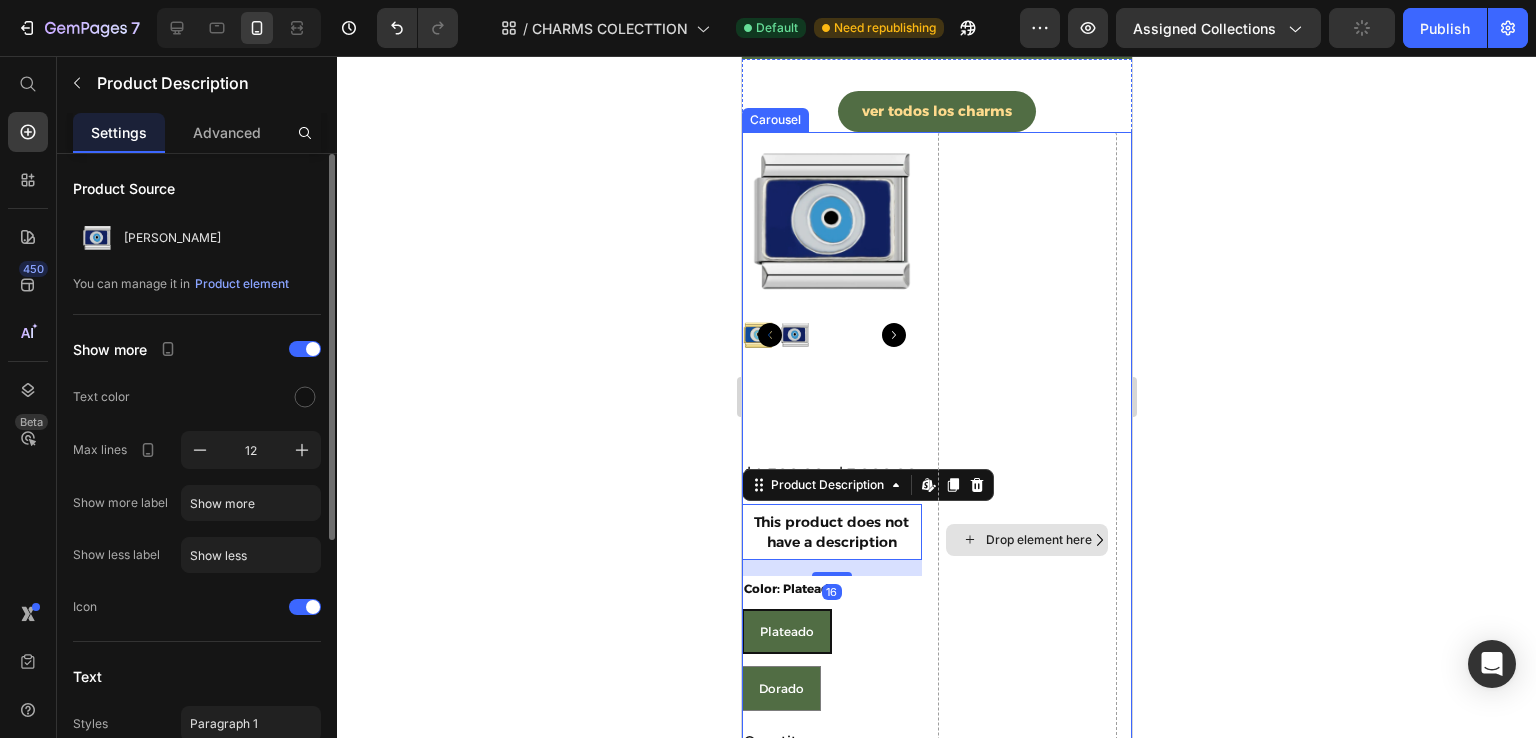click on "Drop element here" at bounding box center (1027, 540) 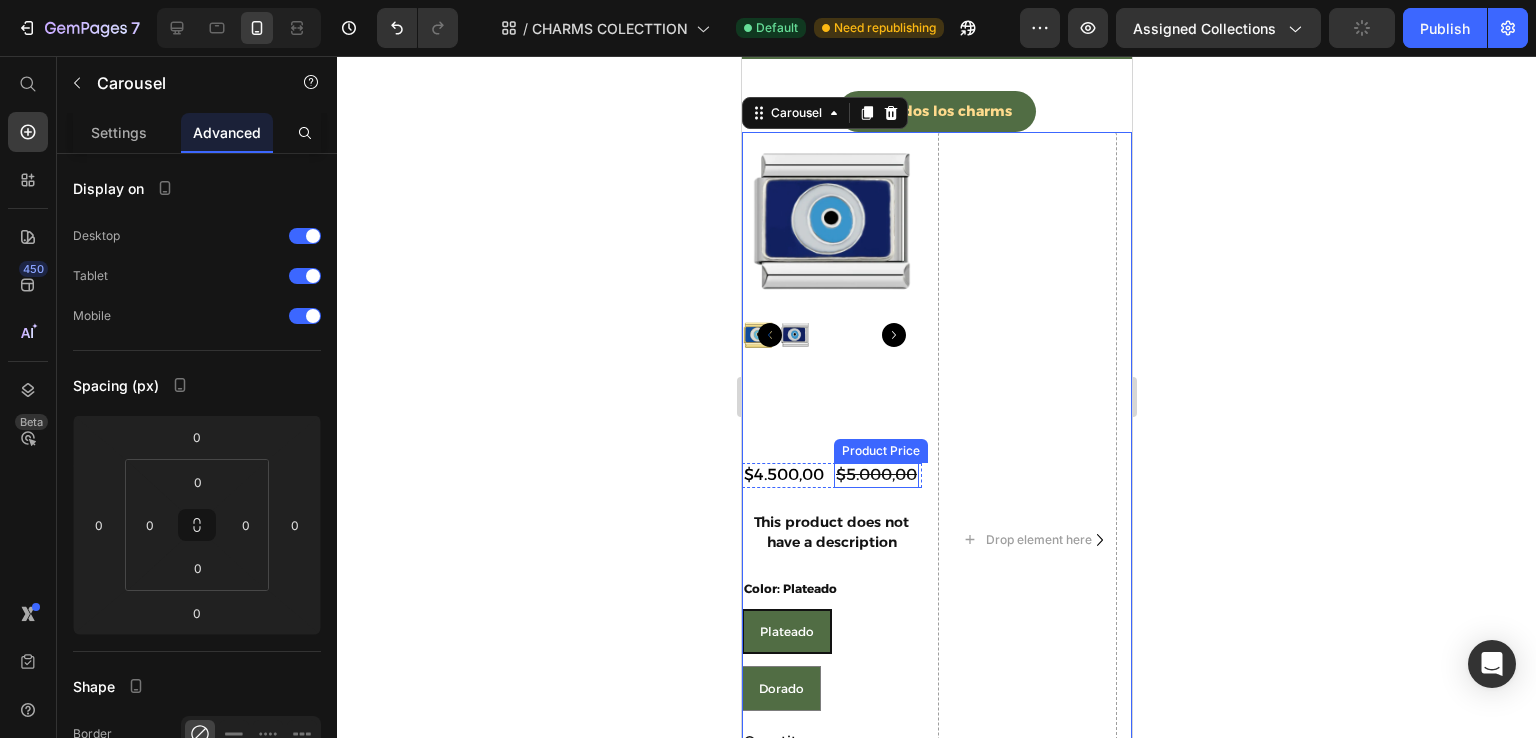 click on "$5.000,00" at bounding box center (875, 475) 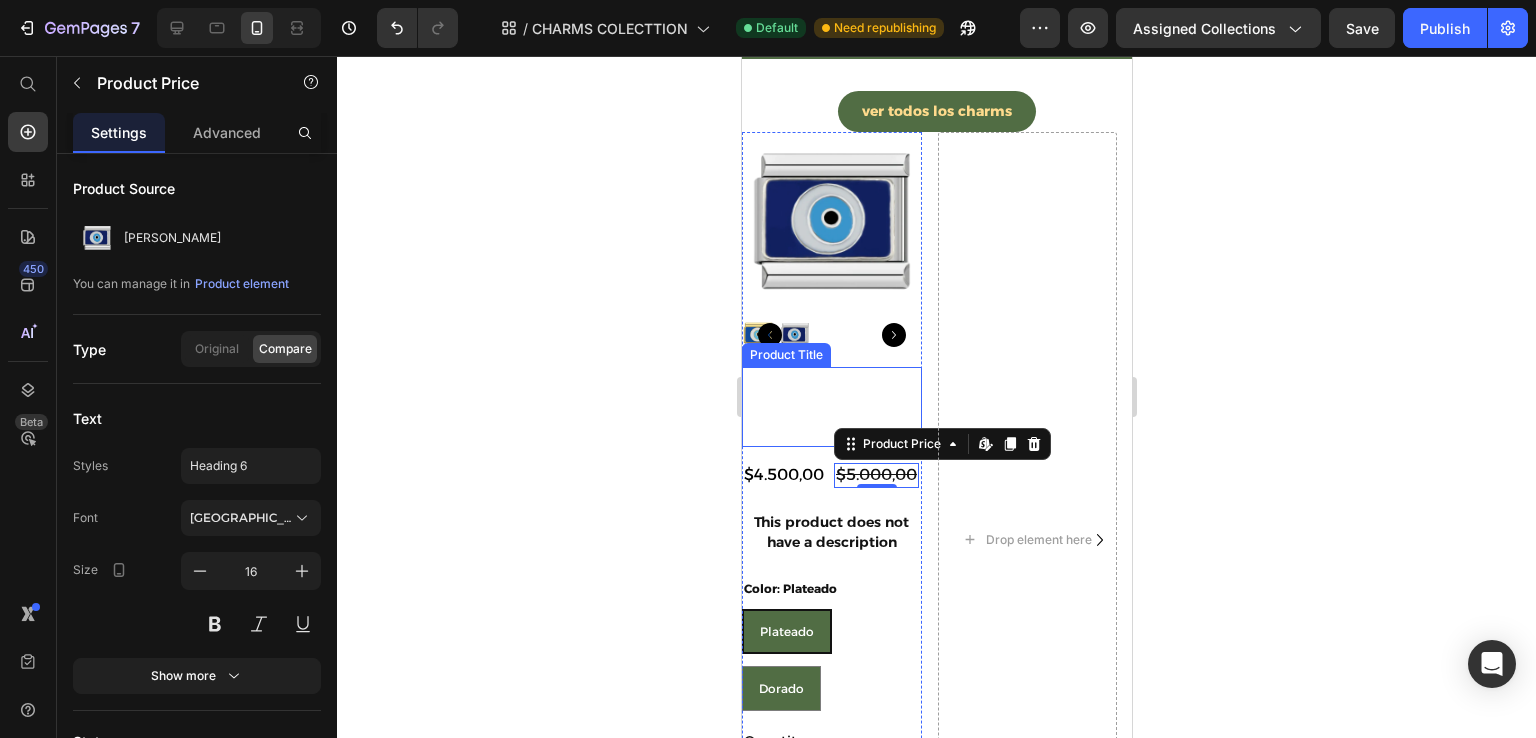 click on "[PERSON_NAME]" at bounding box center [831, 406] 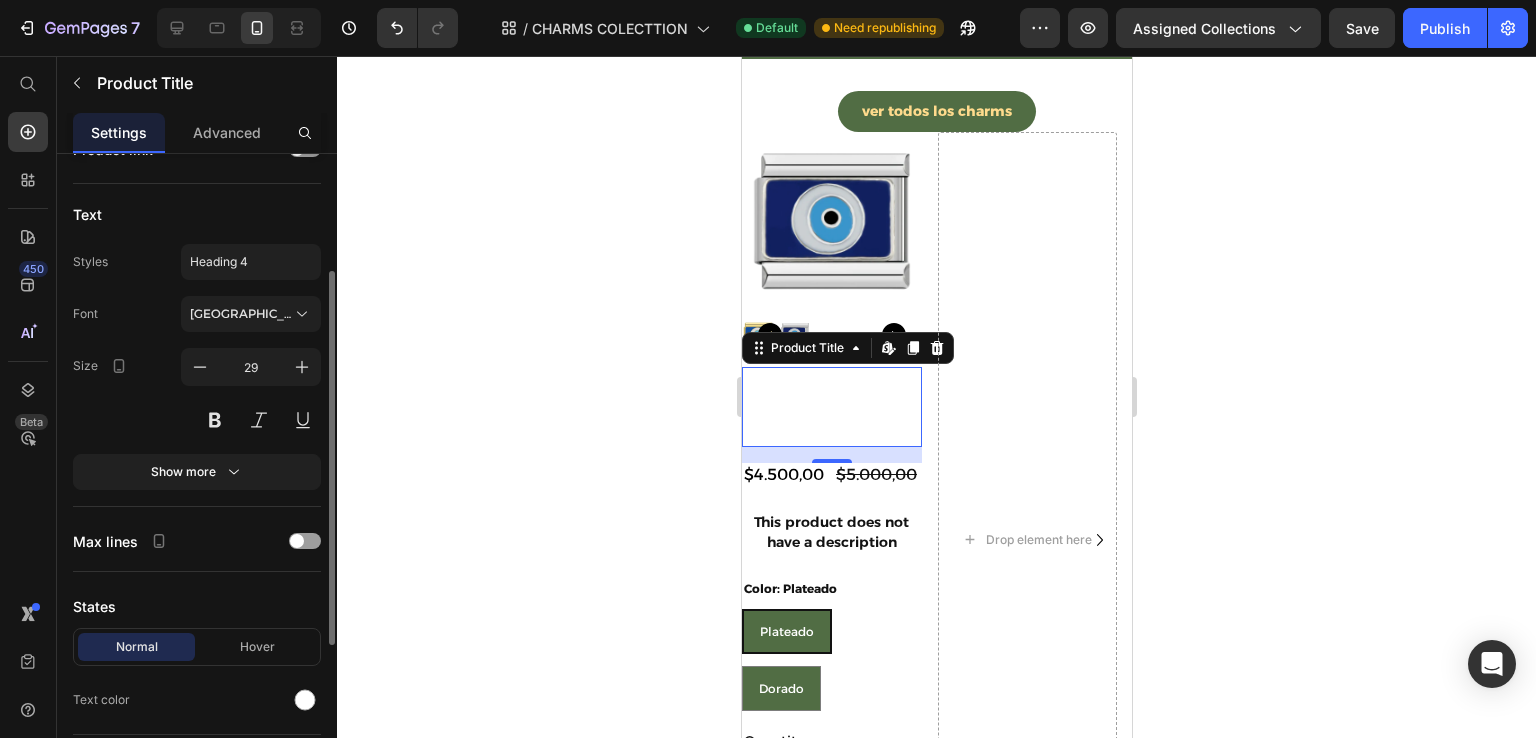 scroll, scrollTop: 300, scrollLeft: 0, axis: vertical 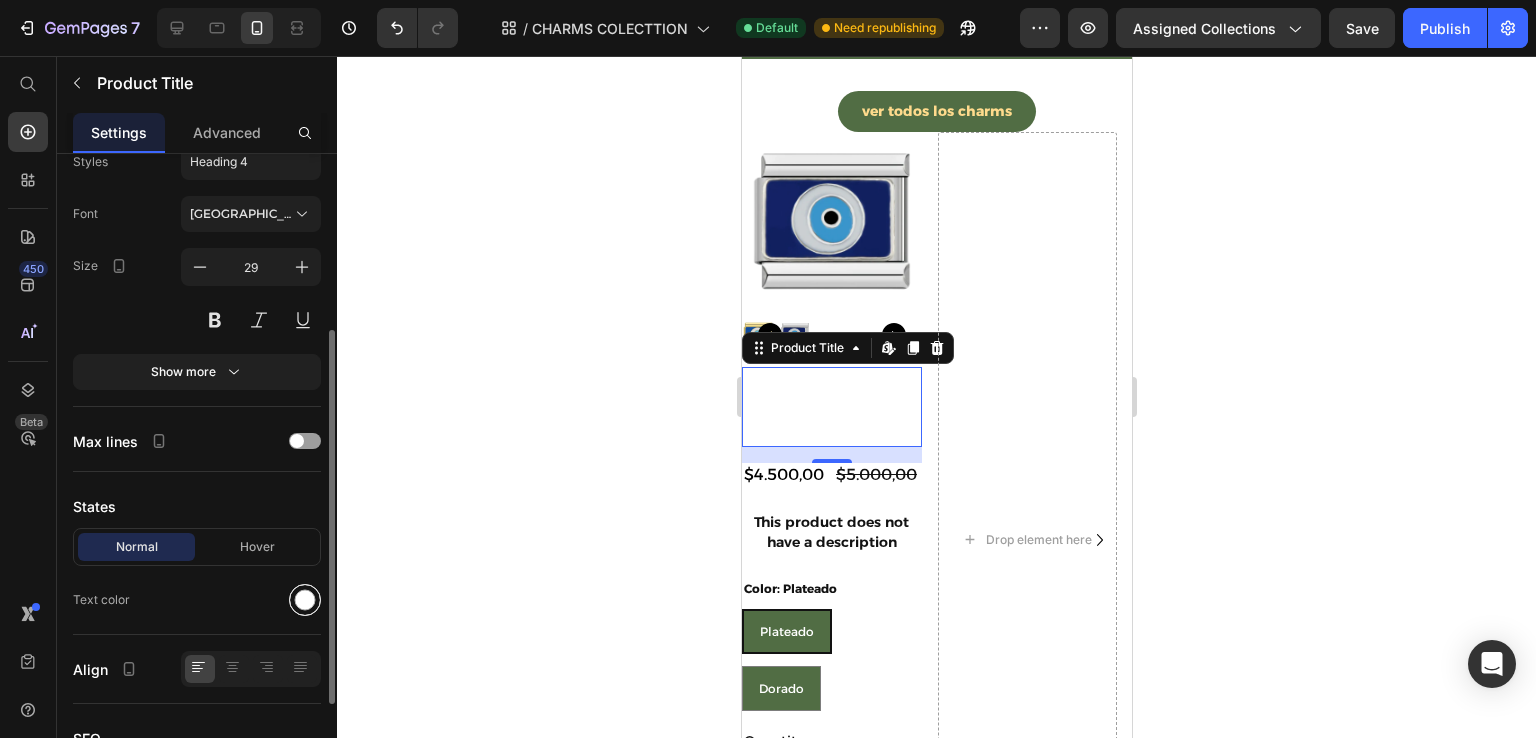 click at bounding box center (305, 600) 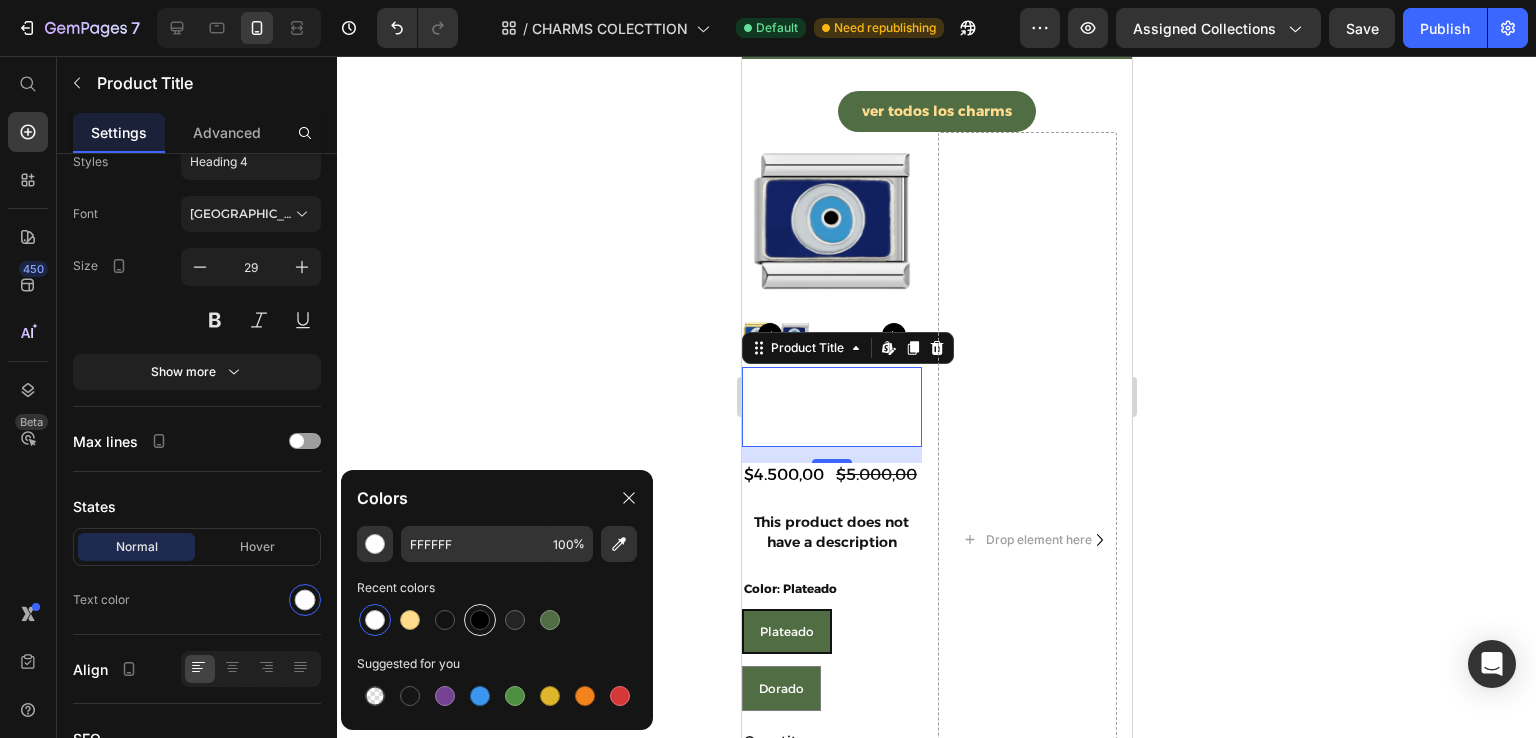 click at bounding box center [480, 620] 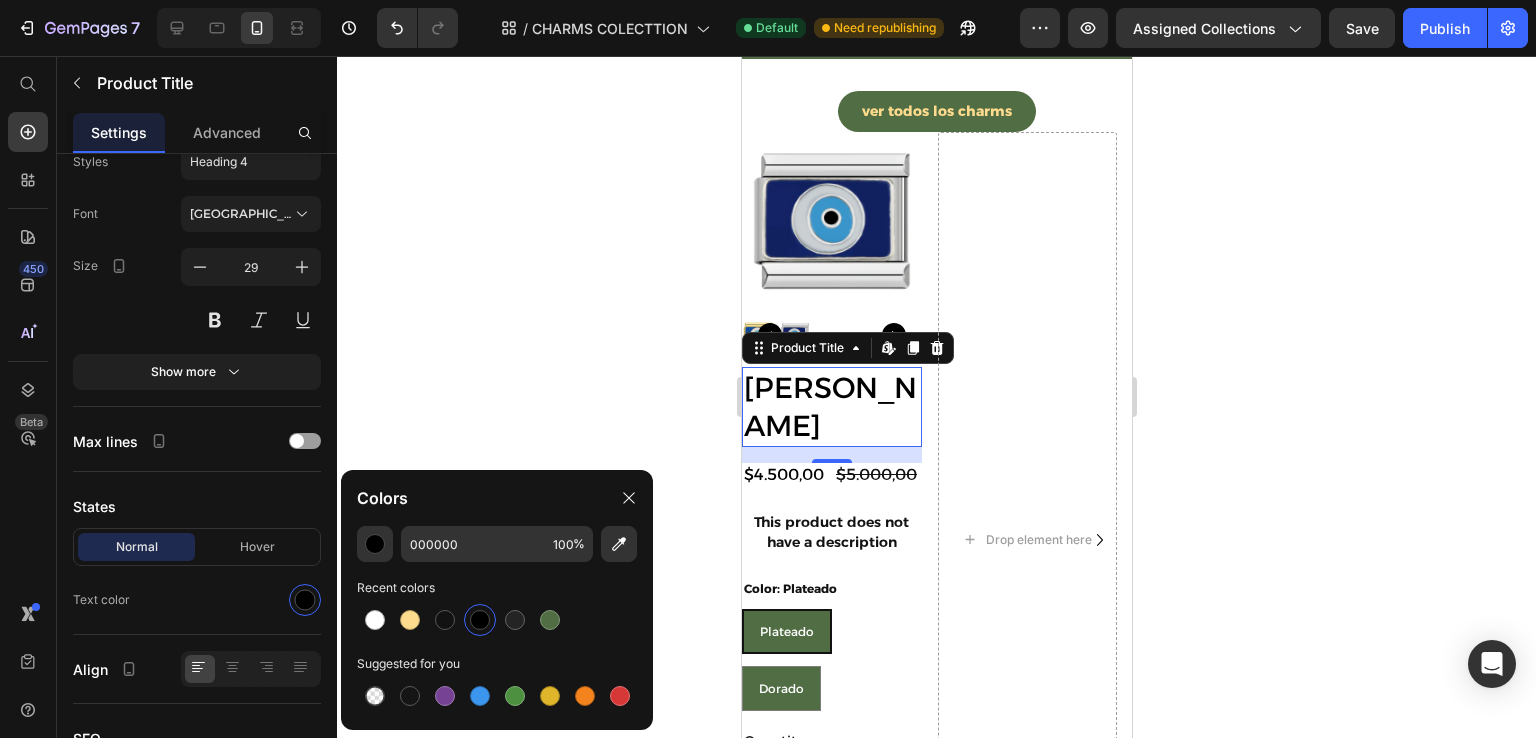click 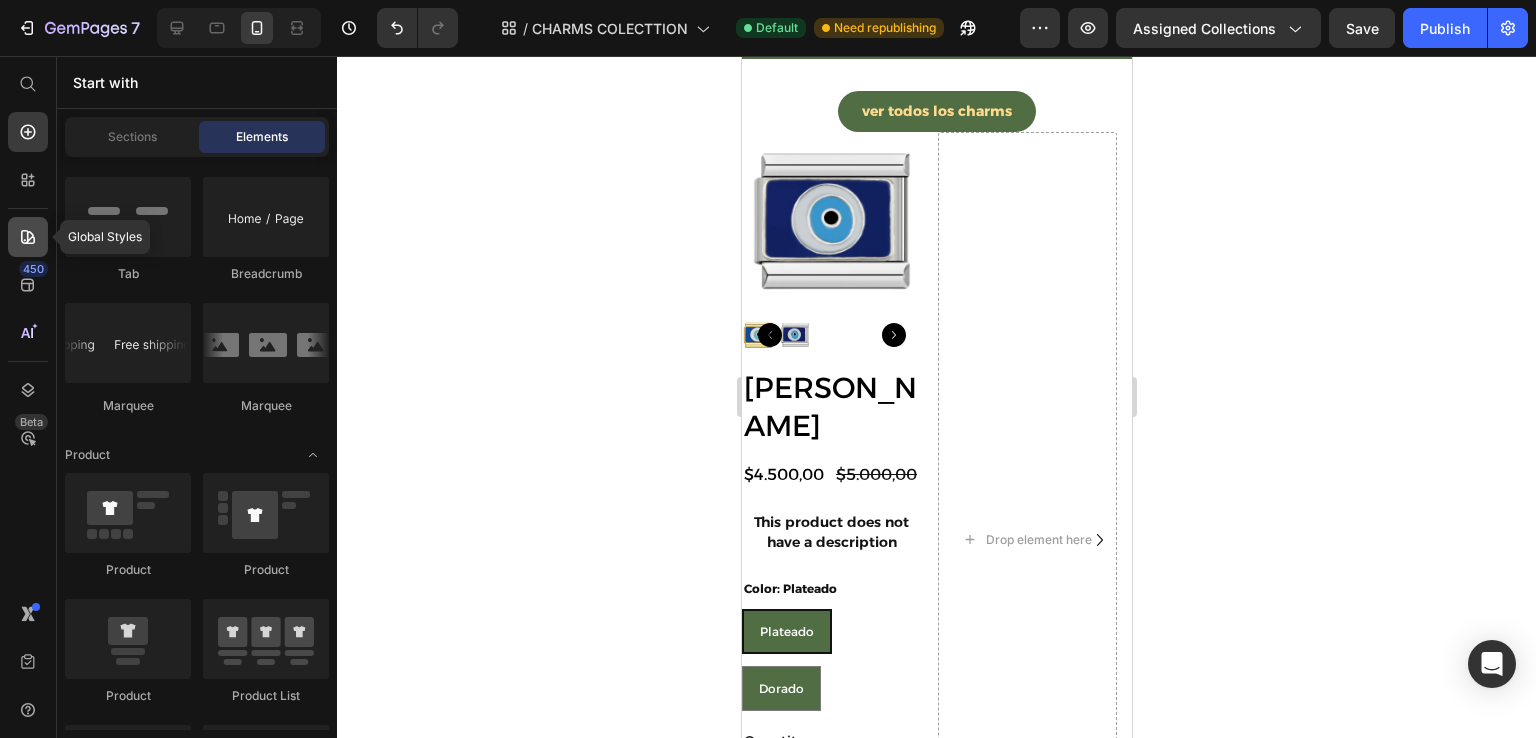 click 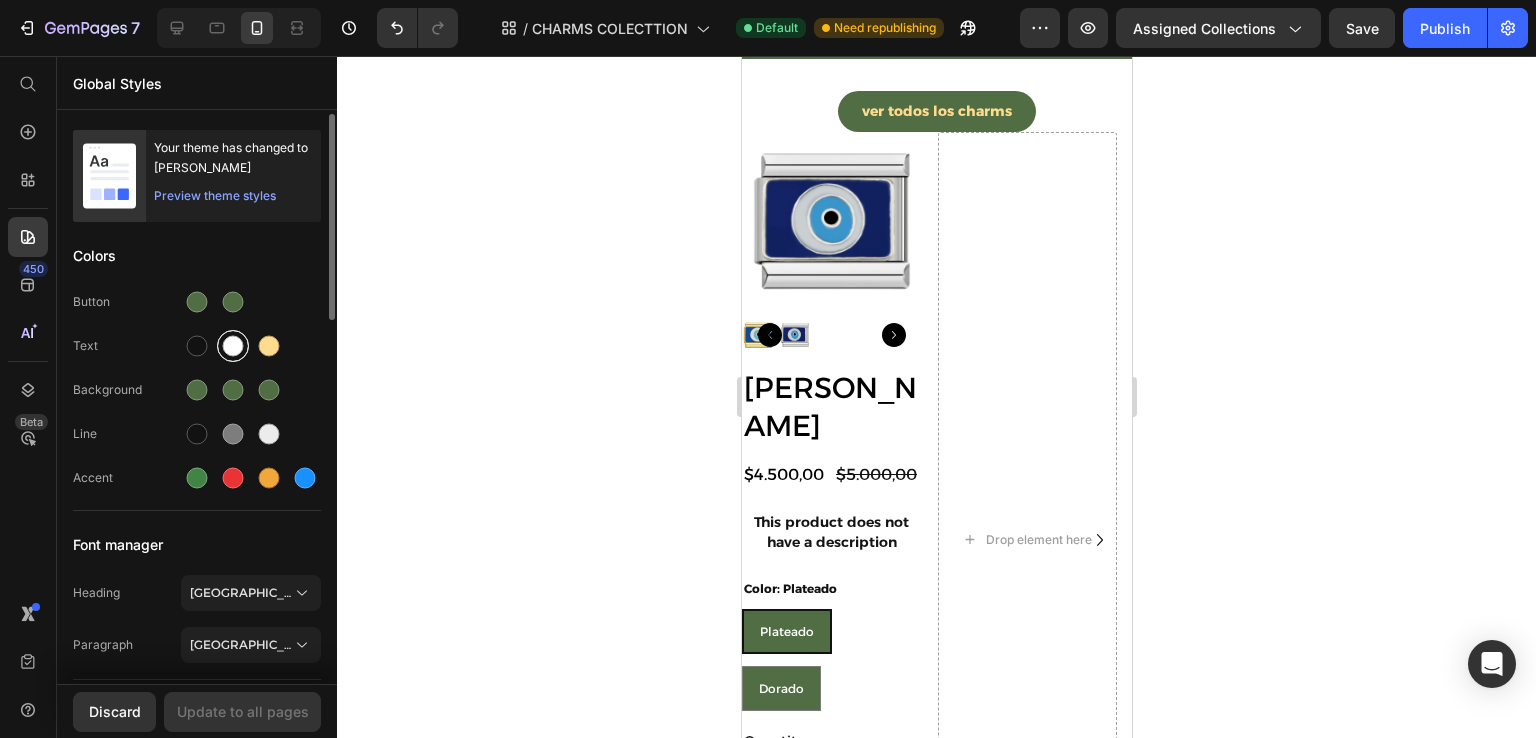 click at bounding box center [233, 346] 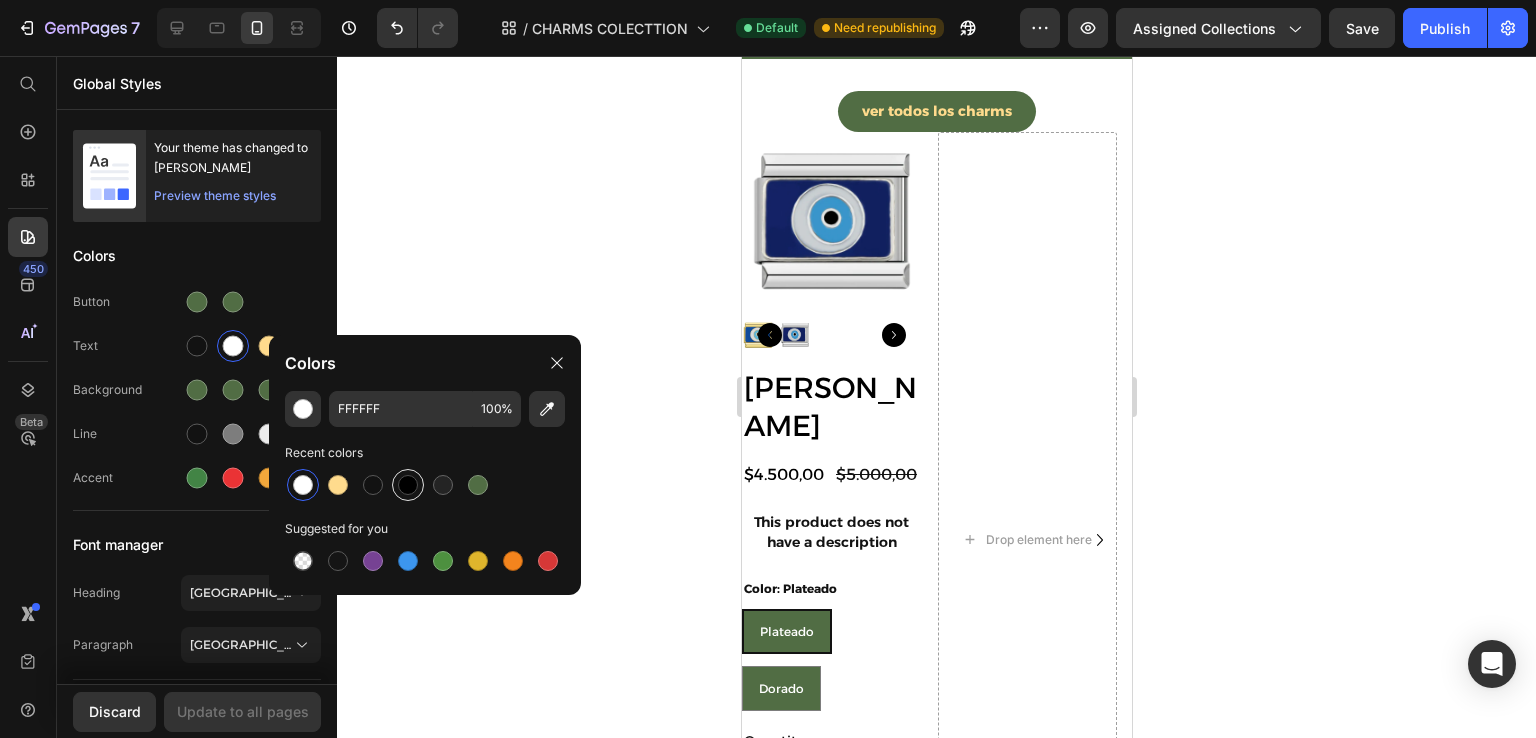 click at bounding box center [408, 485] 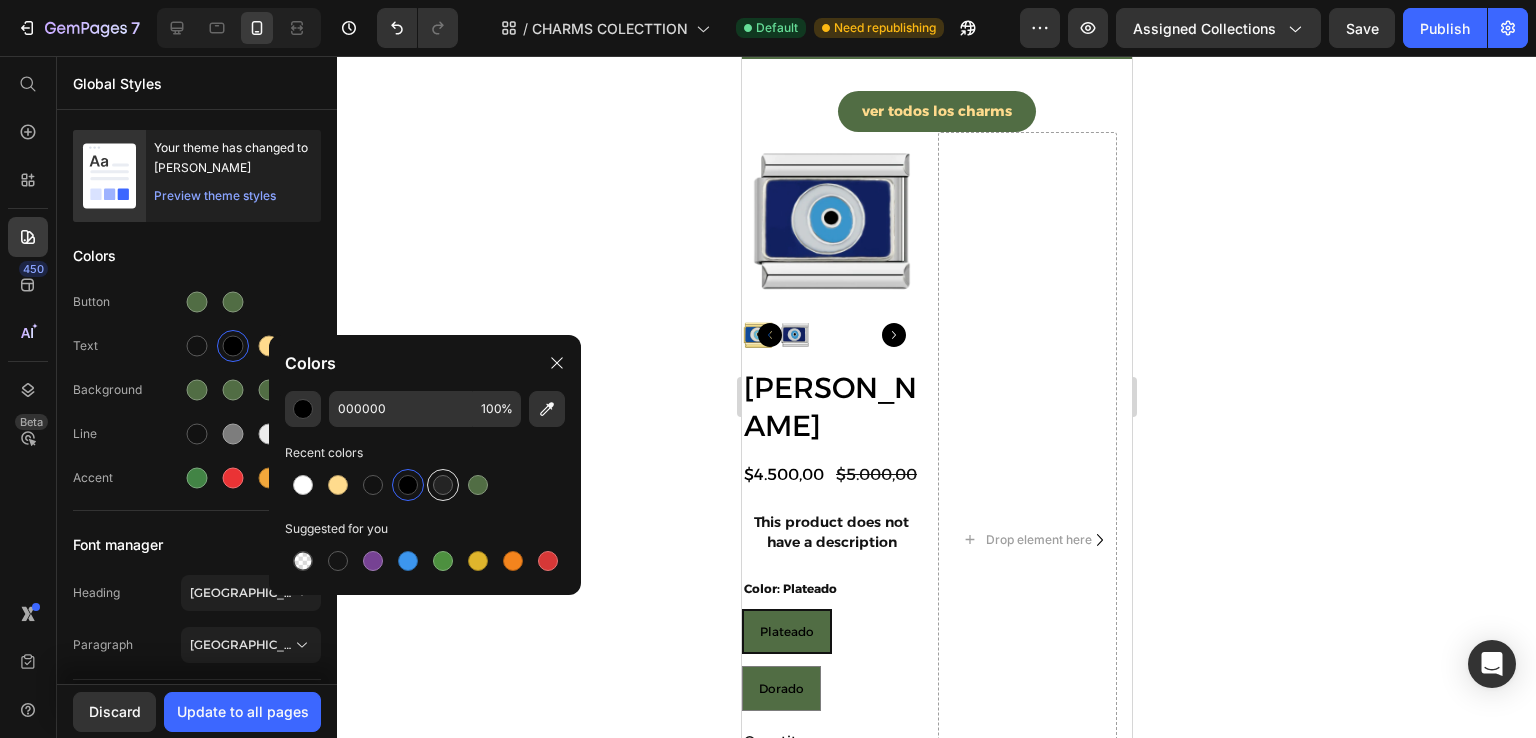 click at bounding box center [443, 485] 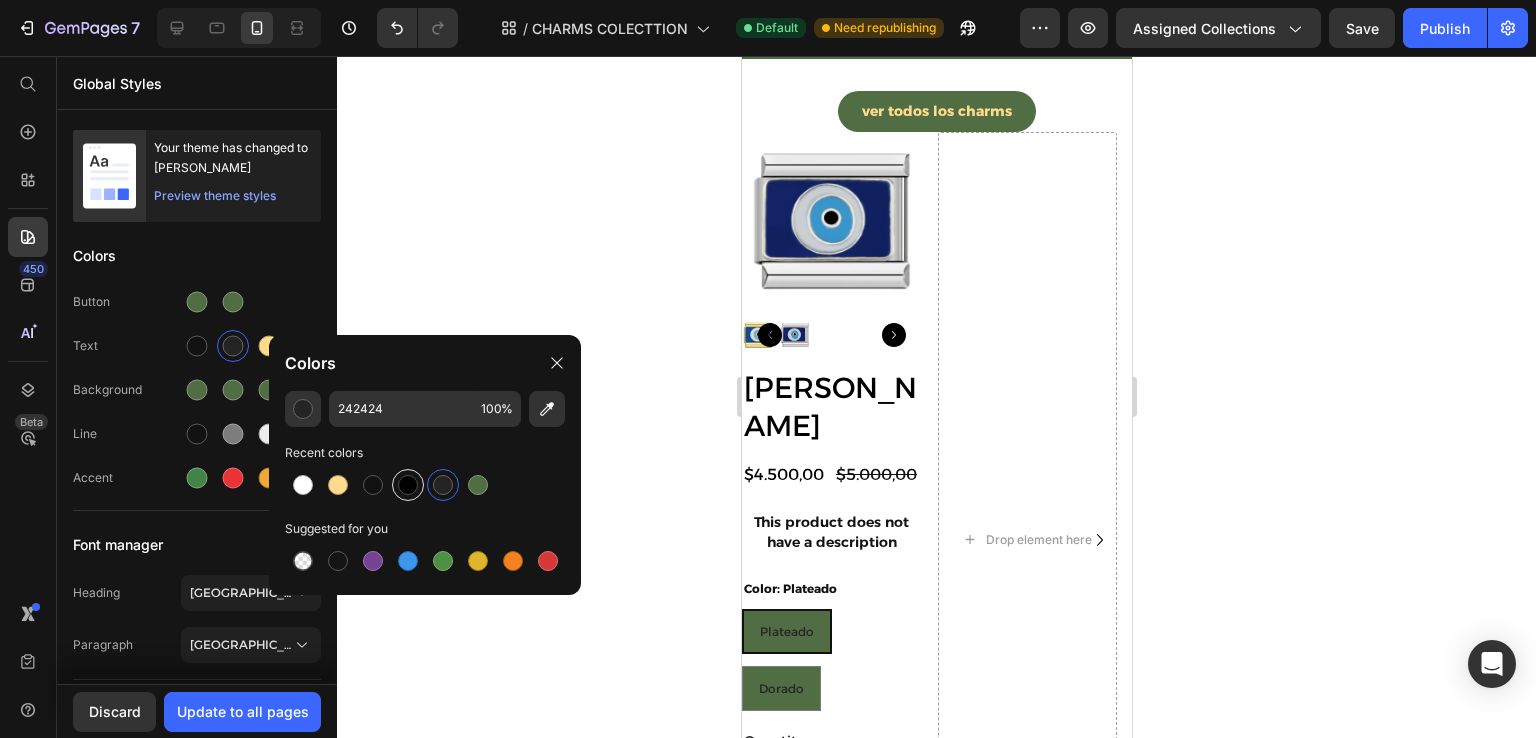 click at bounding box center (408, 485) 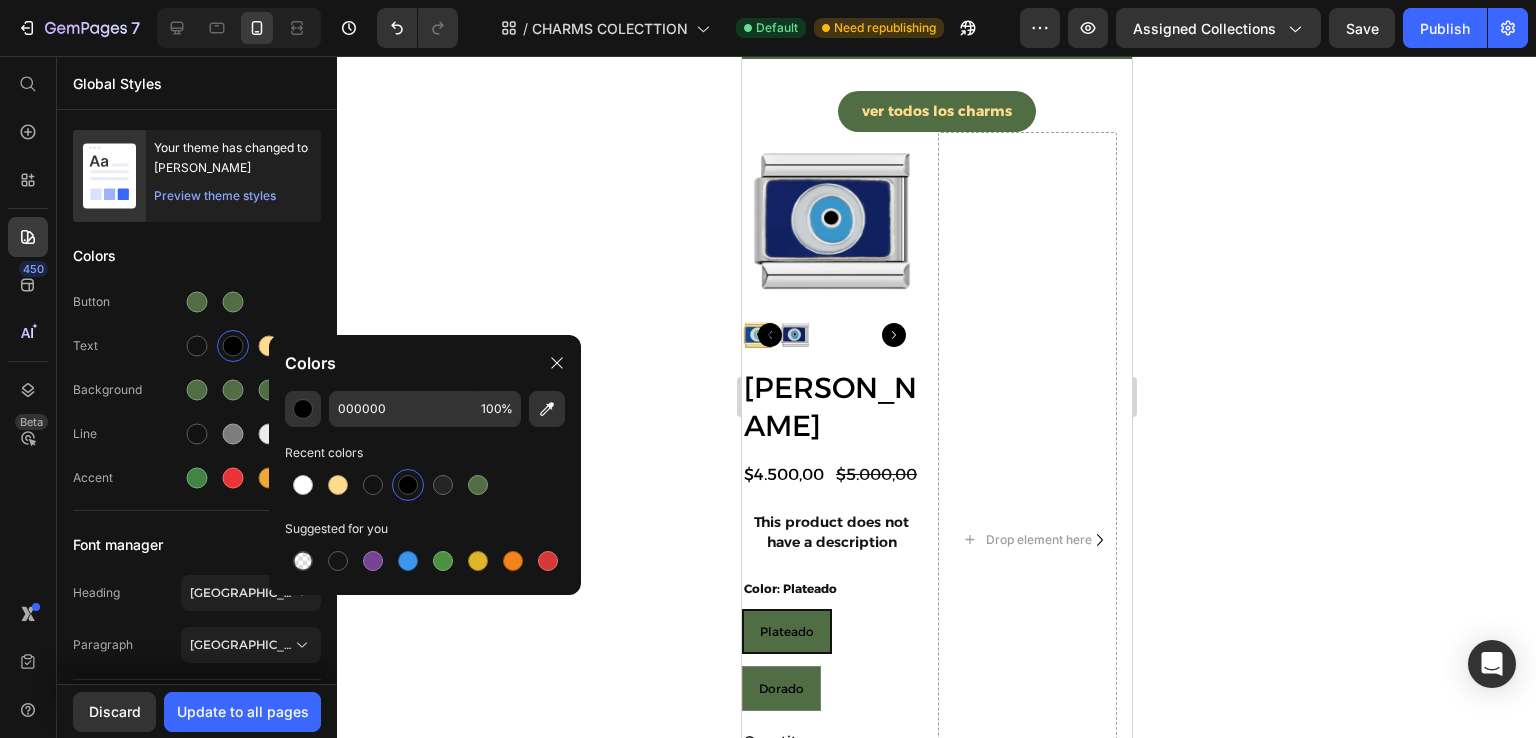 click 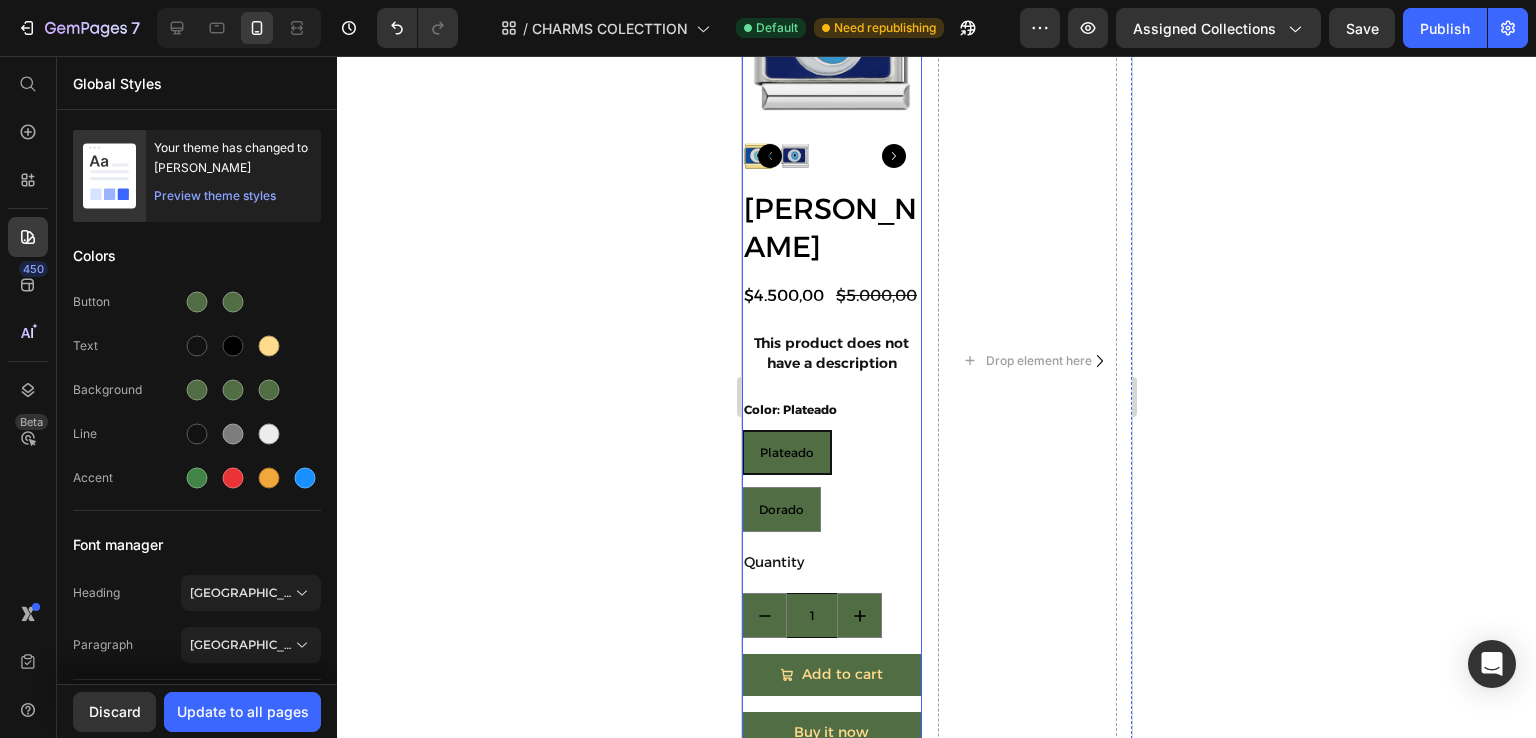 scroll, scrollTop: 1849, scrollLeft: 0, axis: vertical 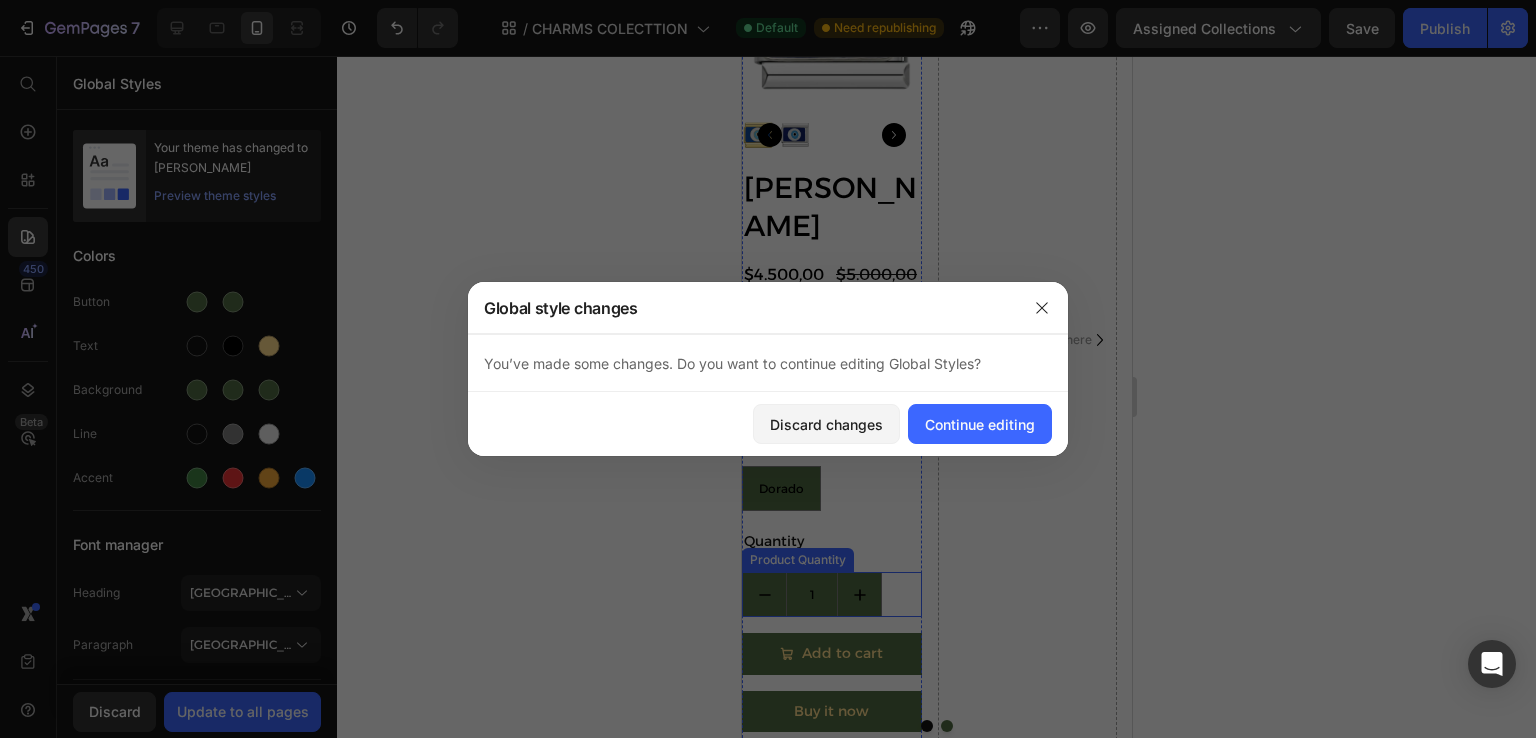 drag, startPoint x: 902, startPoint y: 576, endPoint x: 1645, endPoint y: 631, distance: 745.0329 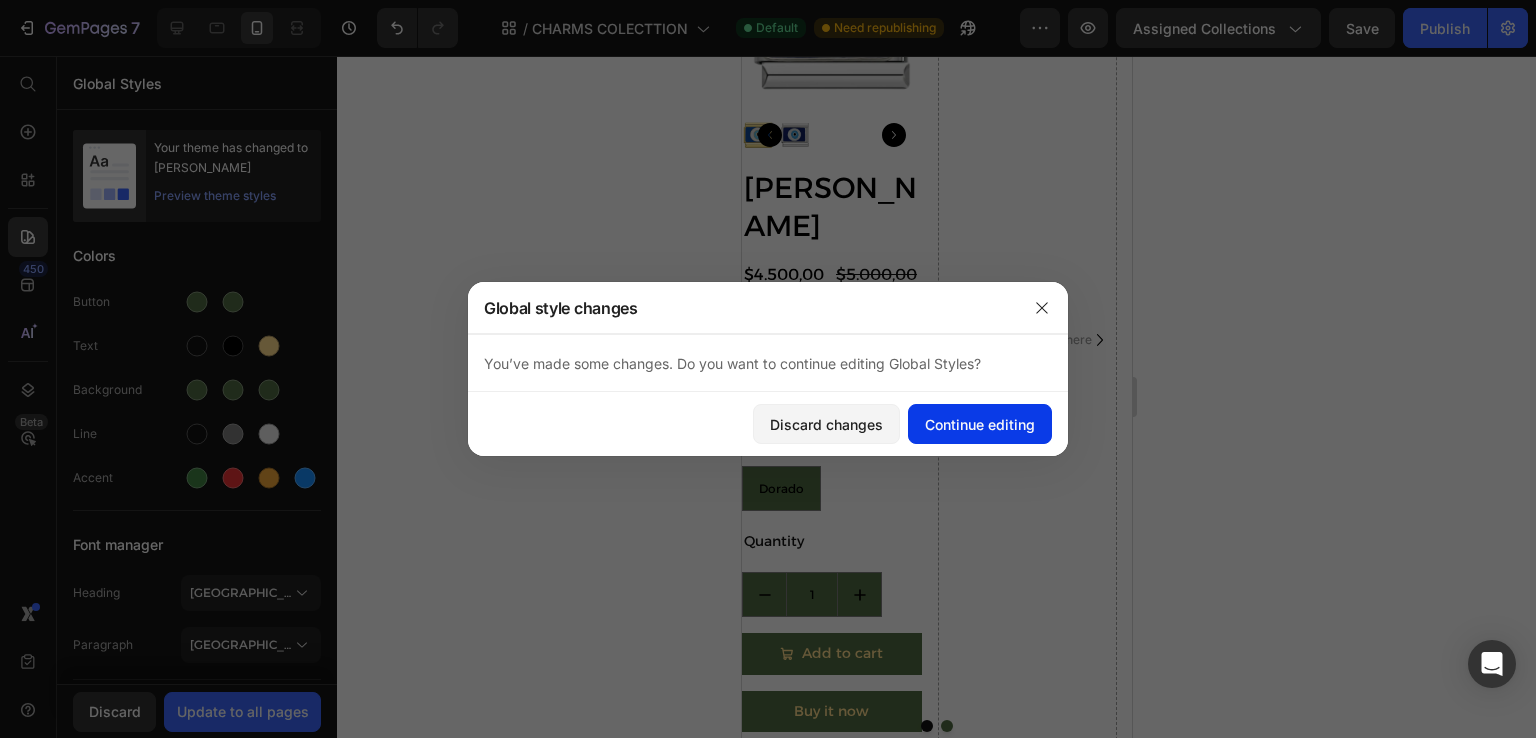 click on "Continue editing" at bounding box center [980, 424] 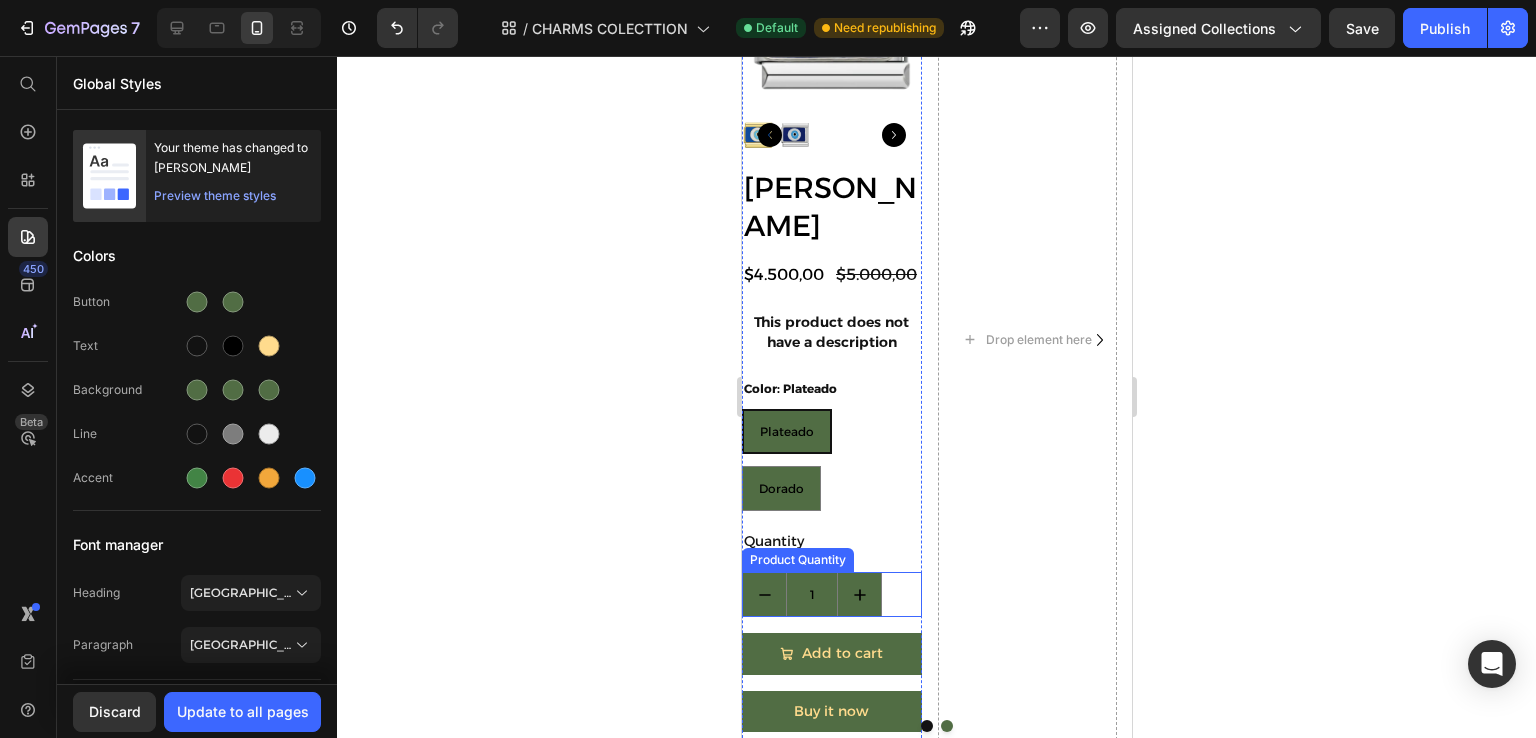 click on "1" at bounding box center (831, 594) 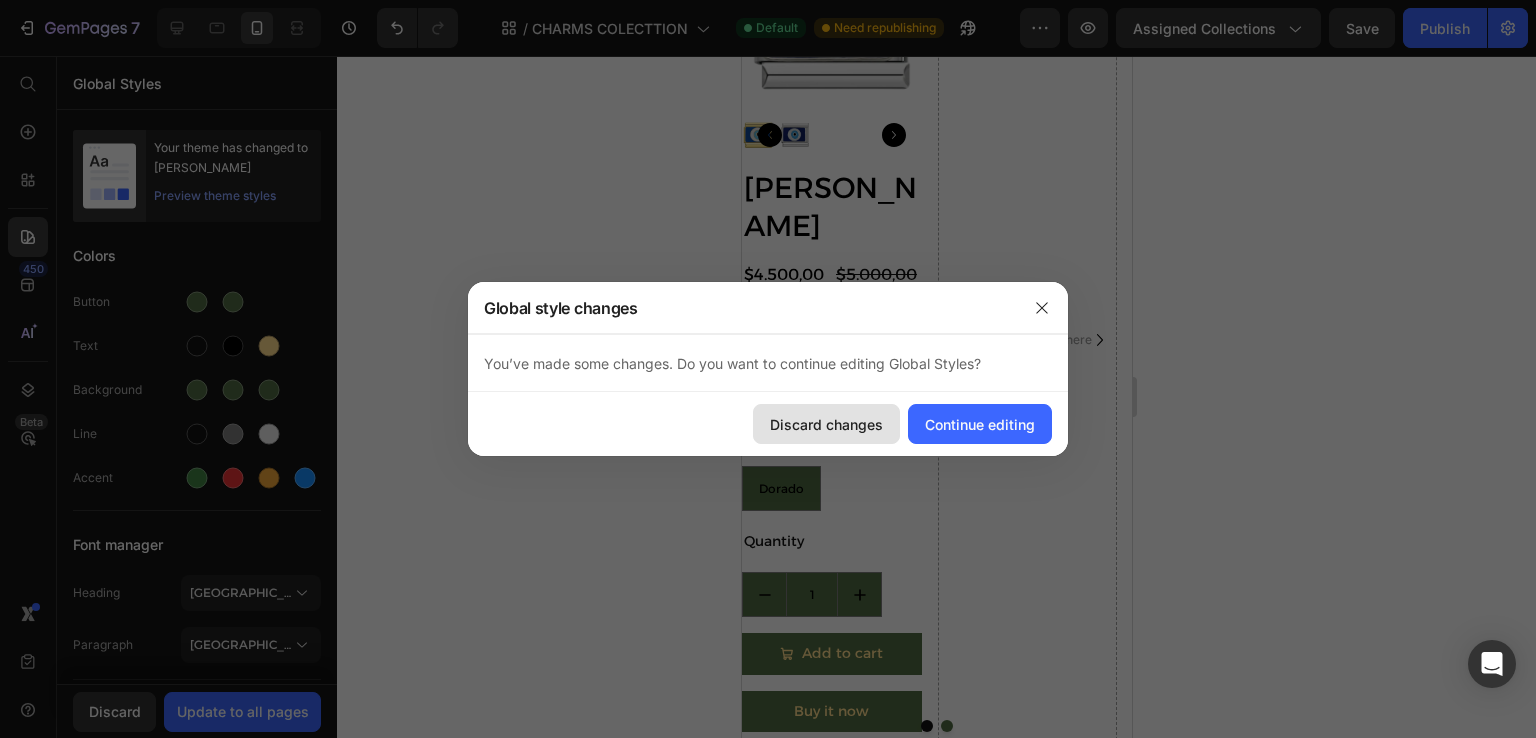click on "Discard changes" 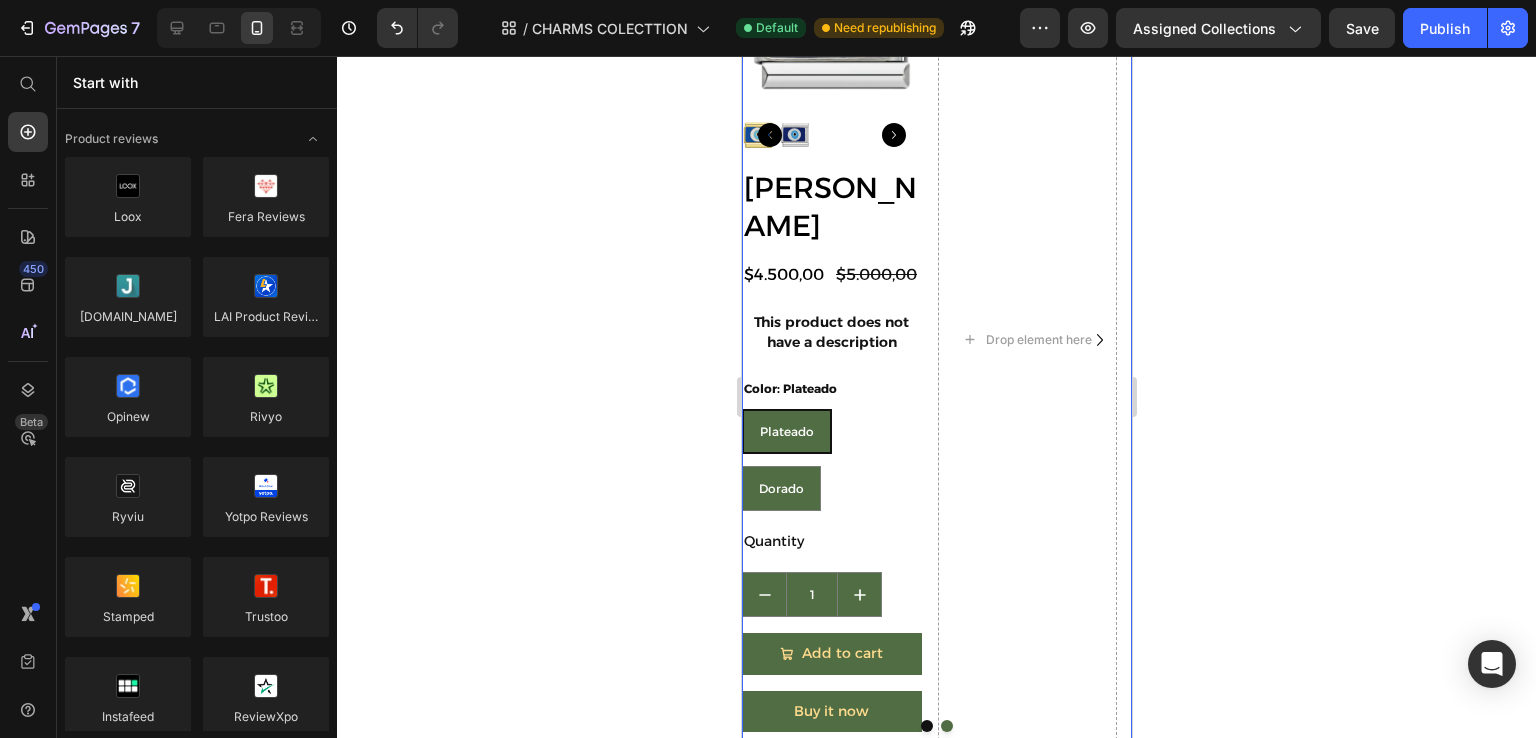 scroll, scrollTop: 2400, scrollLeft: 0, axis: vertical 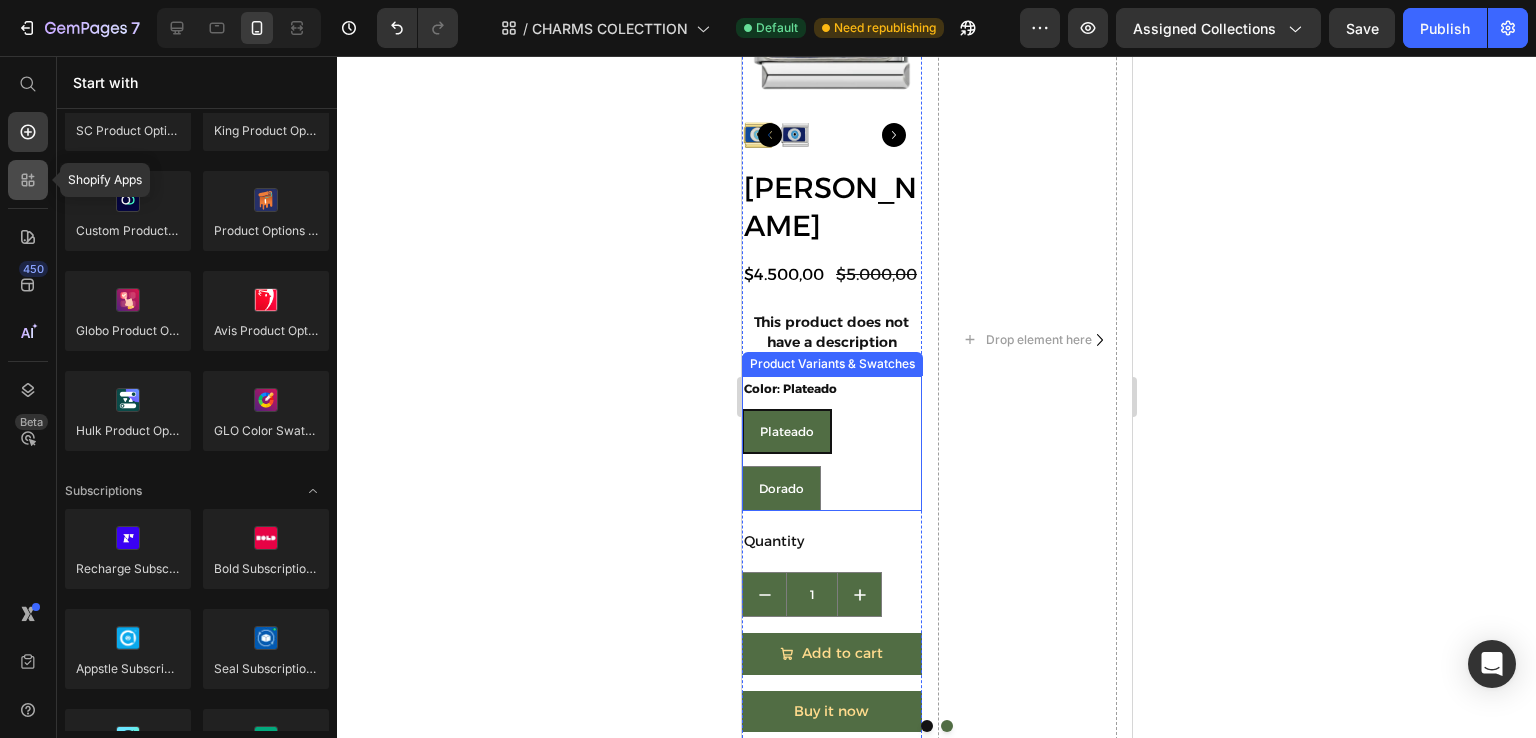 click 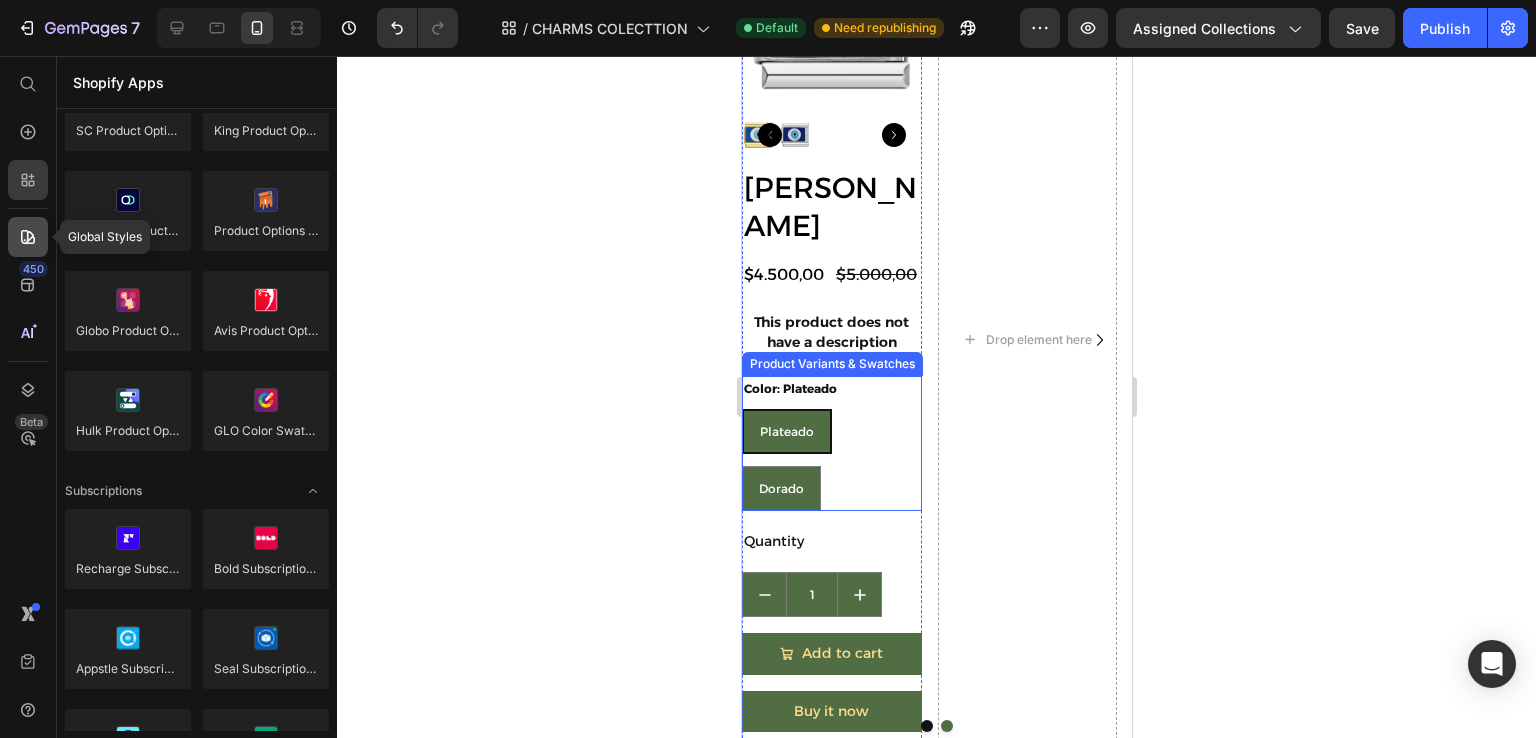 click 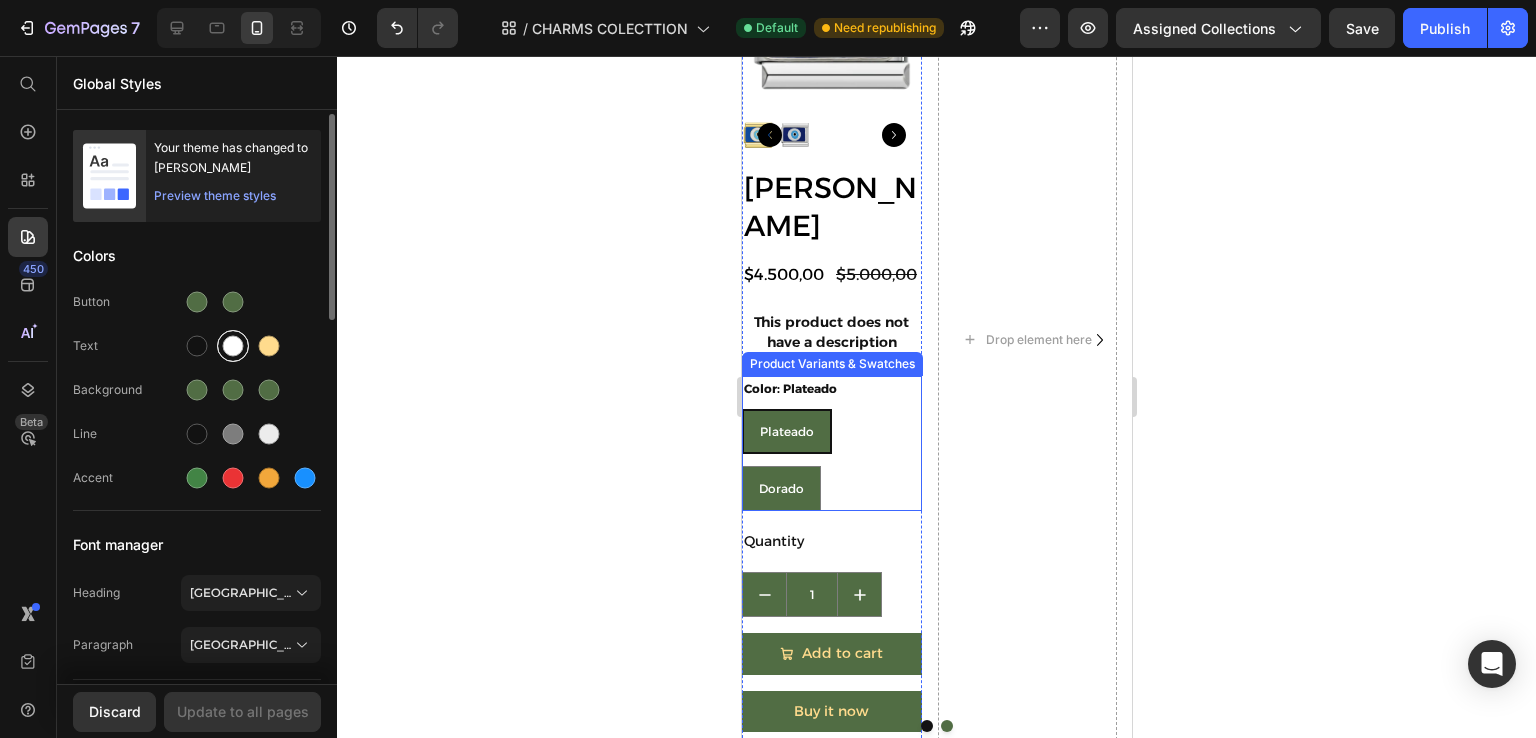 click at bounding box center (233, 346) 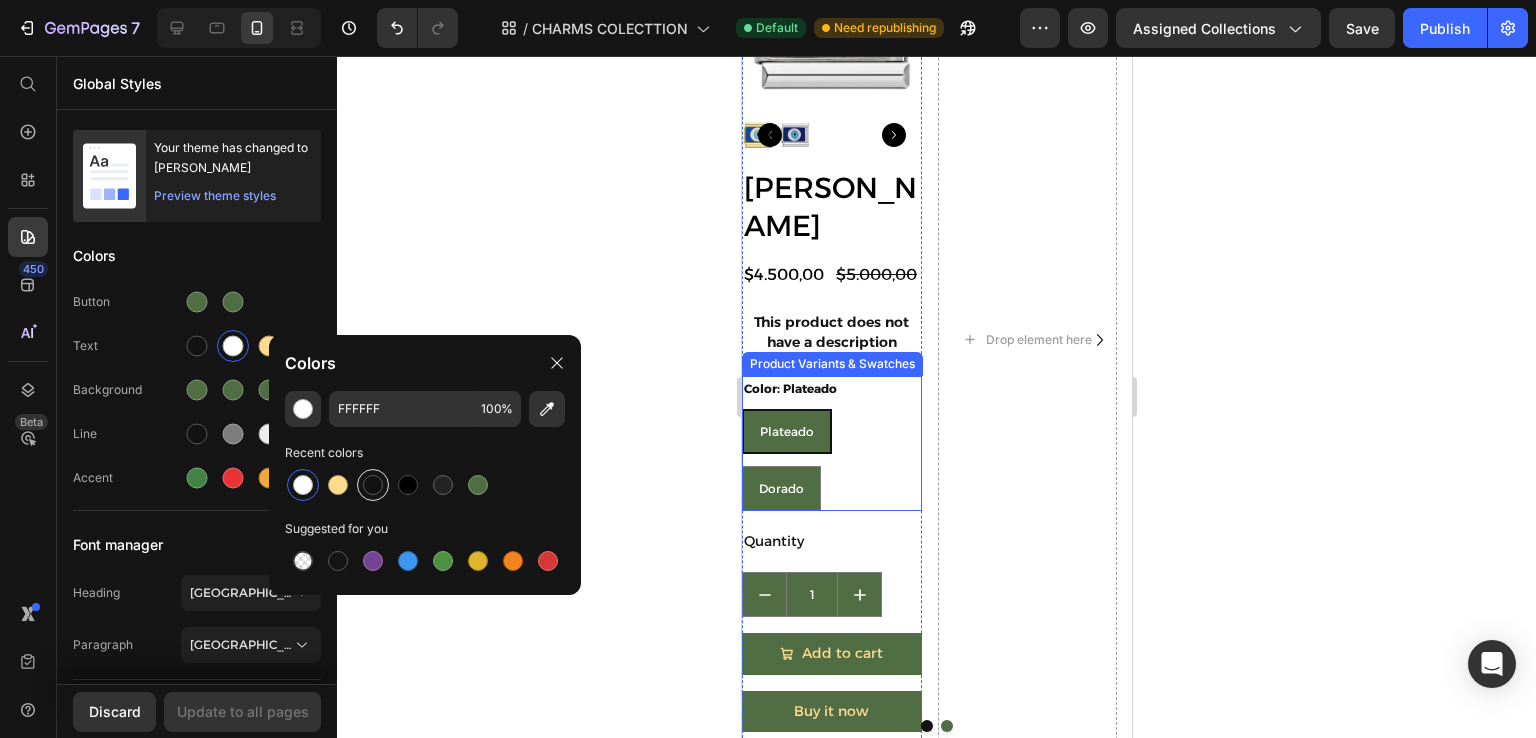 click at bounding box center [373, 485] 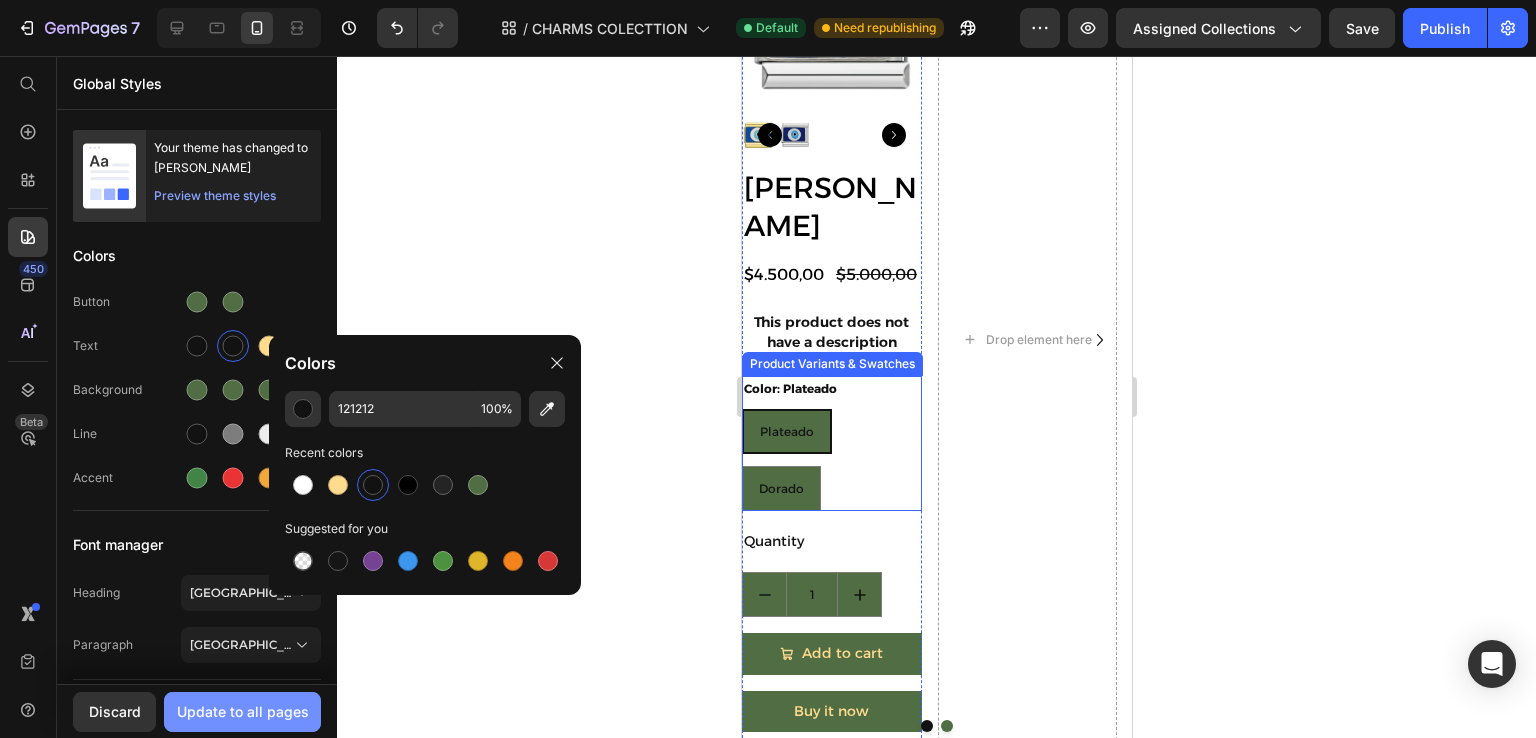 click on "Update to all pages" at bounding box center [243, 711] 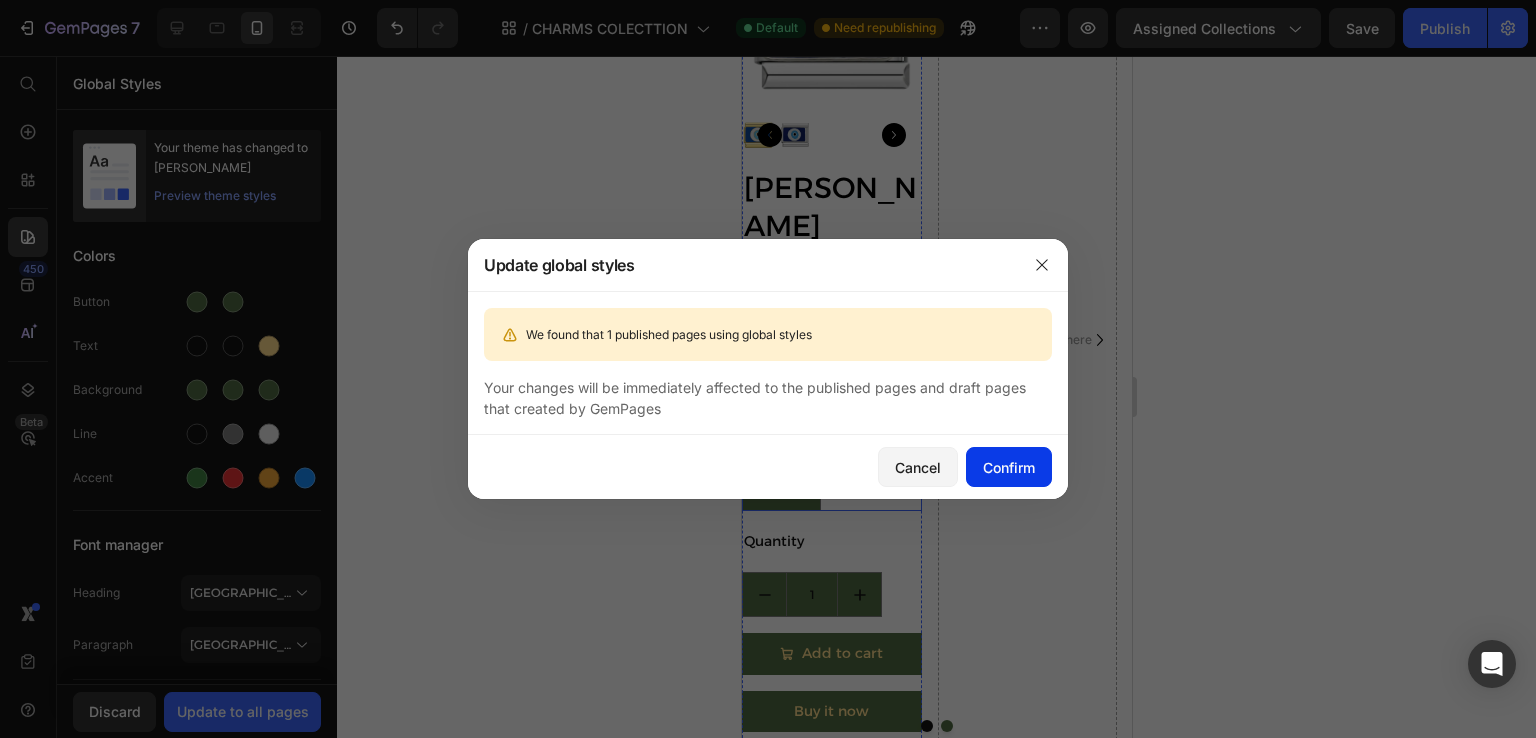 click on "Confirm" 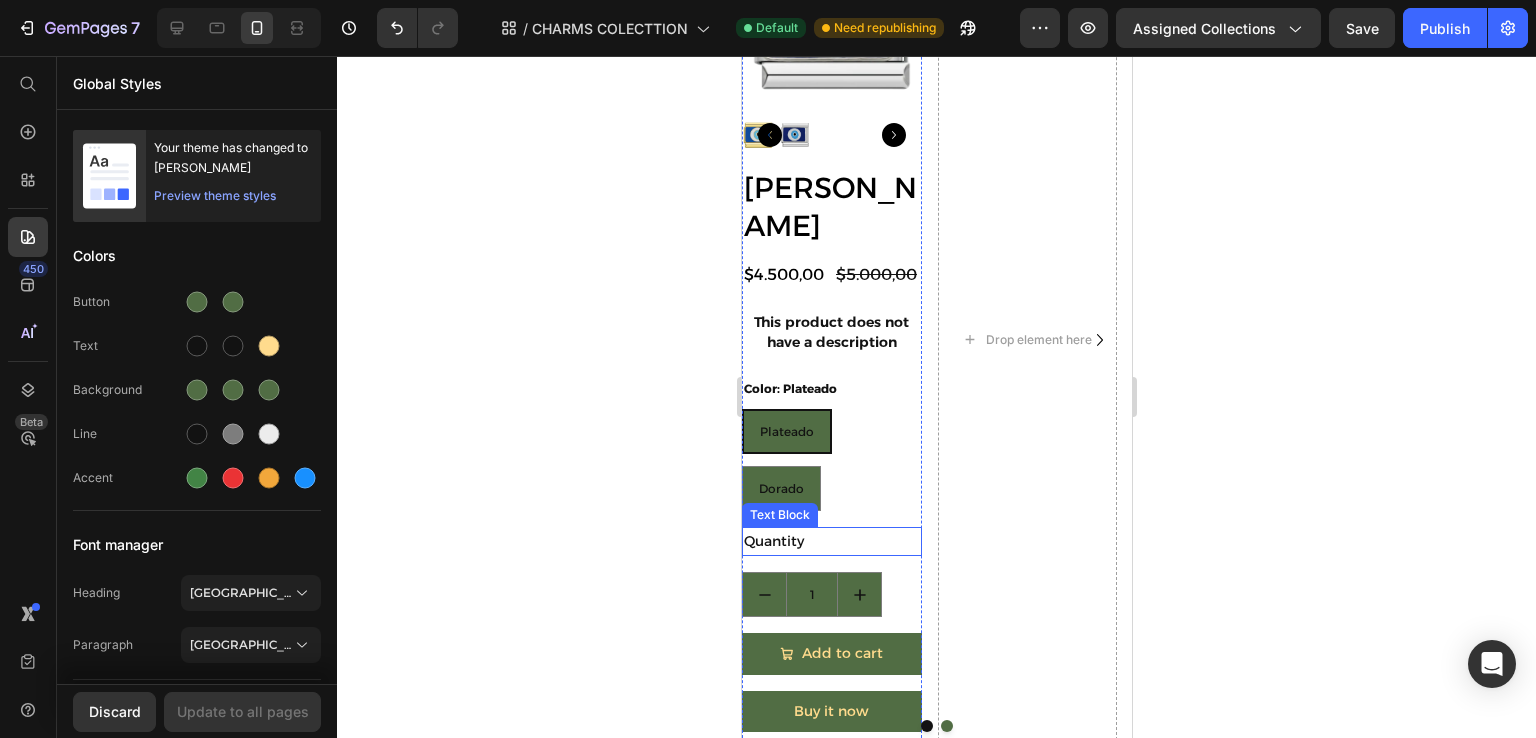 click on "Quantity" at bounding box center [831, 541] 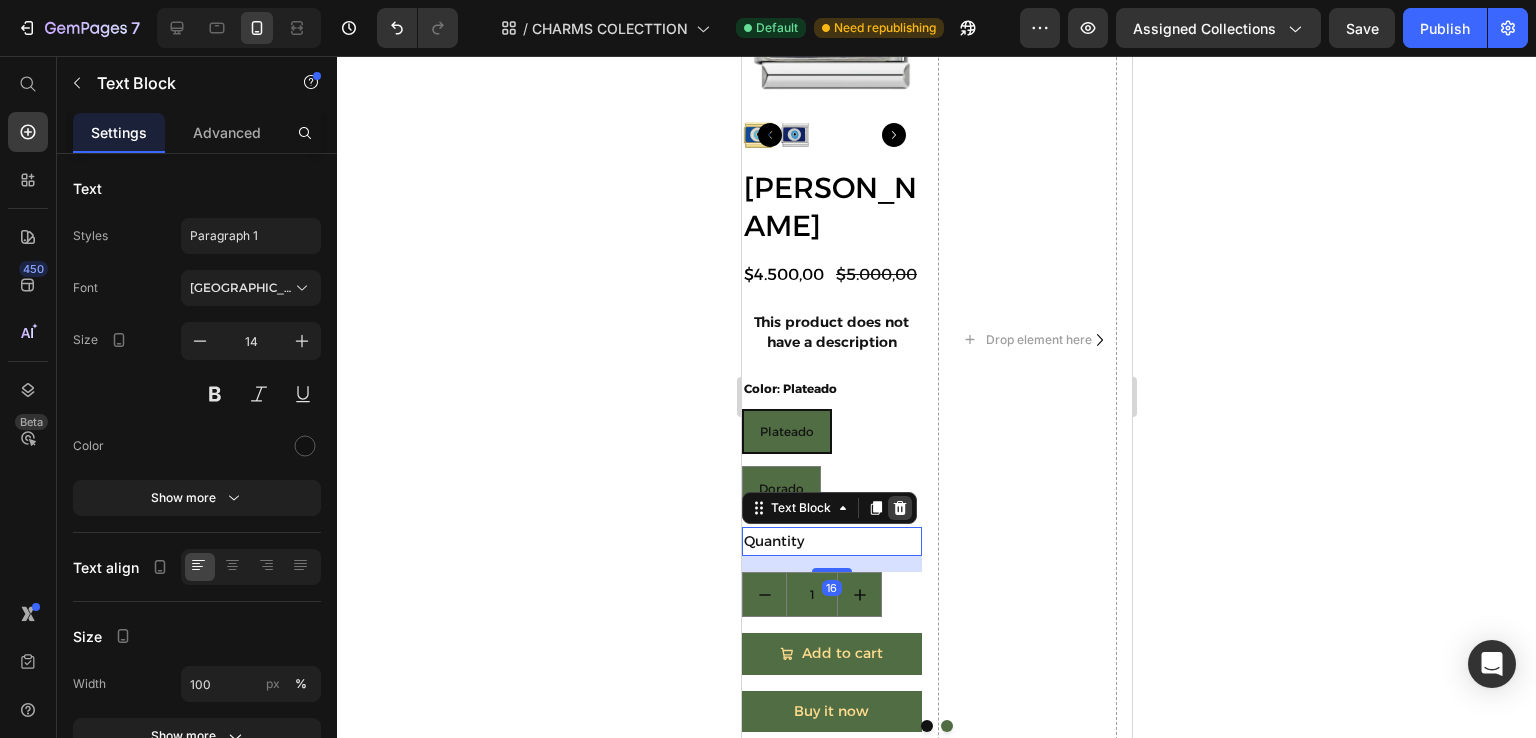 click at bounding box center [899, 508] 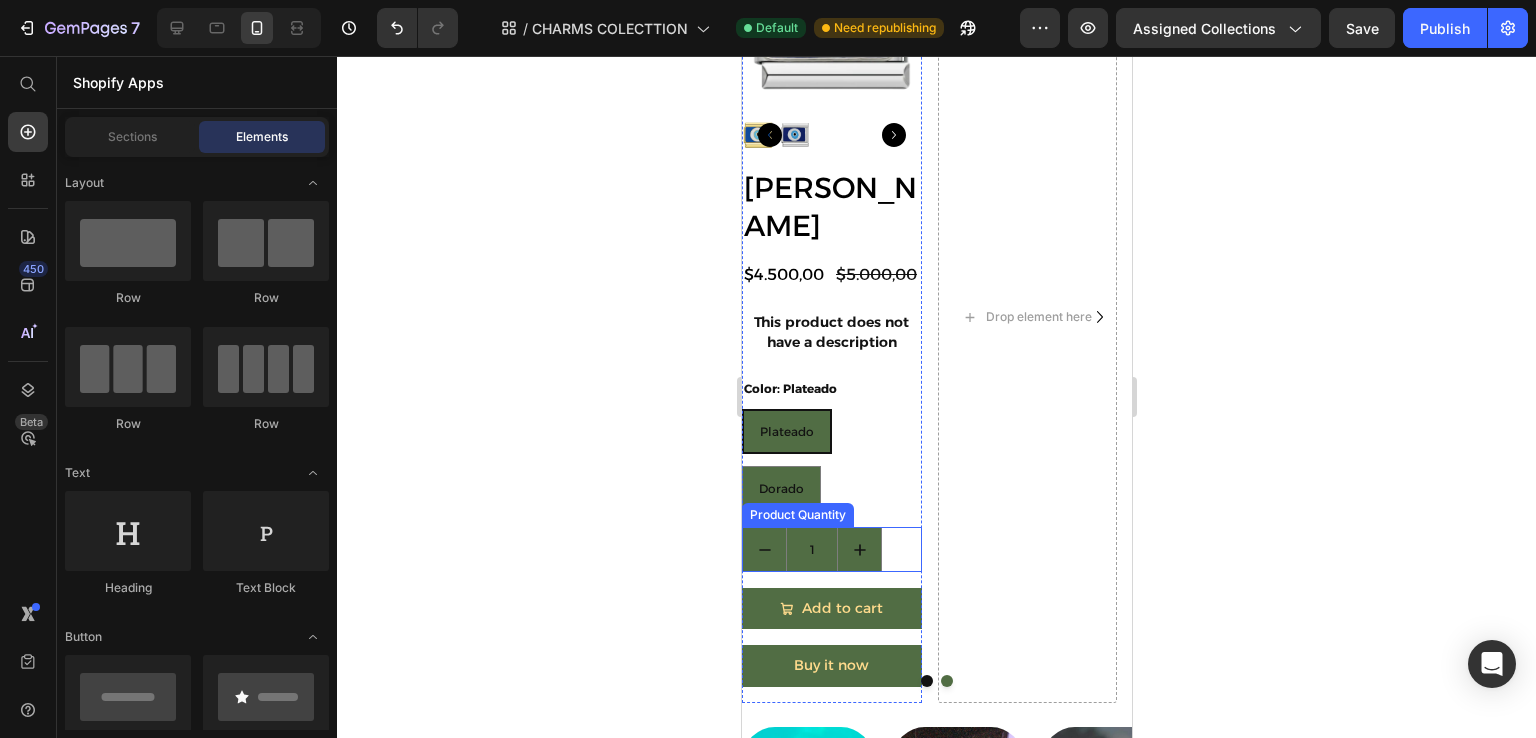click on "1" at bounding box center [811, 549] 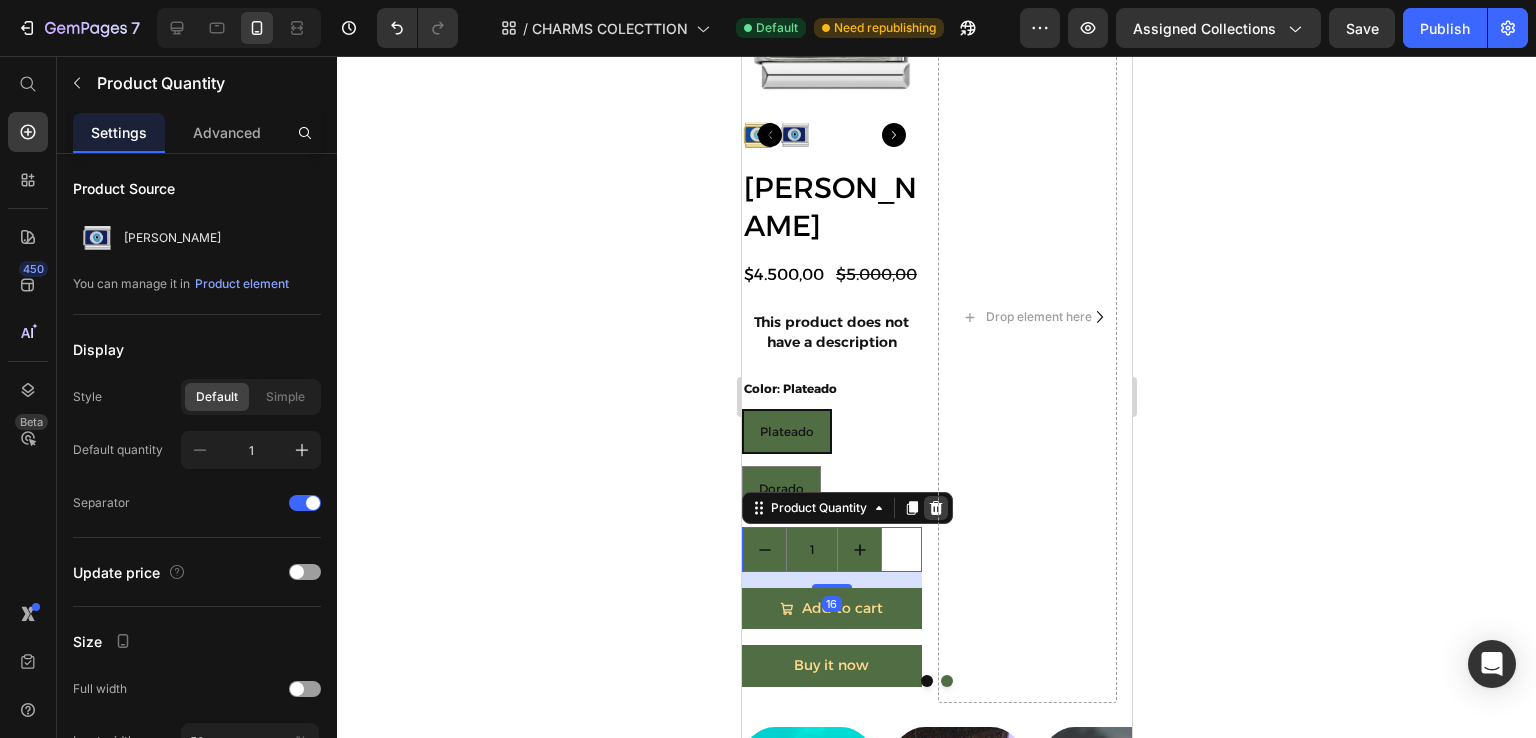 click 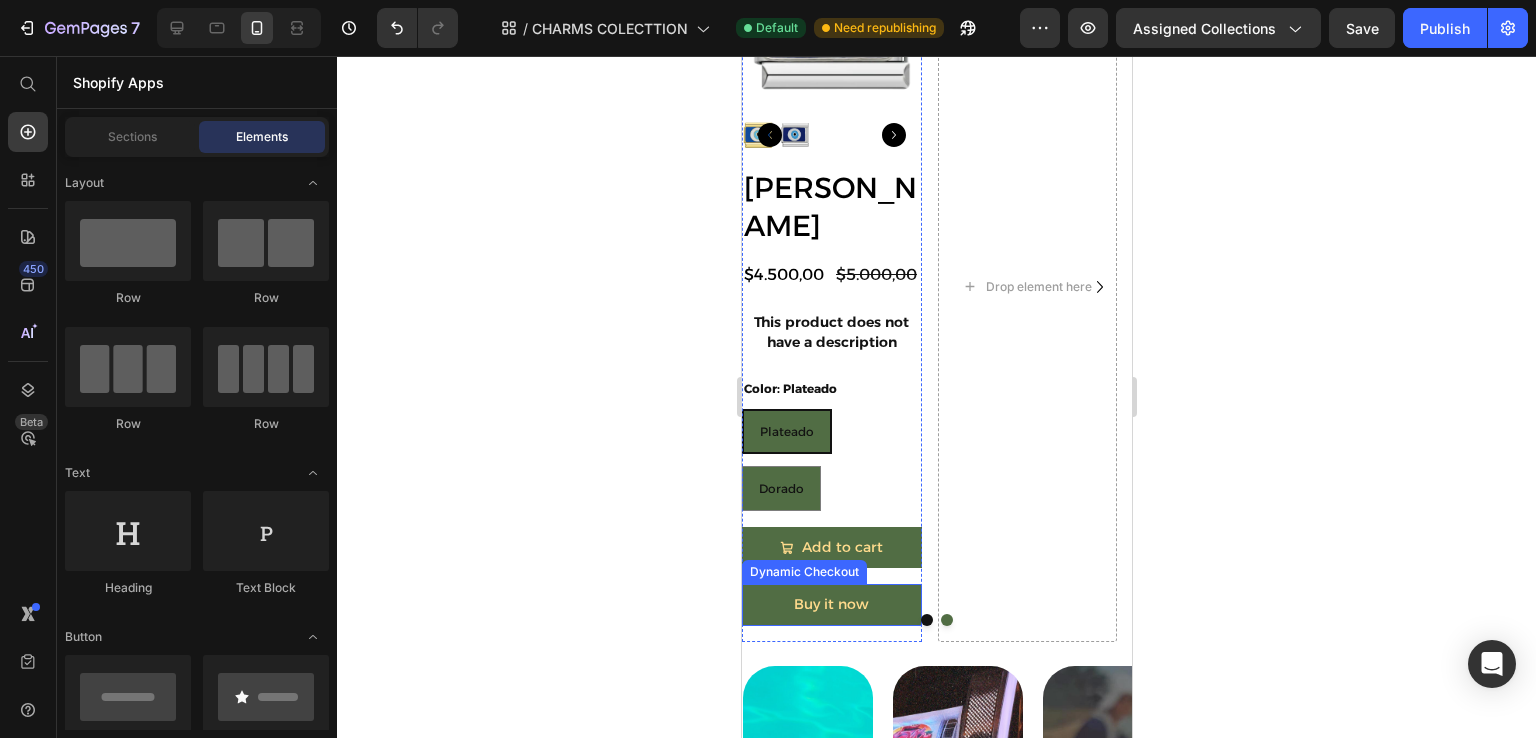 click on "Buy it now" at bounding box center [831, 604] 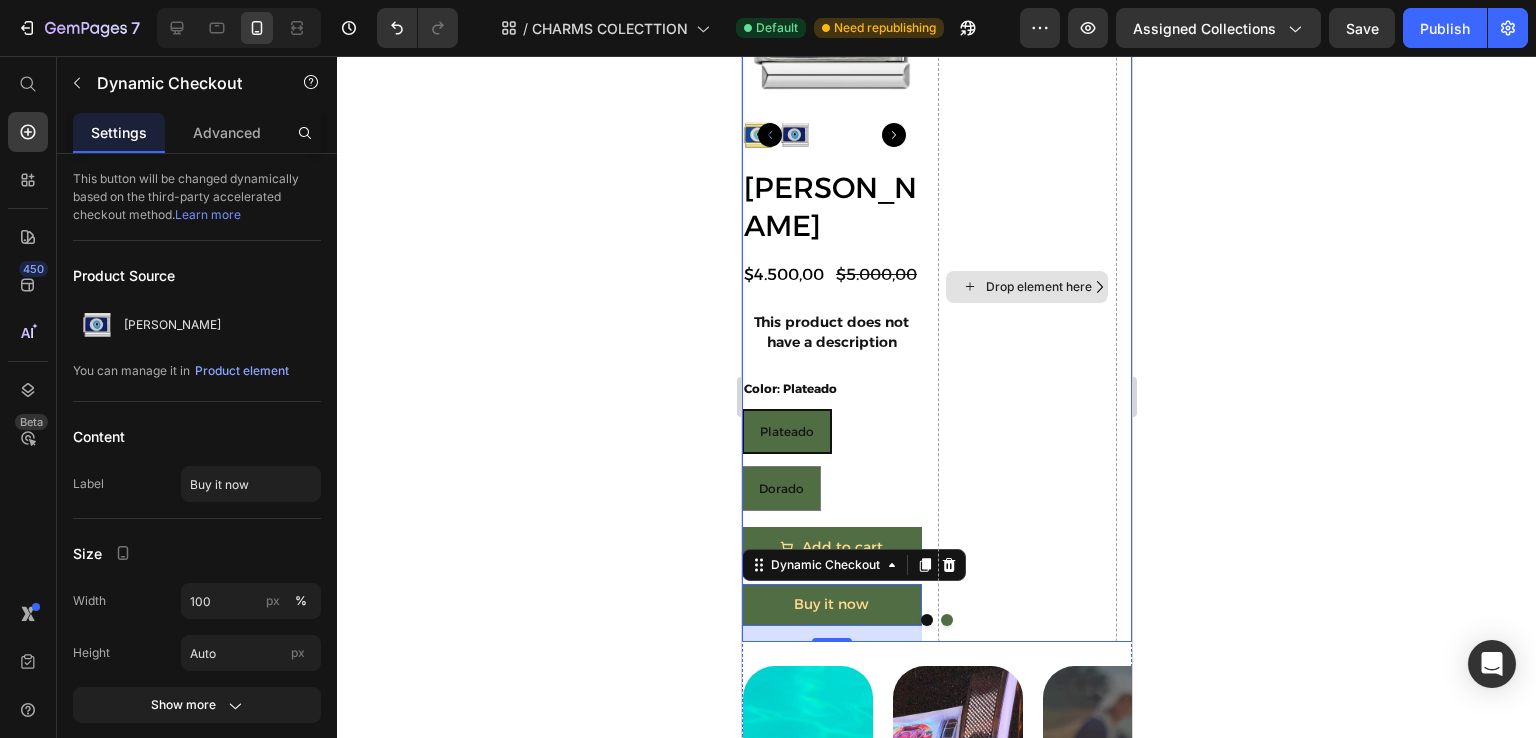 click on "Drop element here" at bounding box center [1027, 287] 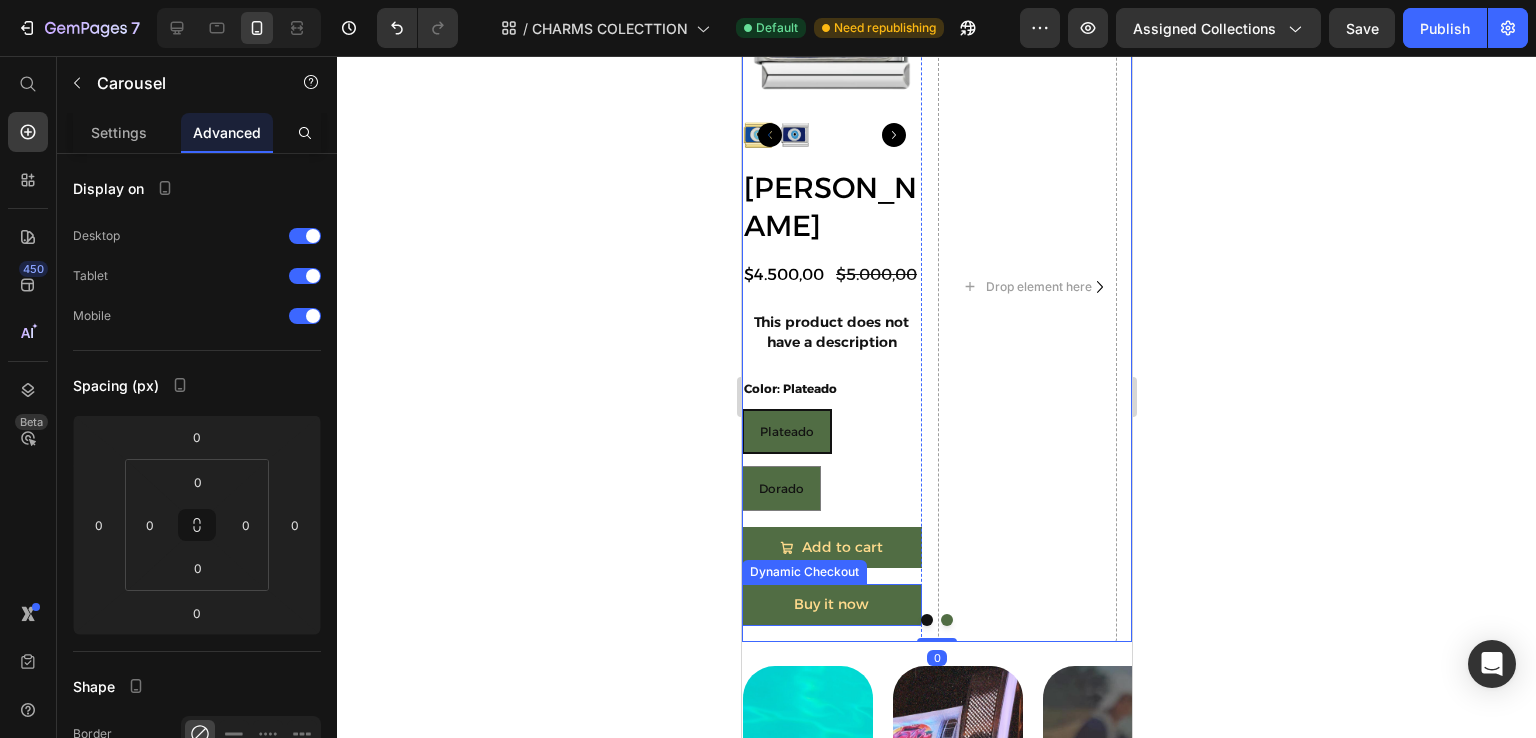 click on "Buy it now" at bounding box center (831, 604) 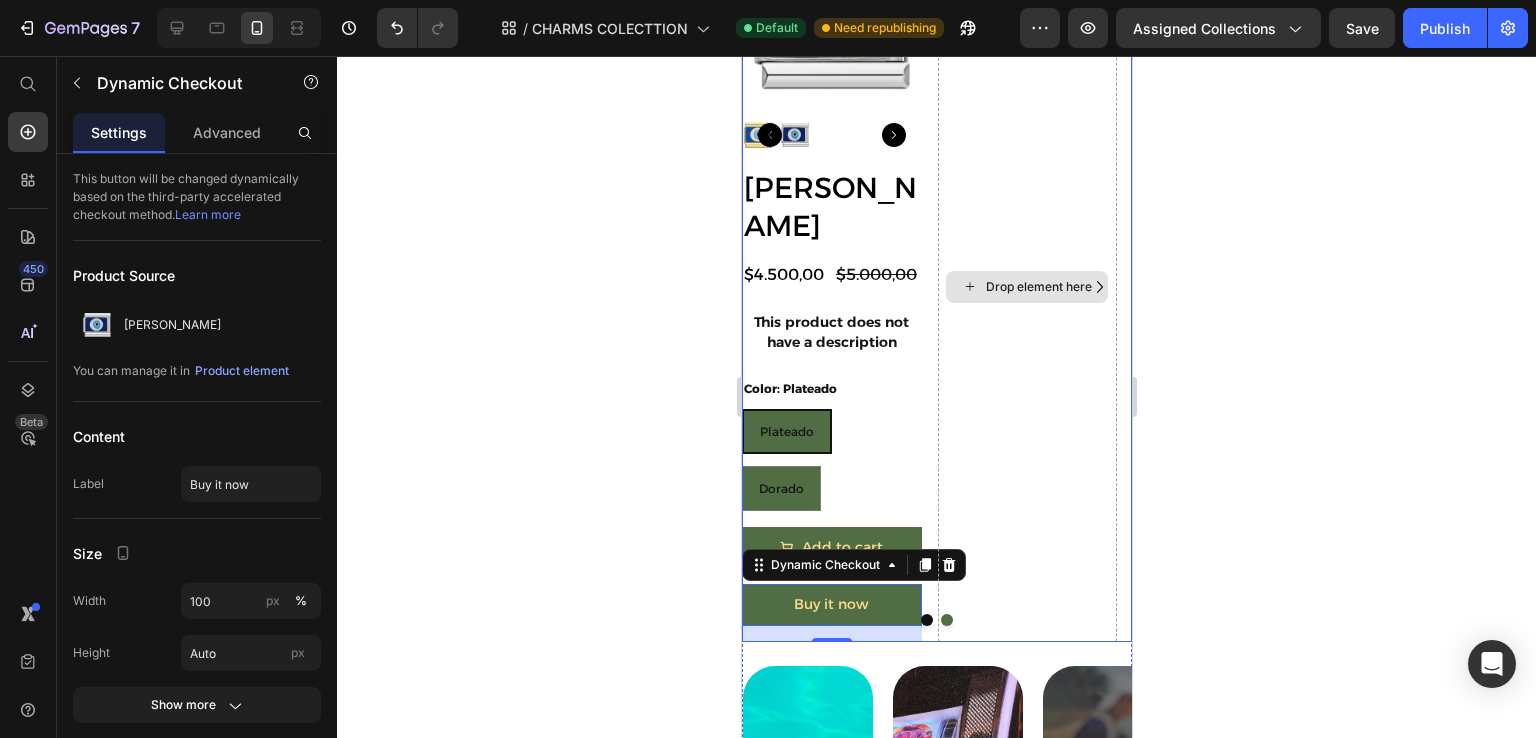 click on "Drop element here" at bounding box center [1027, 287] 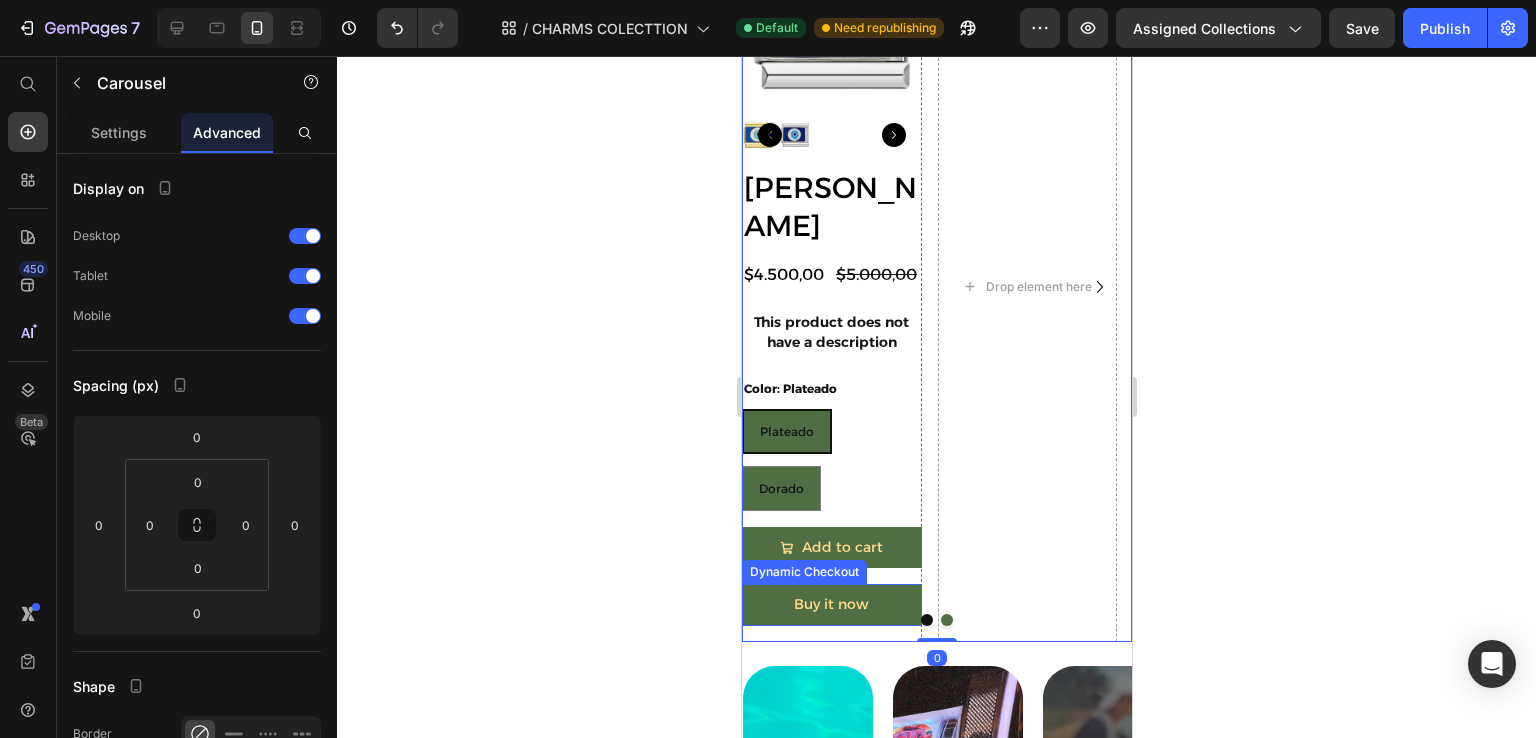 click on "Ojo [PERSON_NAME] Product Title $4.500,00 Product Price $5.000,00 Product Price Row This product does not have a description Product Description Color: Plateado Plateado Plateado Plateado Dorado Dorado Dorado Product Variants & Swatches
Add to cart Add to Cart Buy it now Dynamic Checkout" at bounding box center (831, 404) 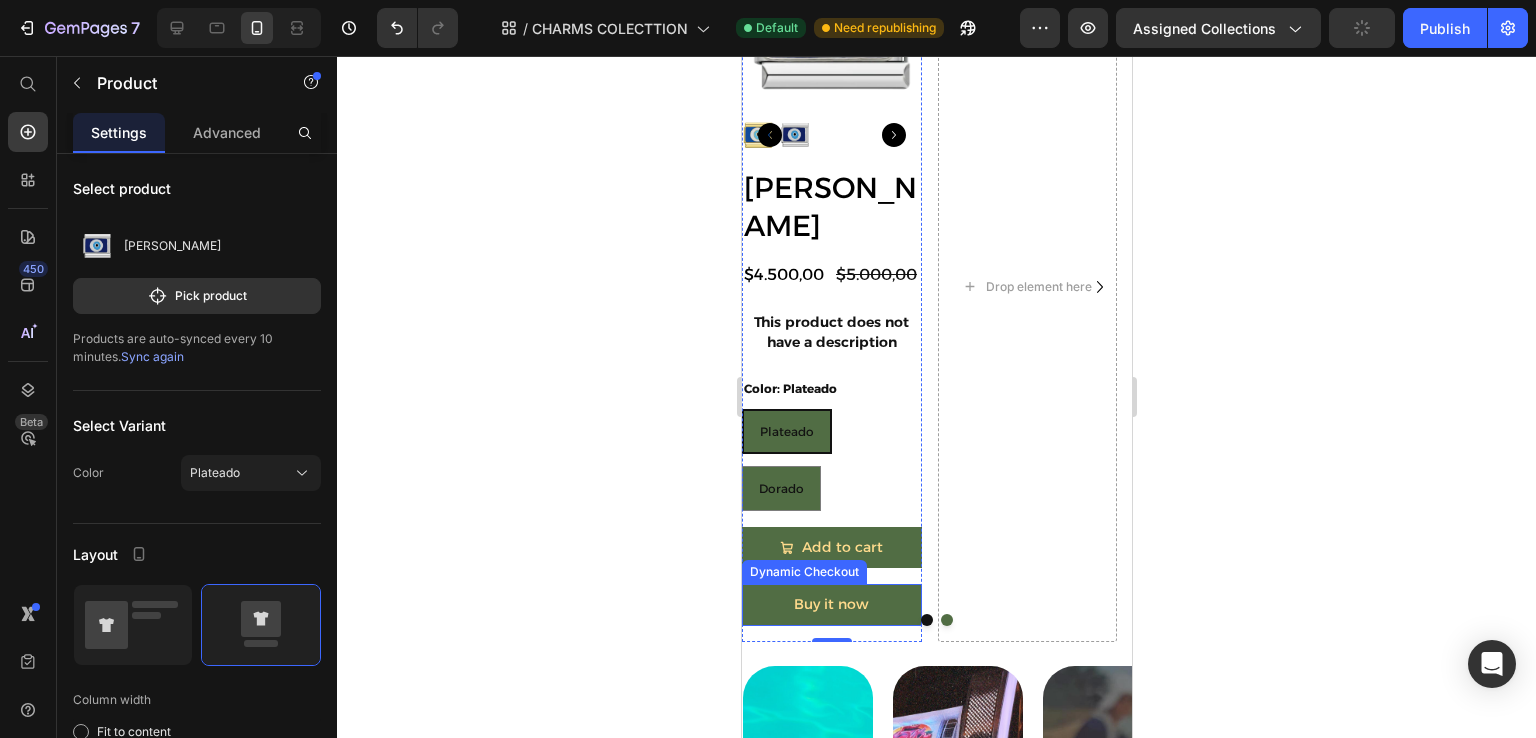 click on "Buy it now" at bounding box center [831, 604] 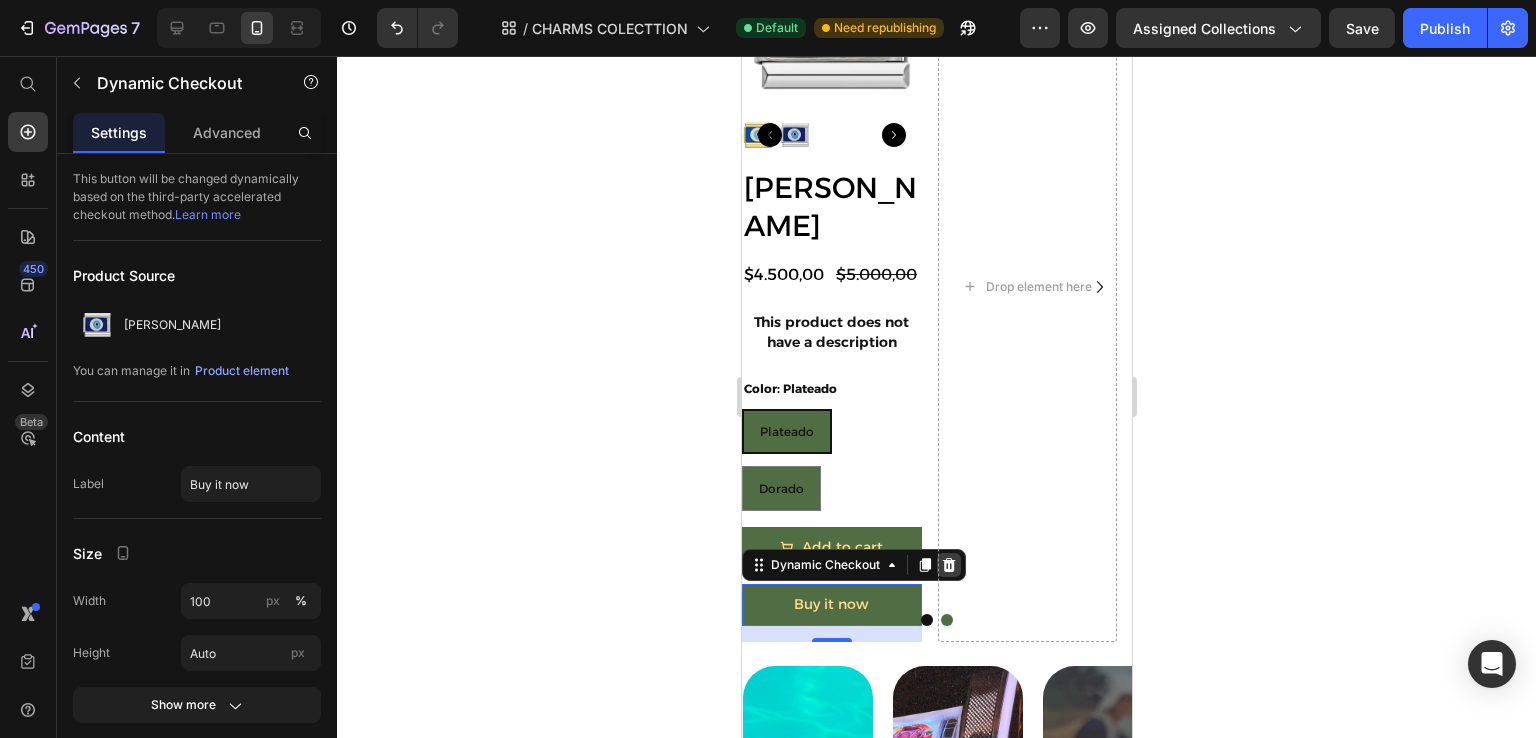 click on "Drop element here" at bounding box center (1027, 287) 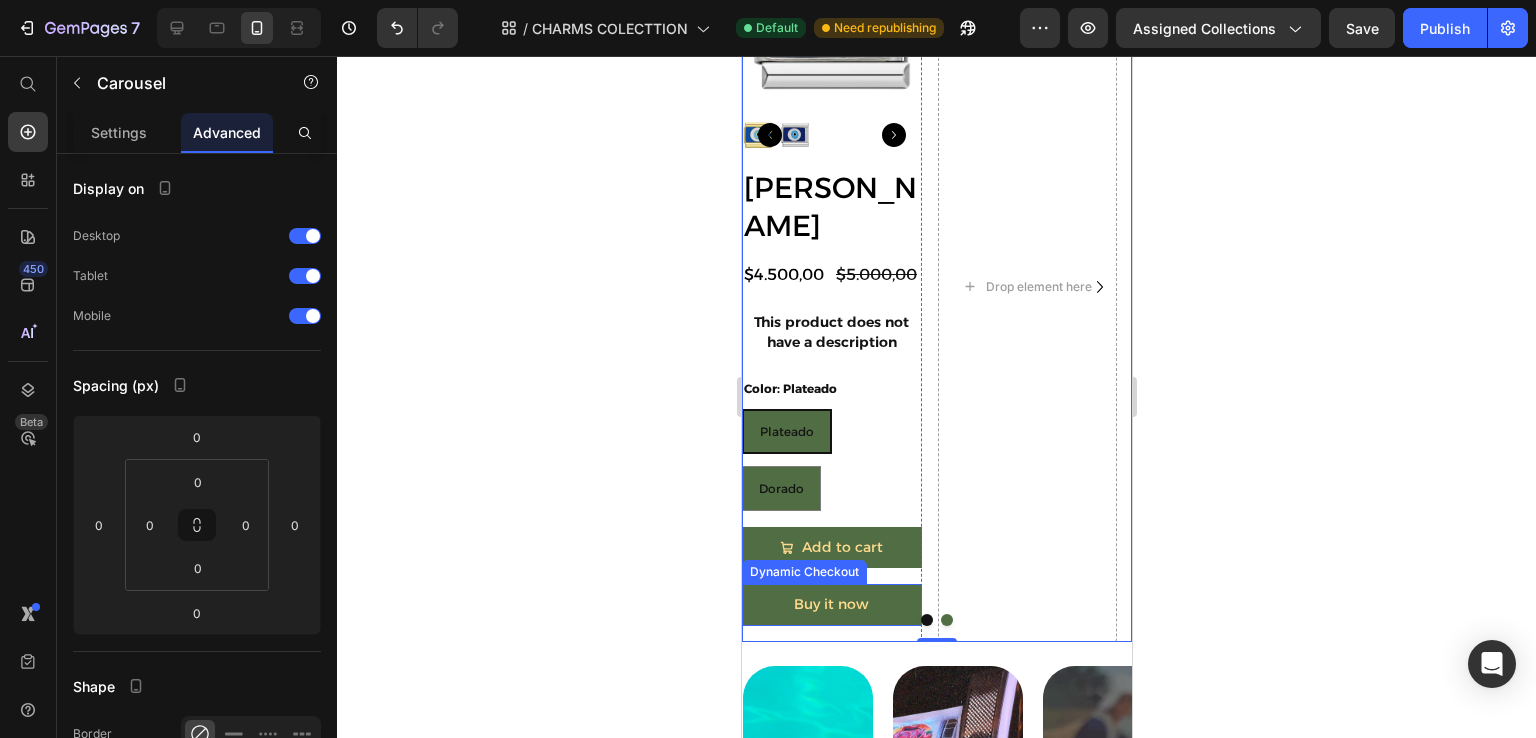 click on "Buy it now" at bounding box center [831, 604] 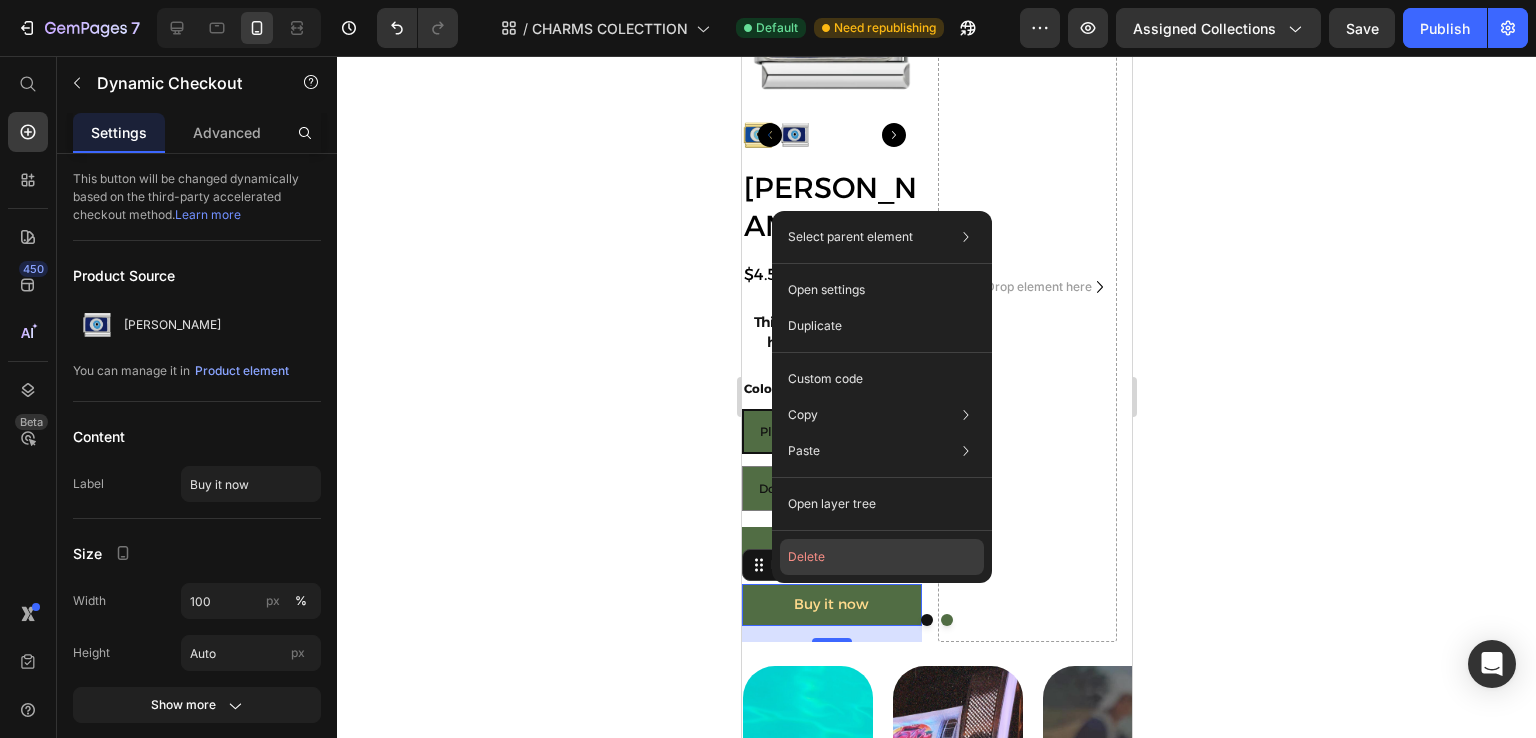 click on "Delete" 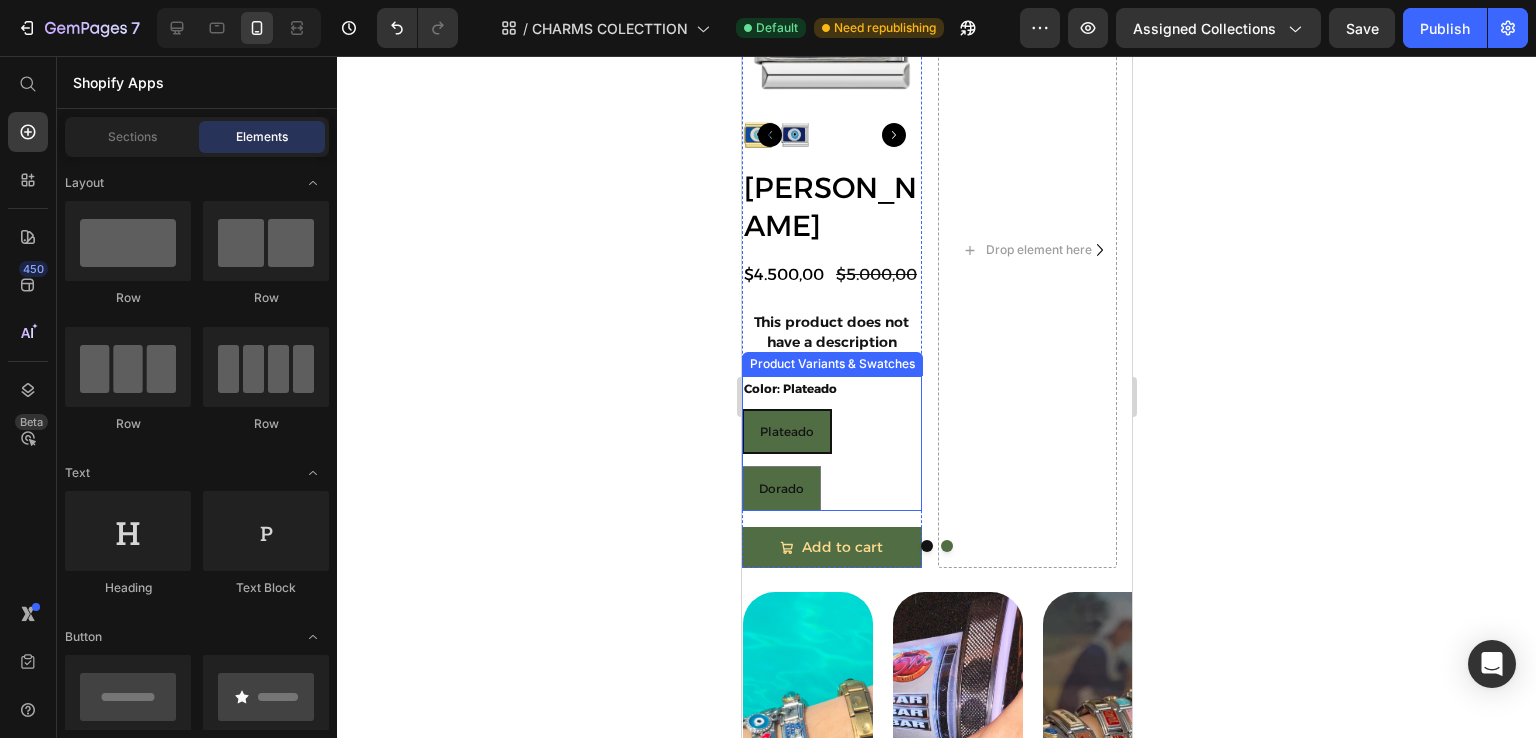 click on "Plateado Plateado Plateado Dorado Dorado Dorado" at bounding box center [831, 460] 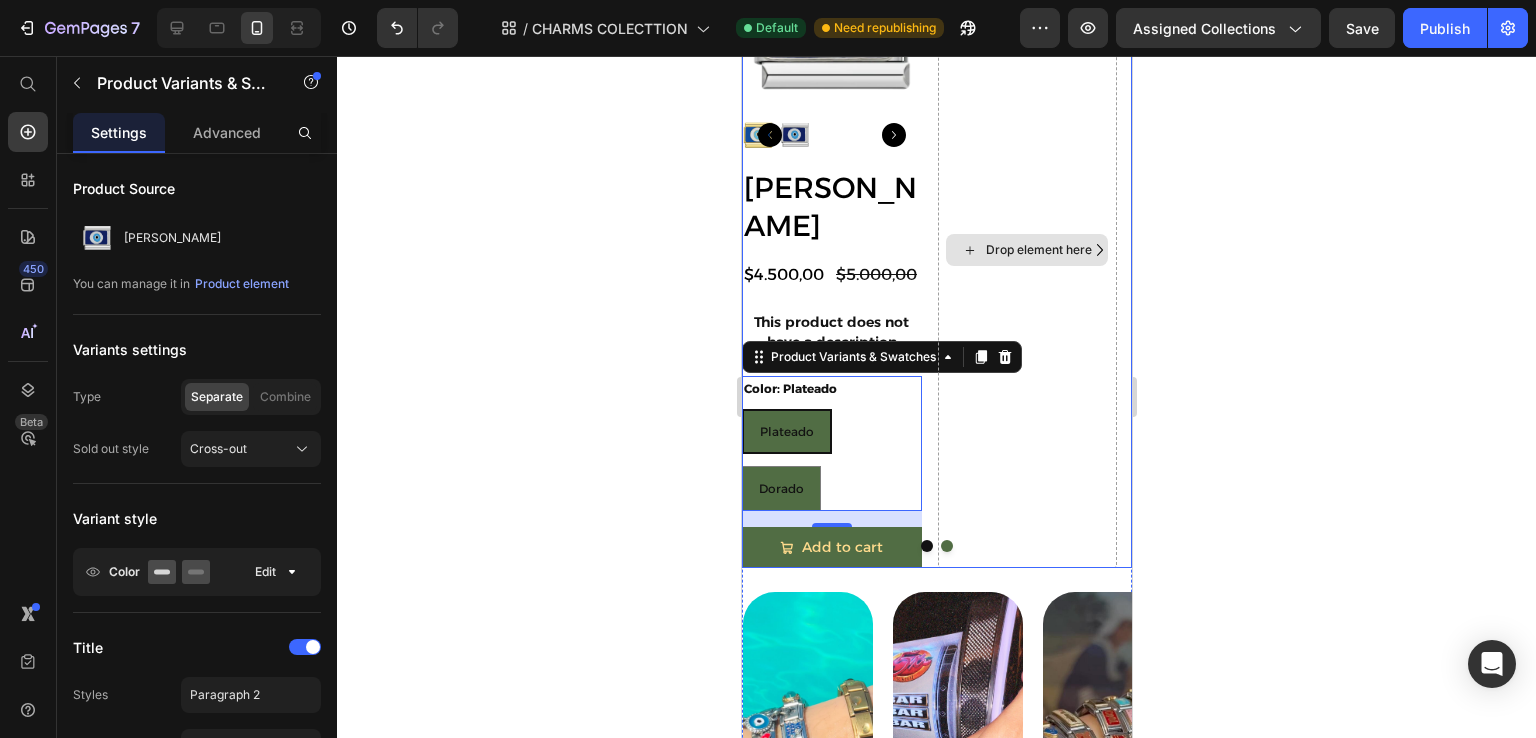 click on "Drop element here" at bounding box center [1027, 250] 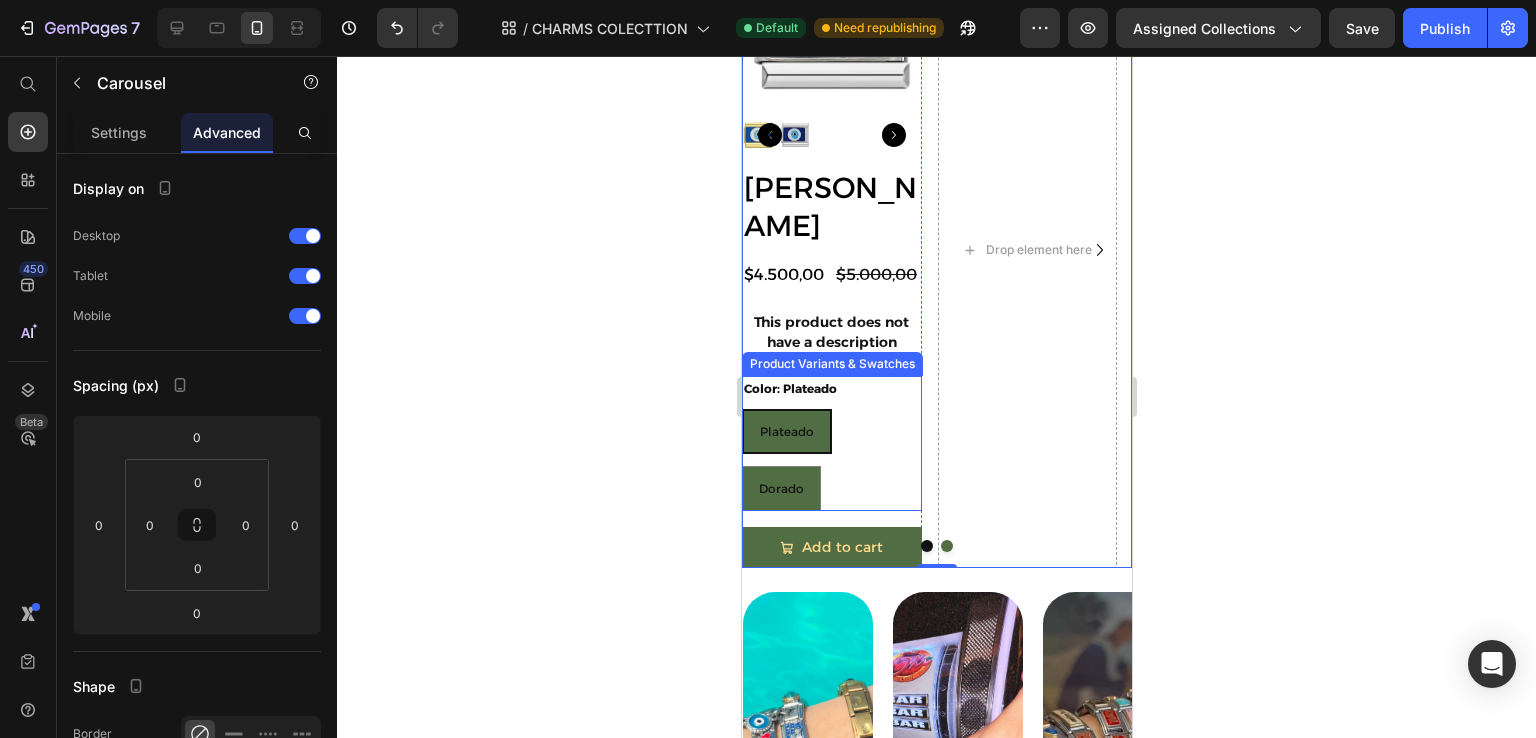 click on "Plateado Plateado Plateado Dorado Dorado Dorado" at bounding box center [831, 460] 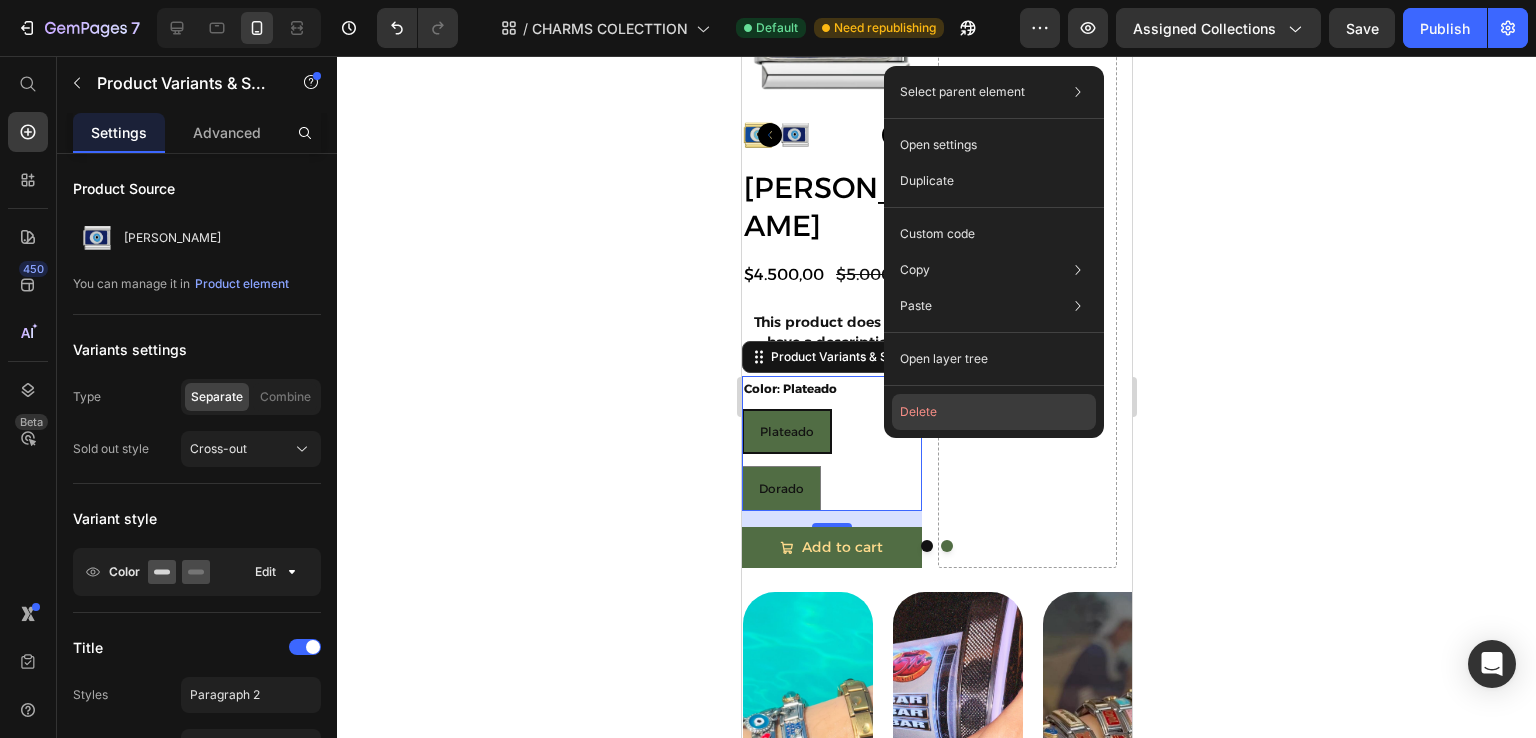 click on "Delete" 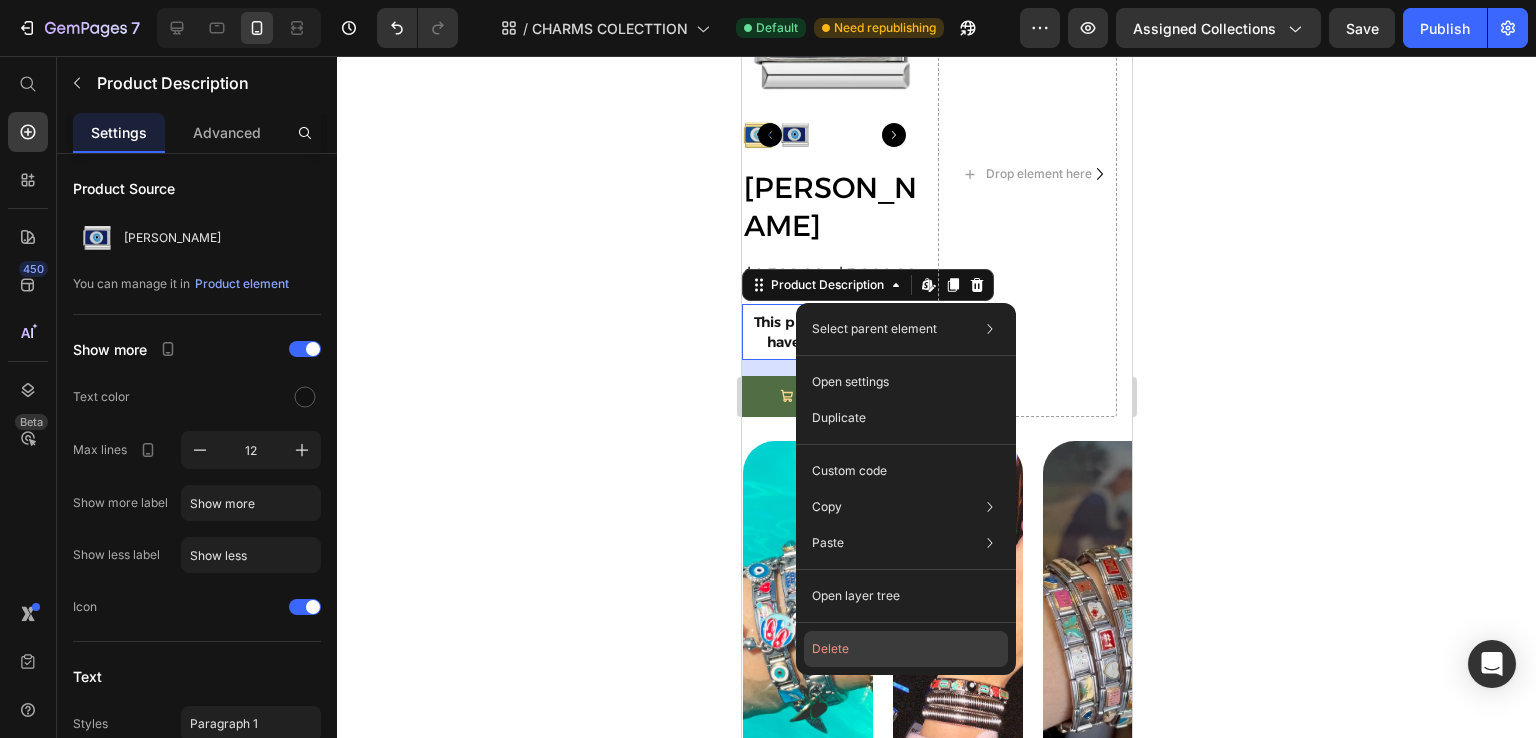 click on "Delete" 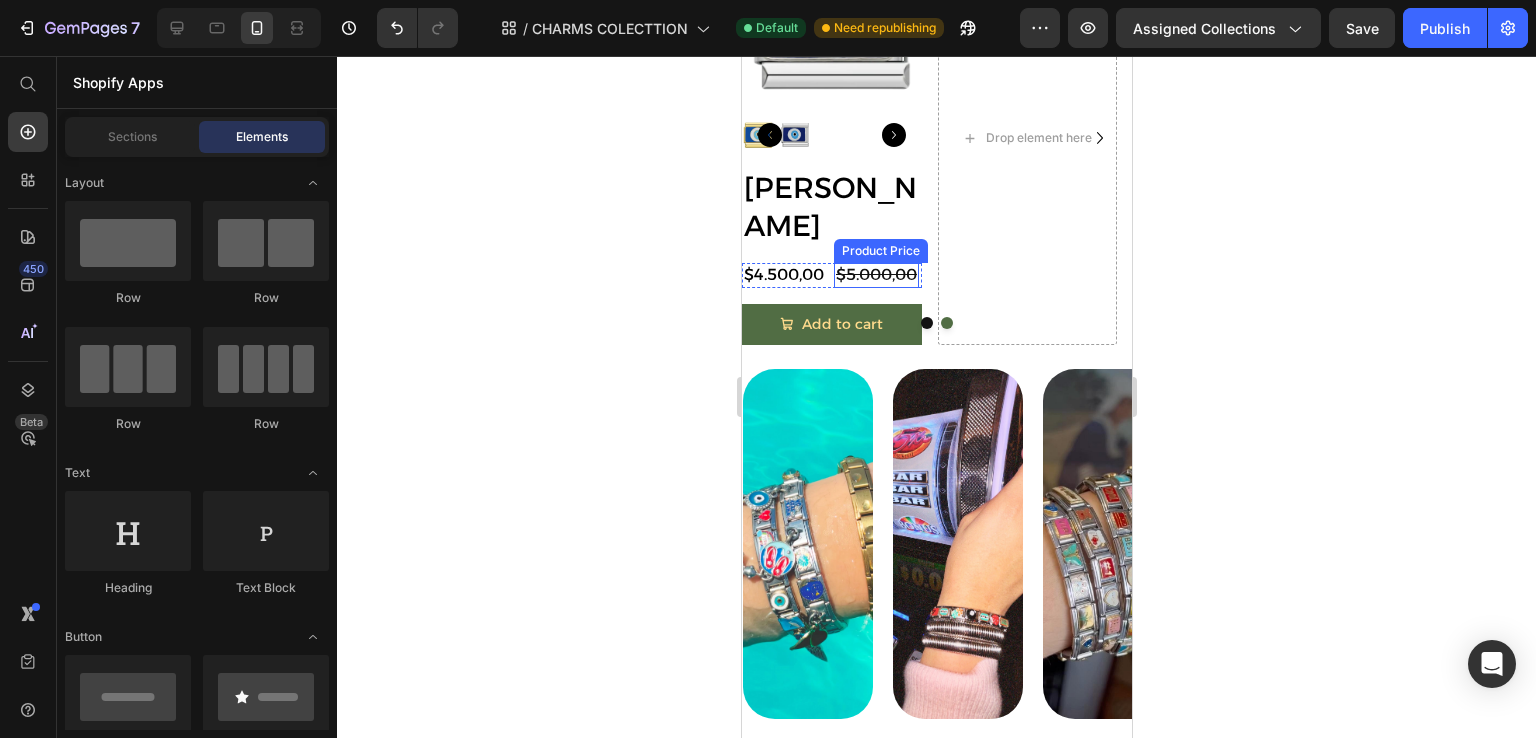 click on "$5.000,00" at bounding box center [875, 275] 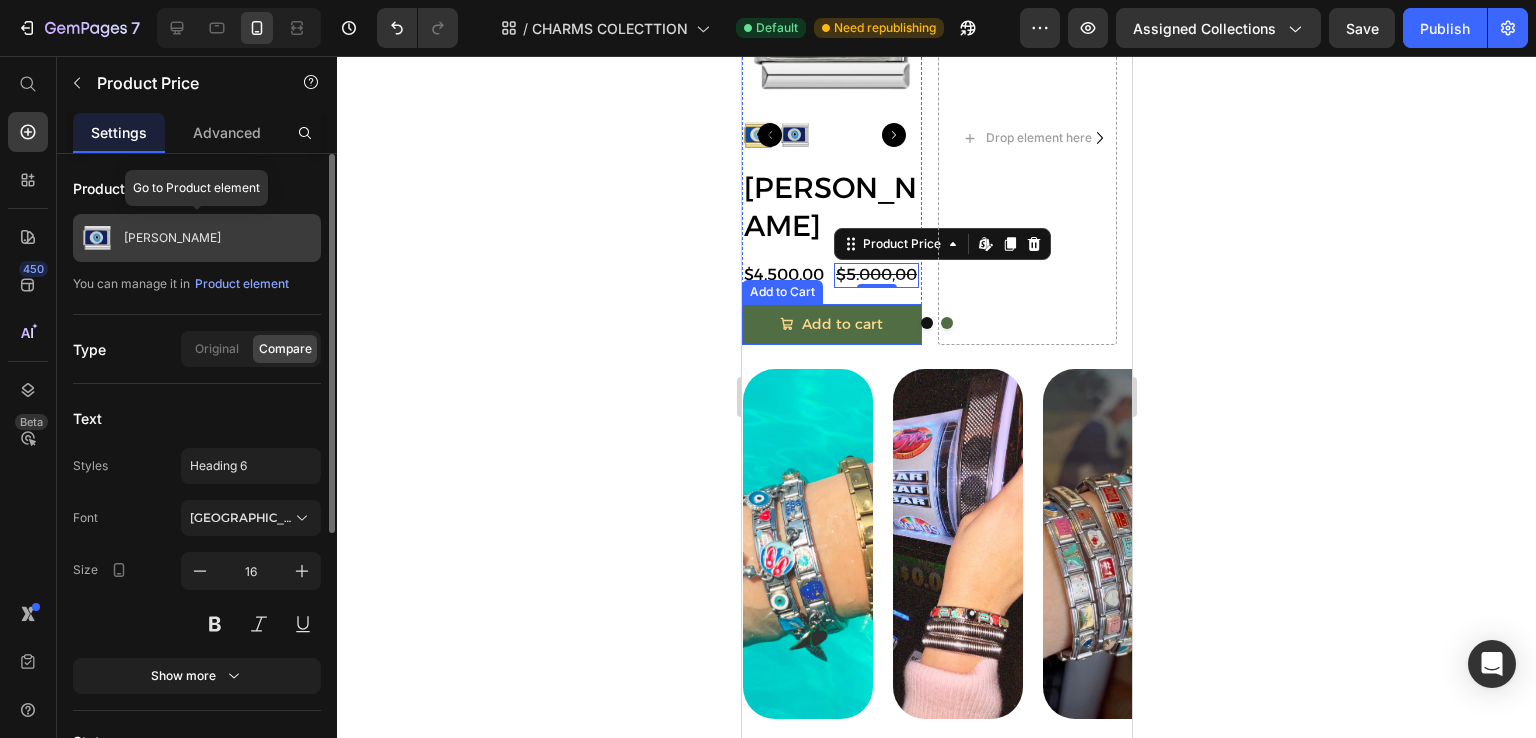 scroll, scrollTop: 100, scrollLeft: 0, axis: vertical 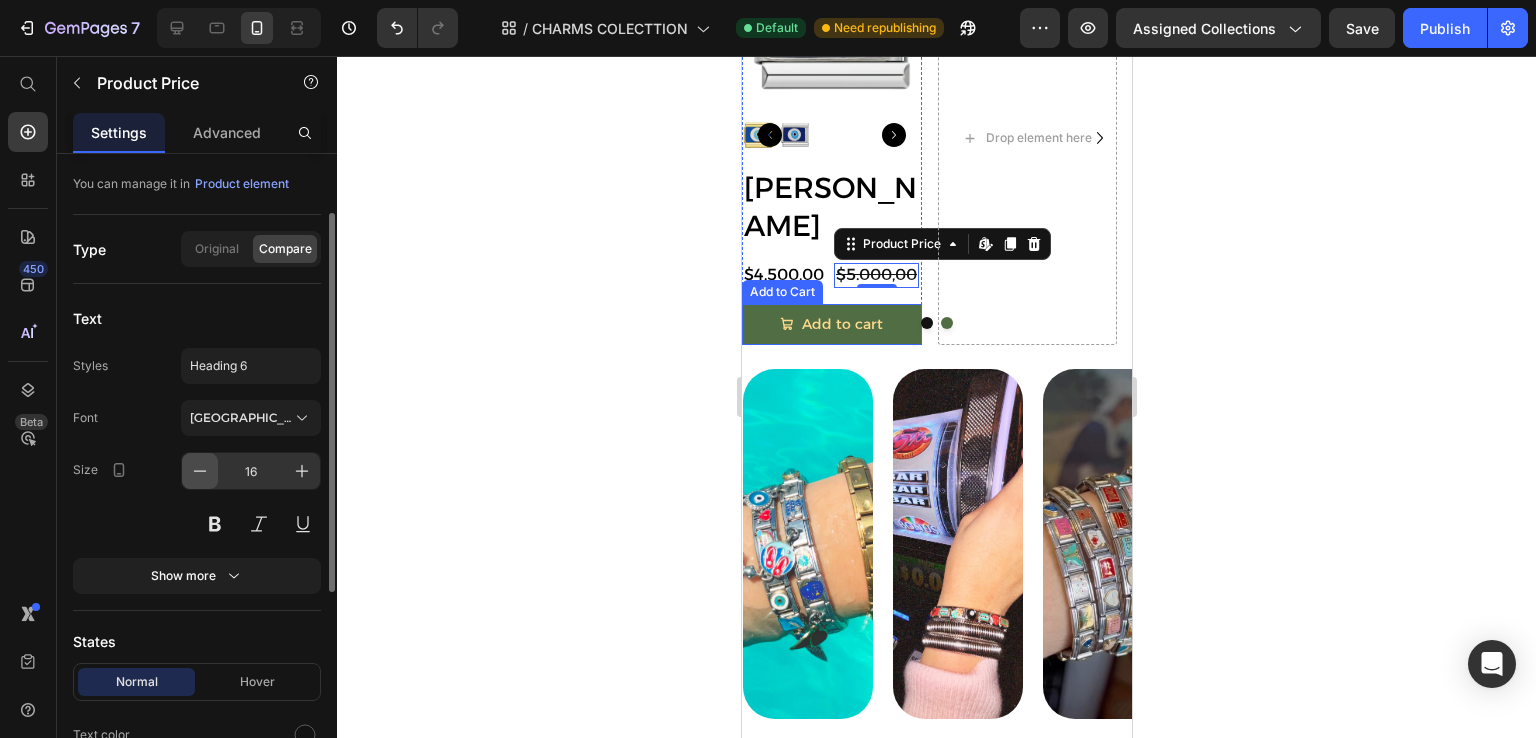 drag, startPoint x: 207, startPoint y: 449, endPoint x: 206, endPoint y: 465, distance: 16.03122 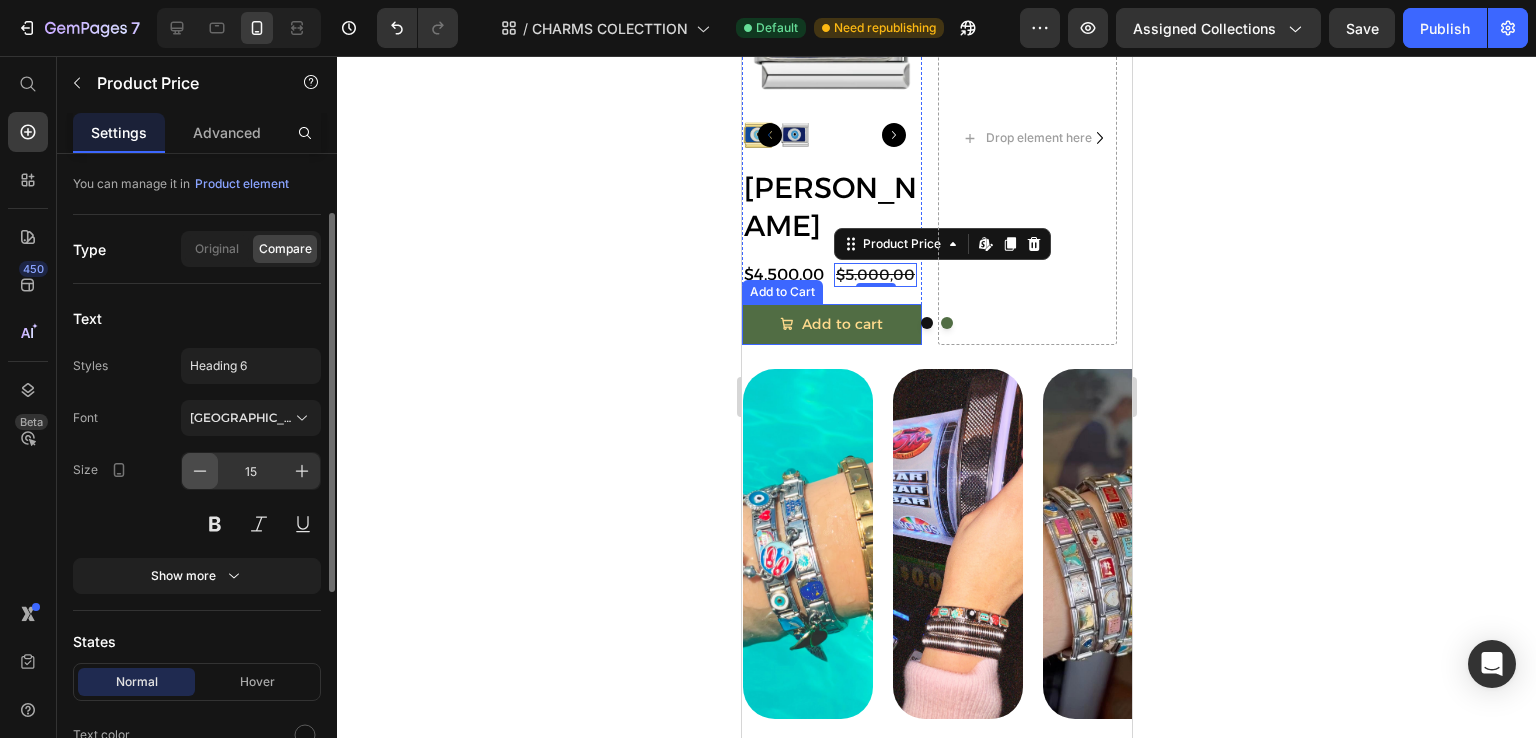 click 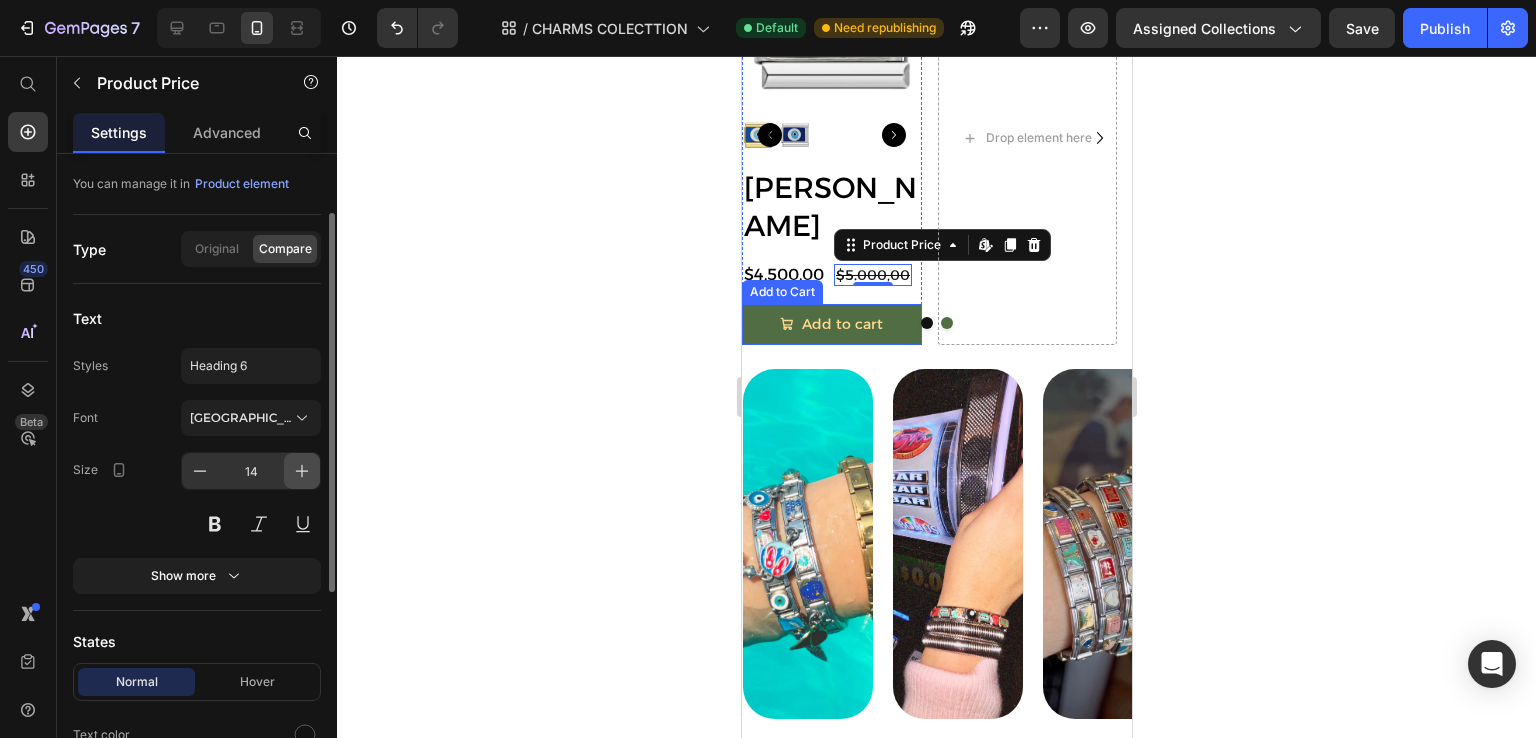 click 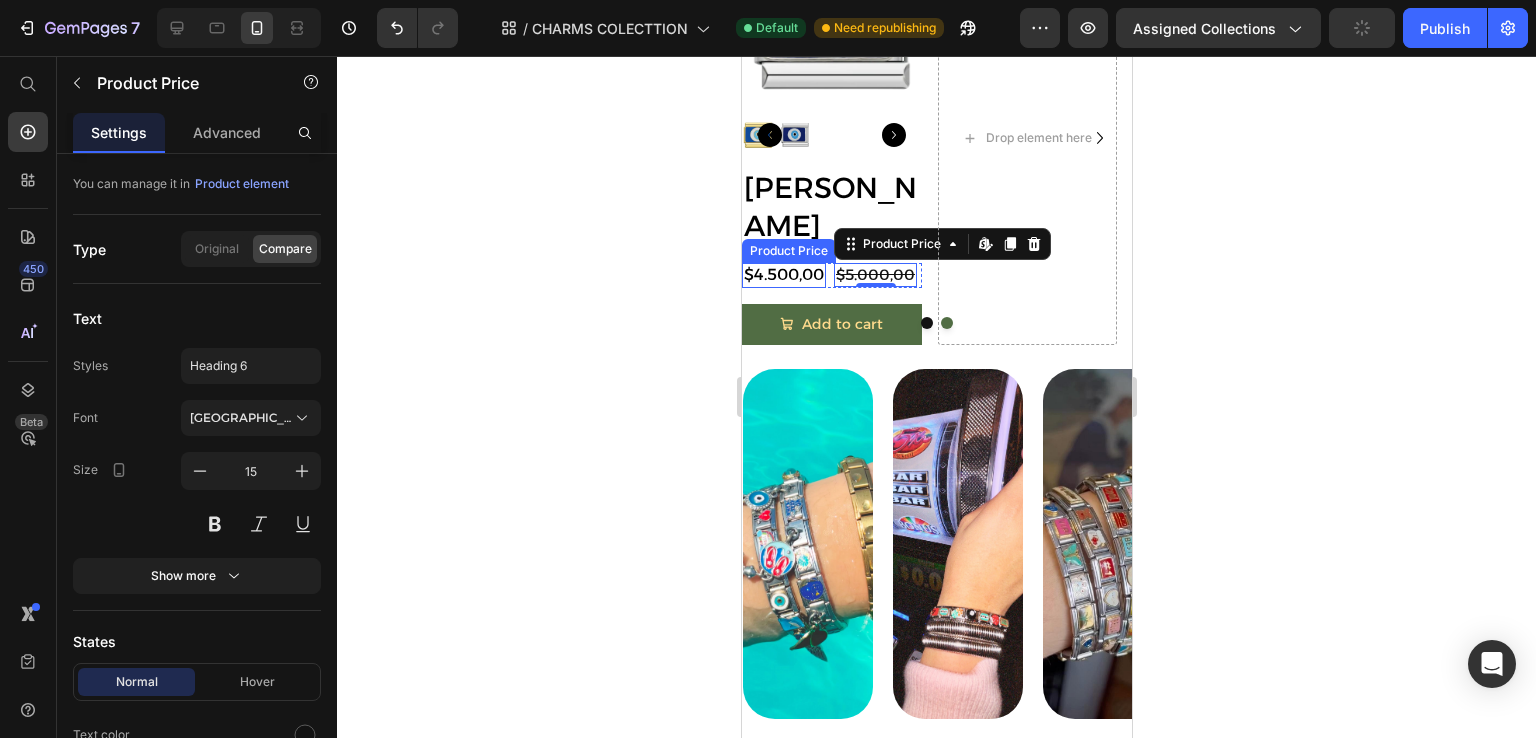 click on "$4.500,00 Product Price" at bounding box center (783, 275) 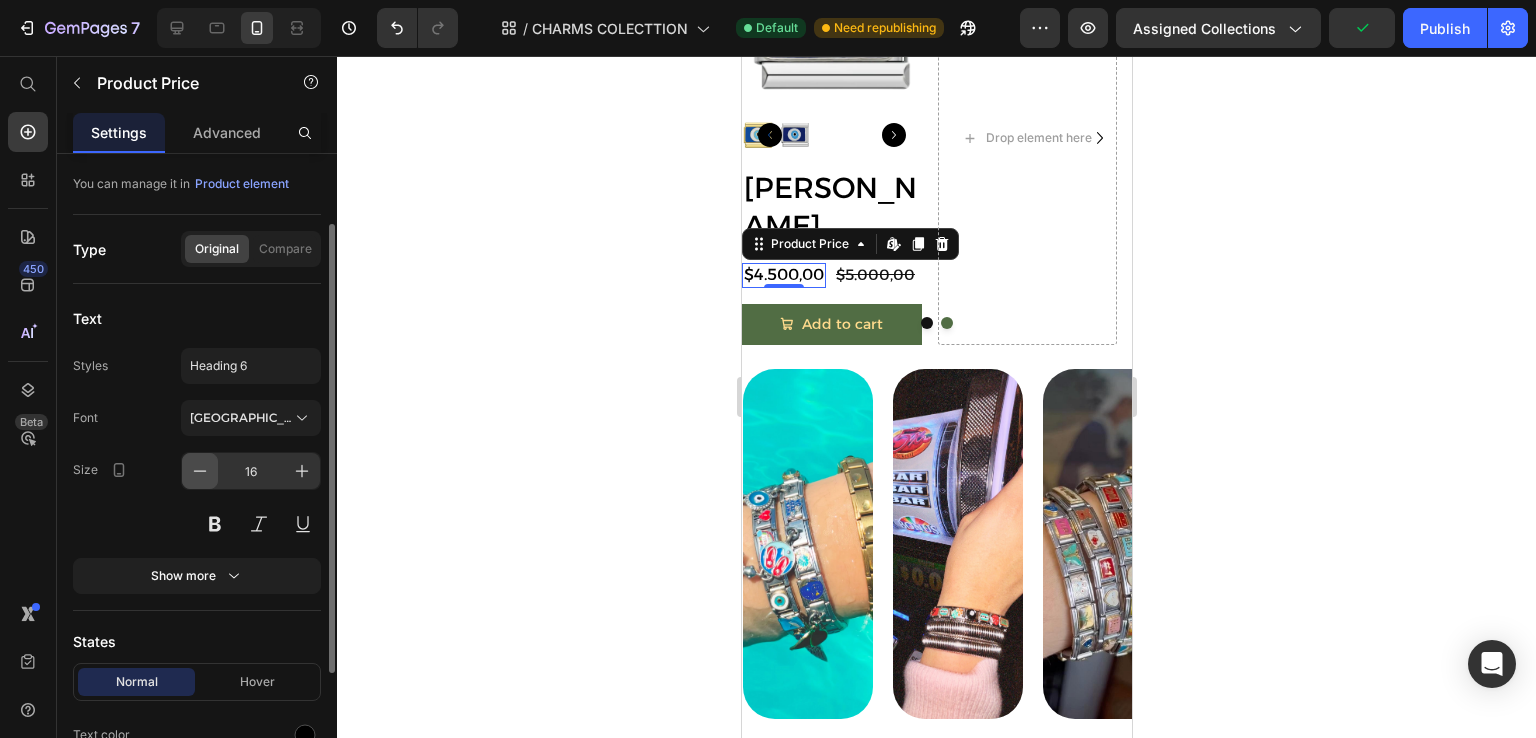 click 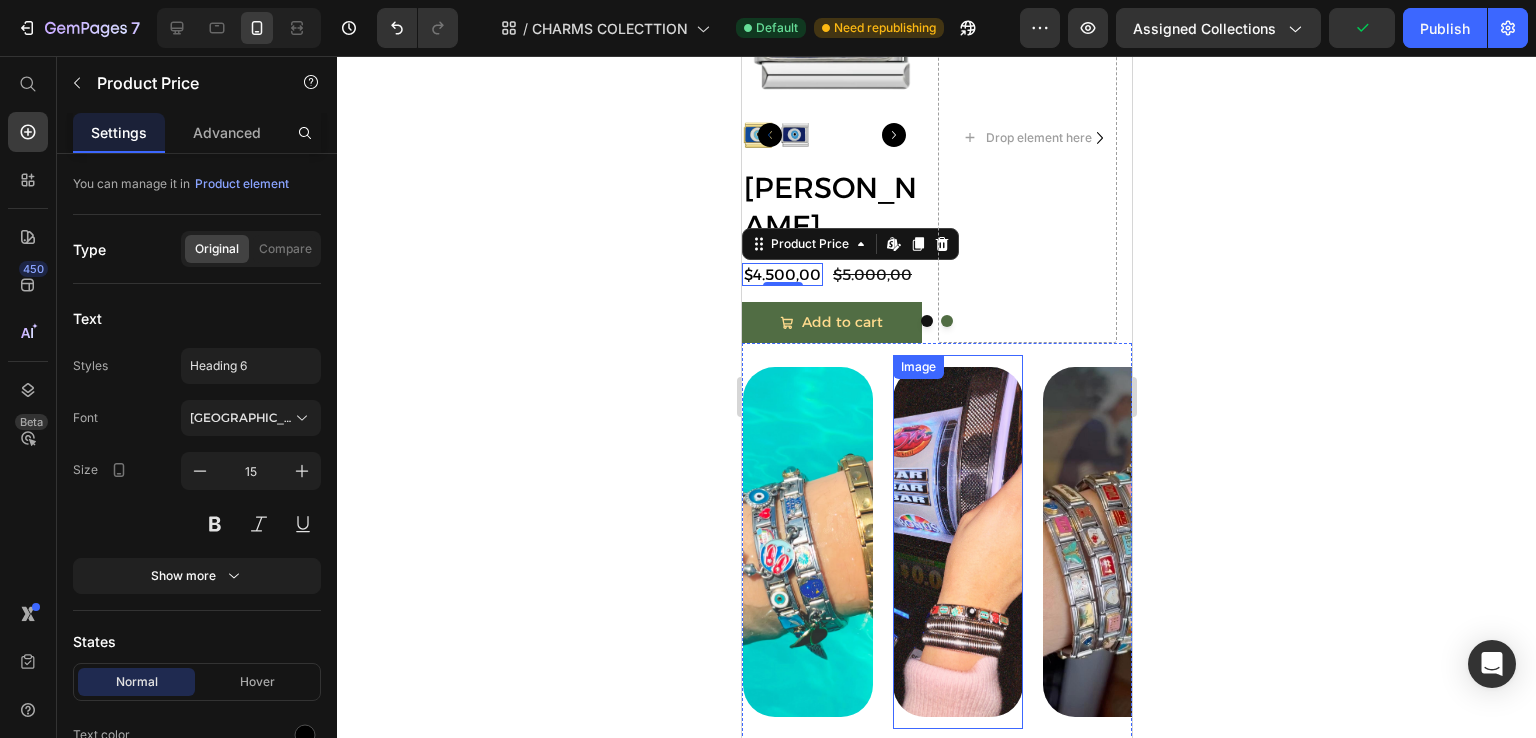 scroll, scrollTop: 1649, scrollLeft: 0, axis: vertical 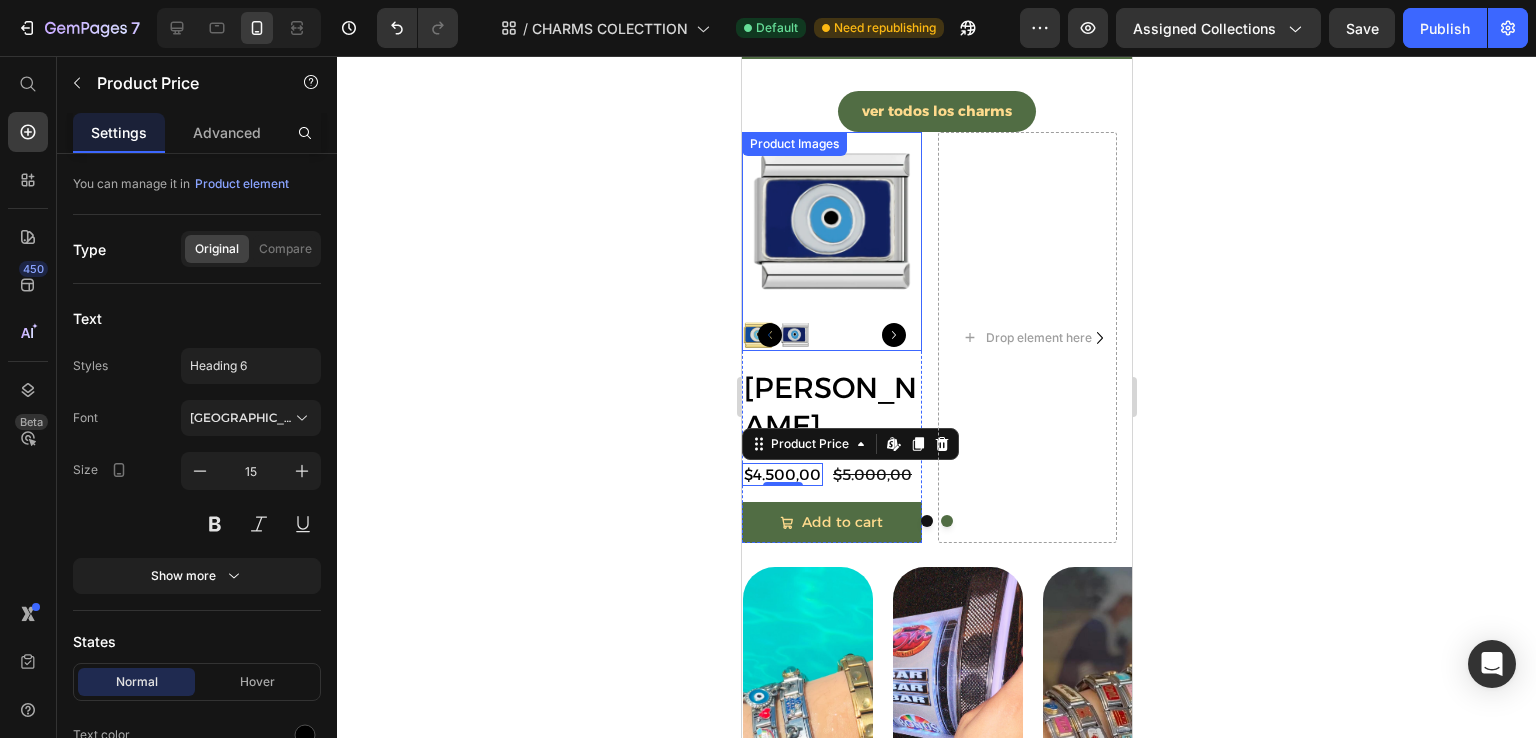 click 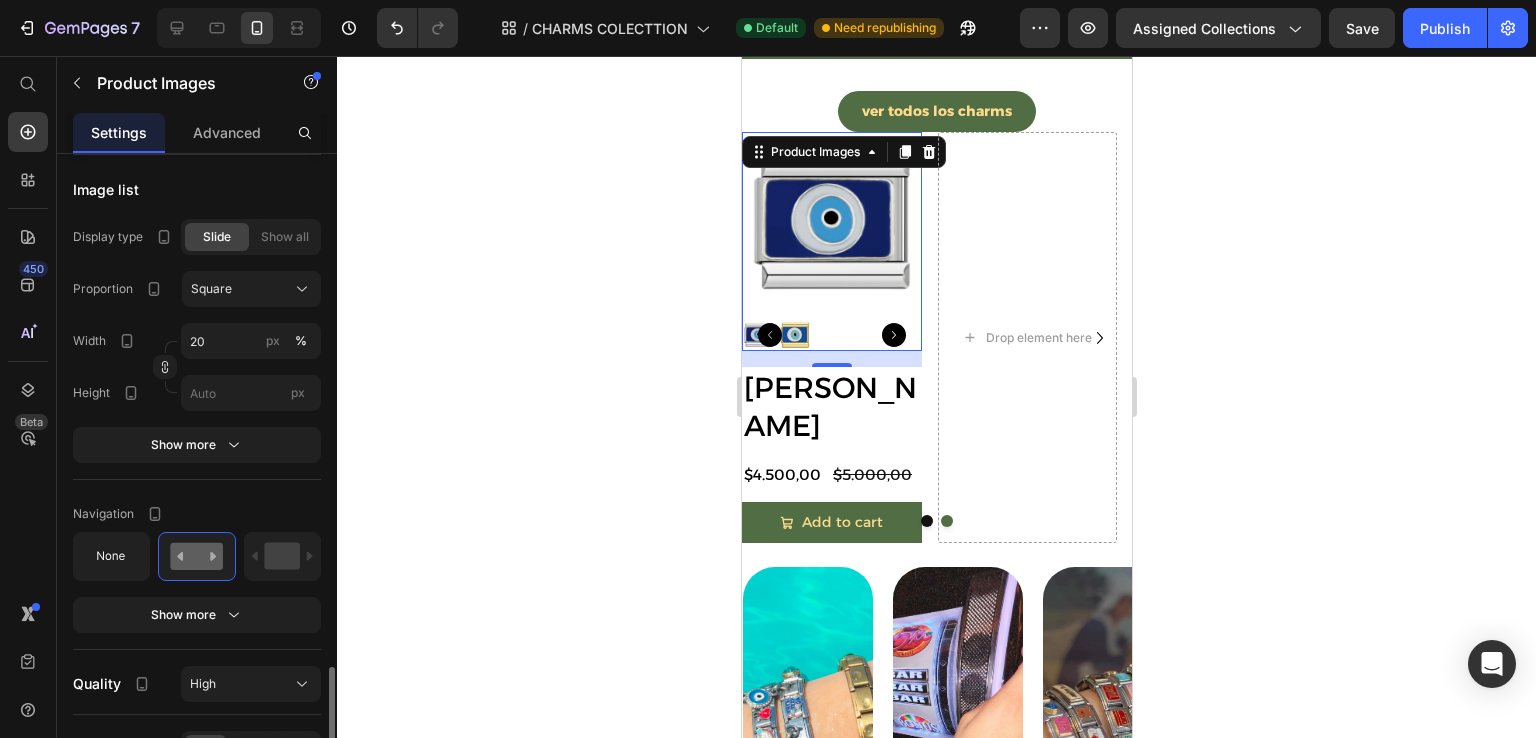 scroll, scrollTop: 1200, scrollLeft: 0, axis: vertical 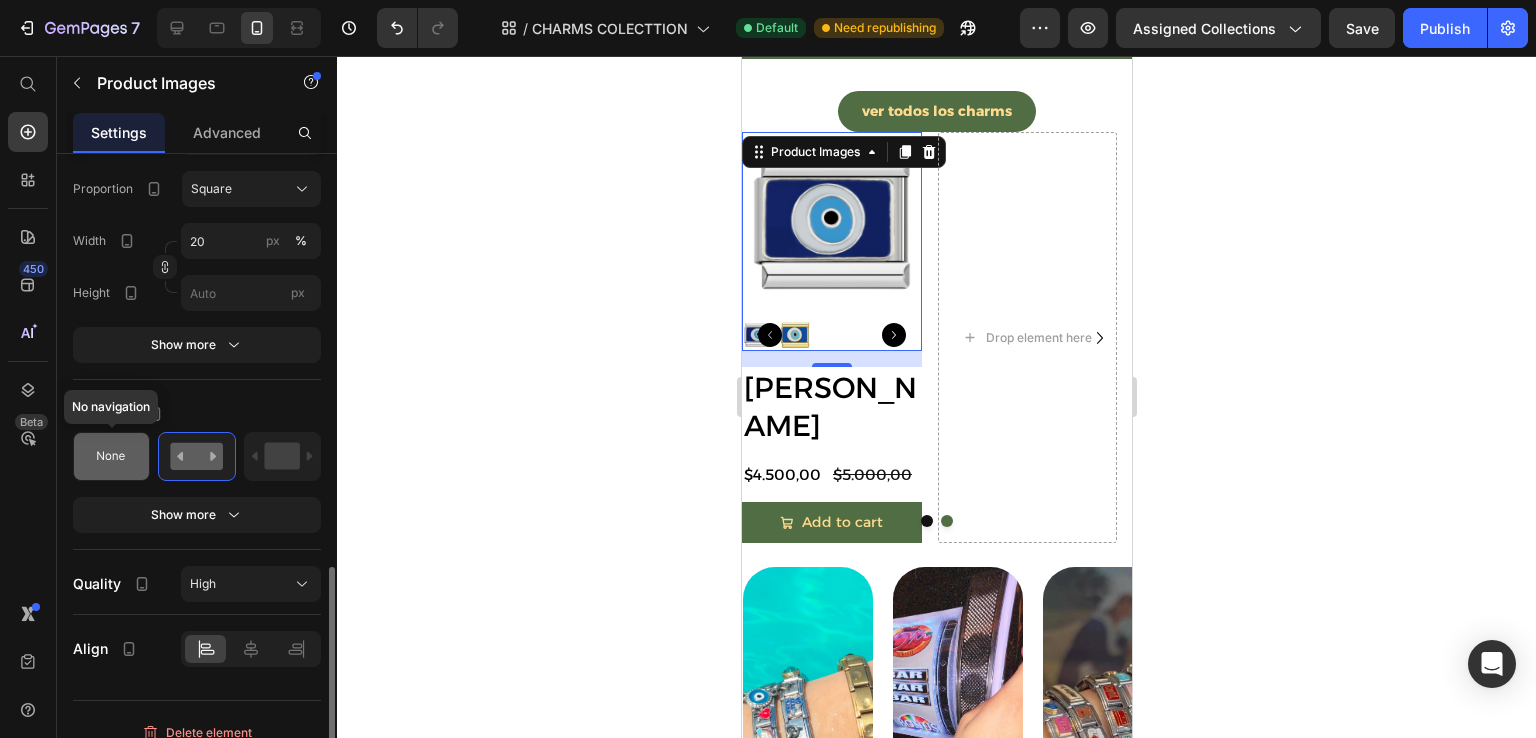 click 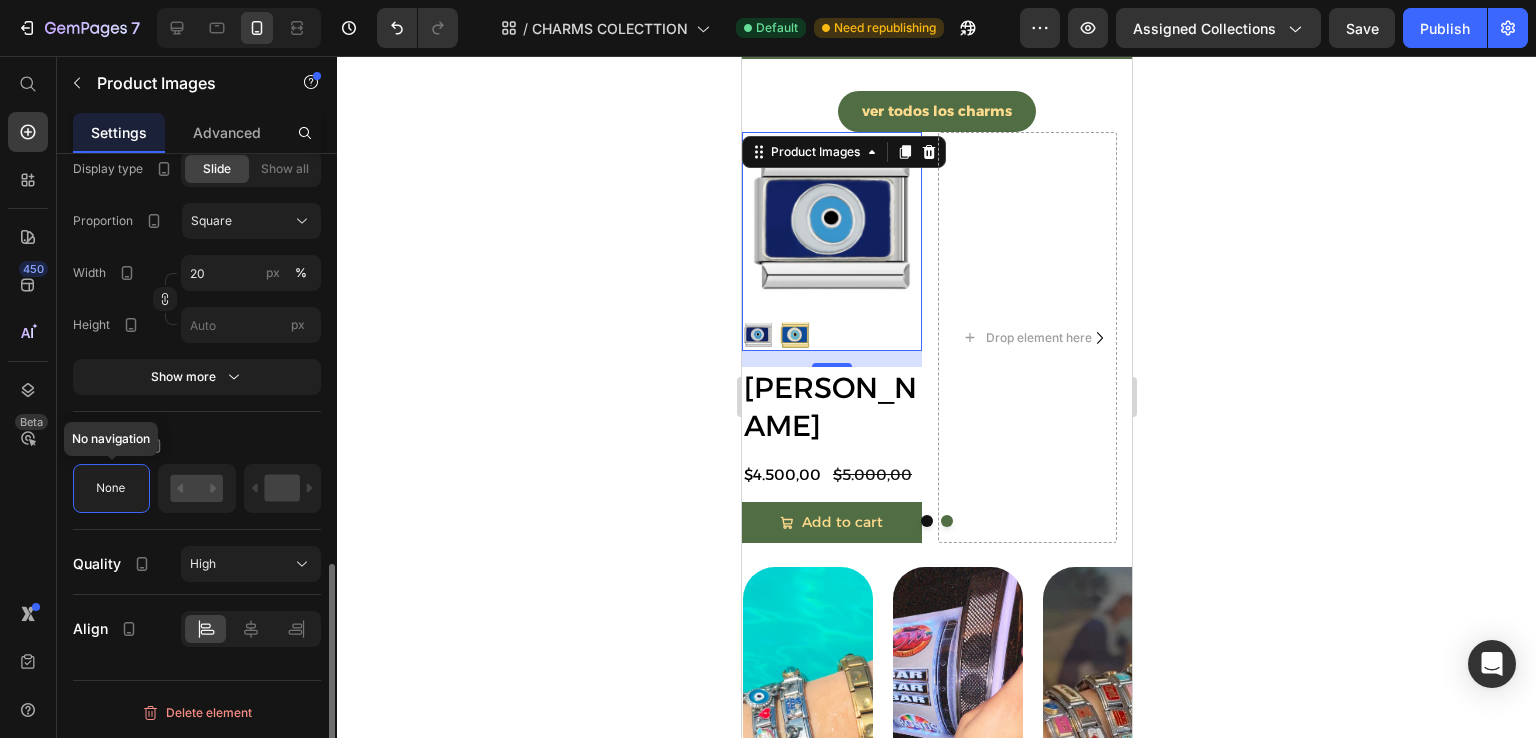 scroll, scrollTop: 1165, scrollLeft: 0, axis: vertical 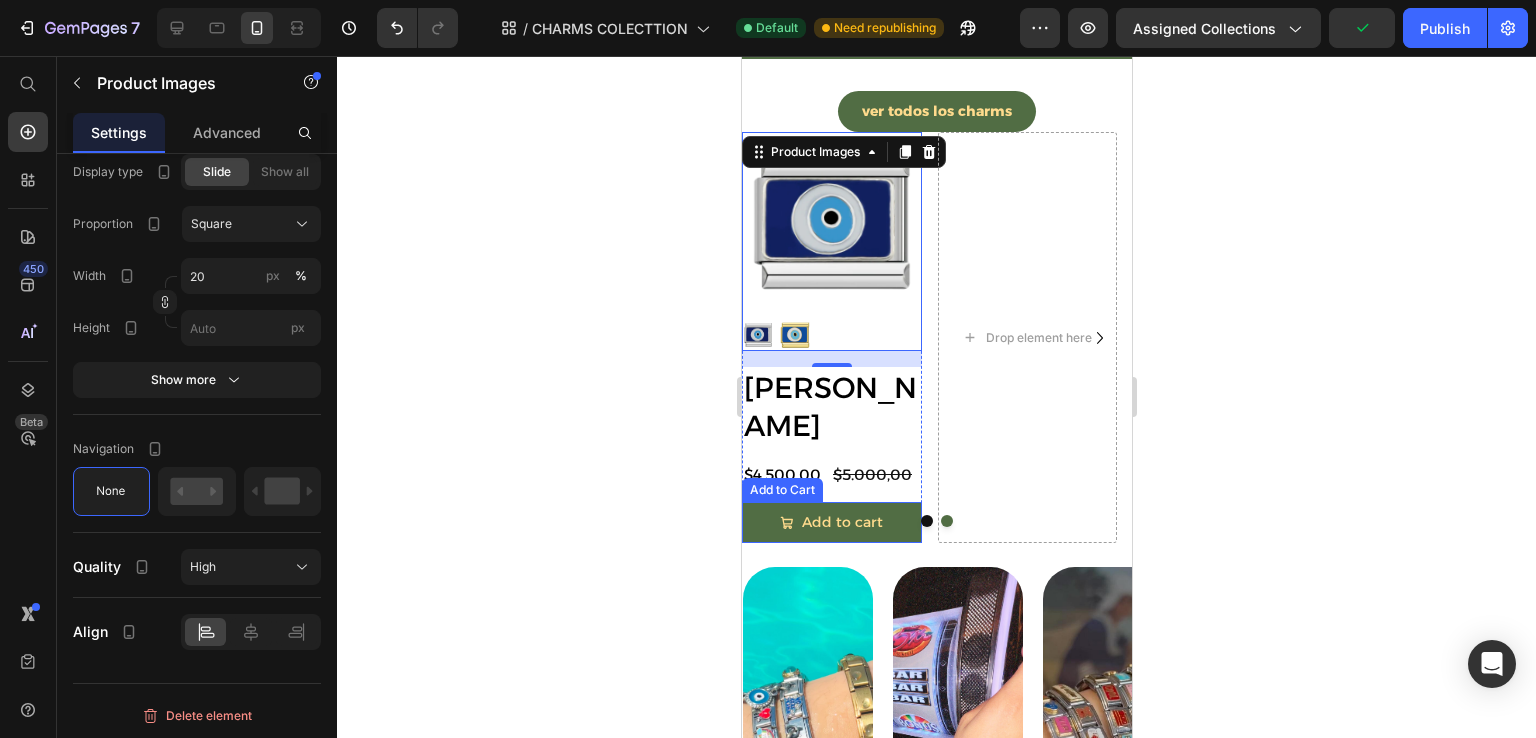 click on "Add to cart" at bounding box center [831, 522] 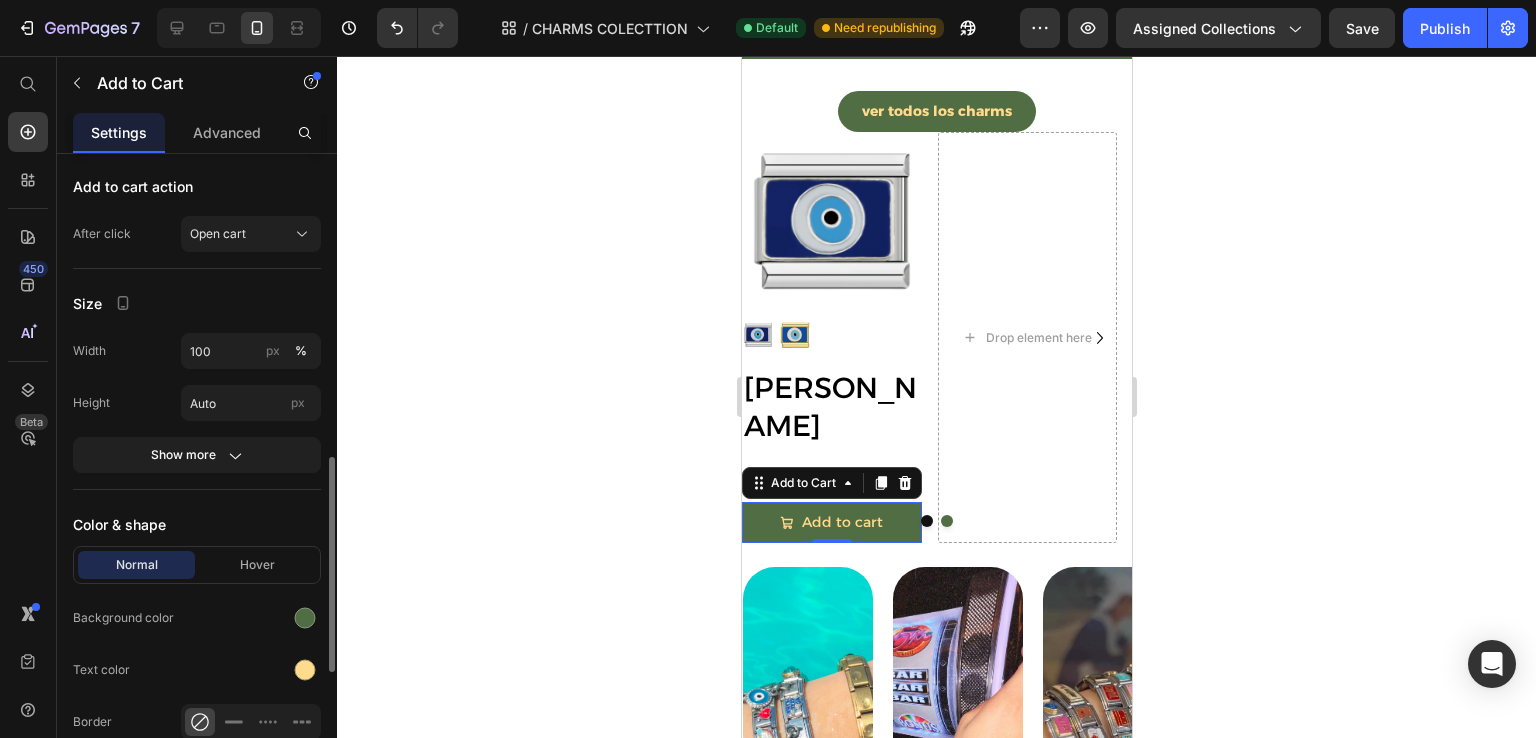 scroll, scrollTop: 1000, scrollLeft: 0, axis: vertical 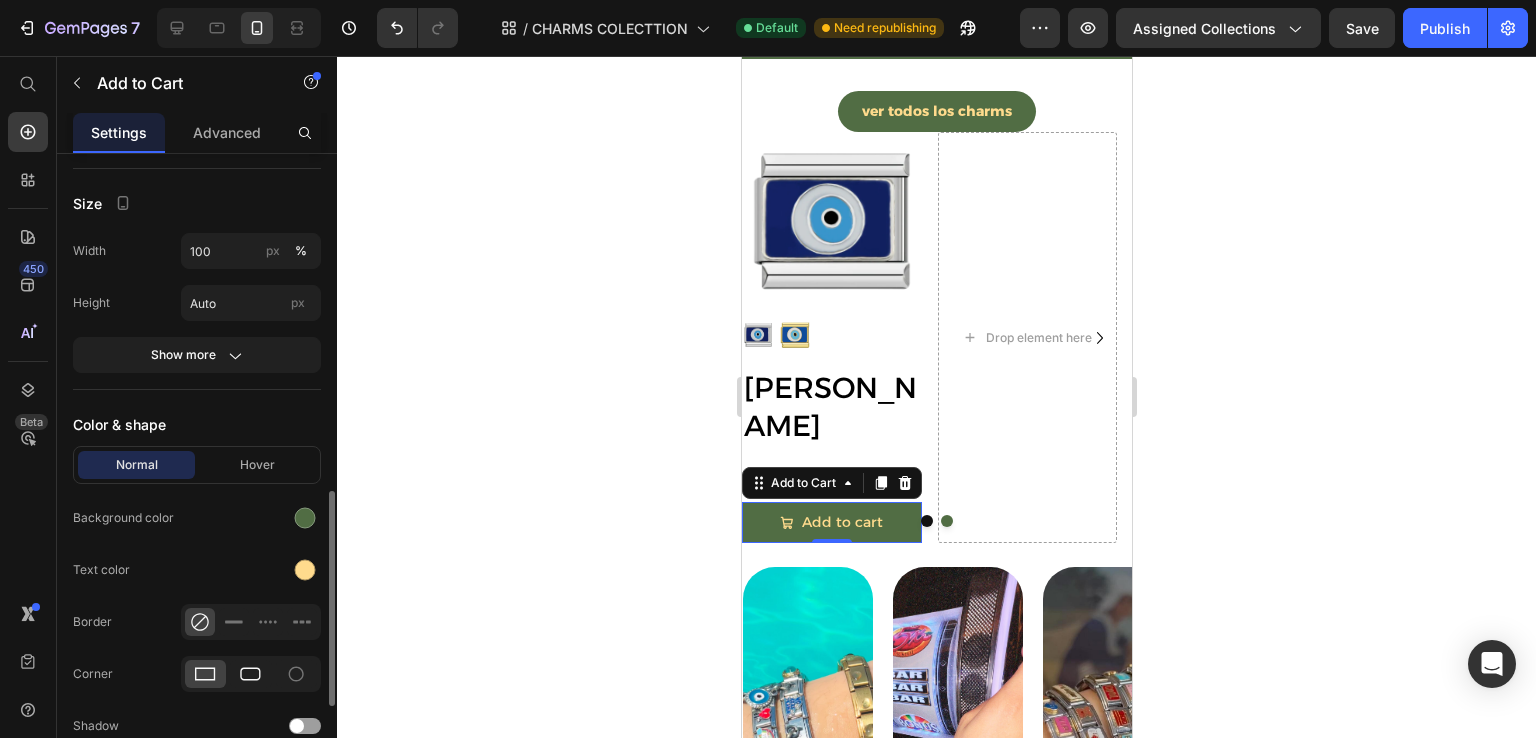 click 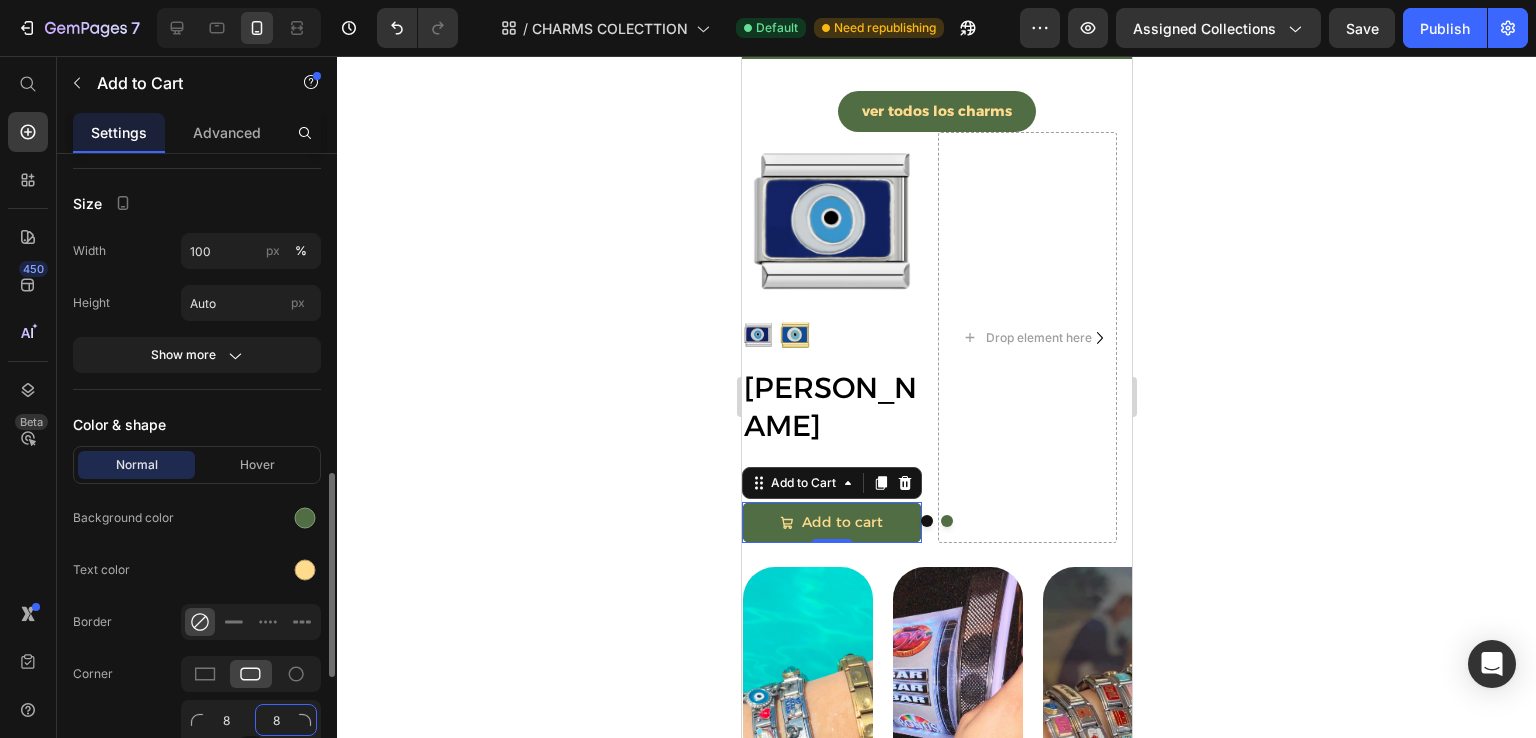 click on "8" 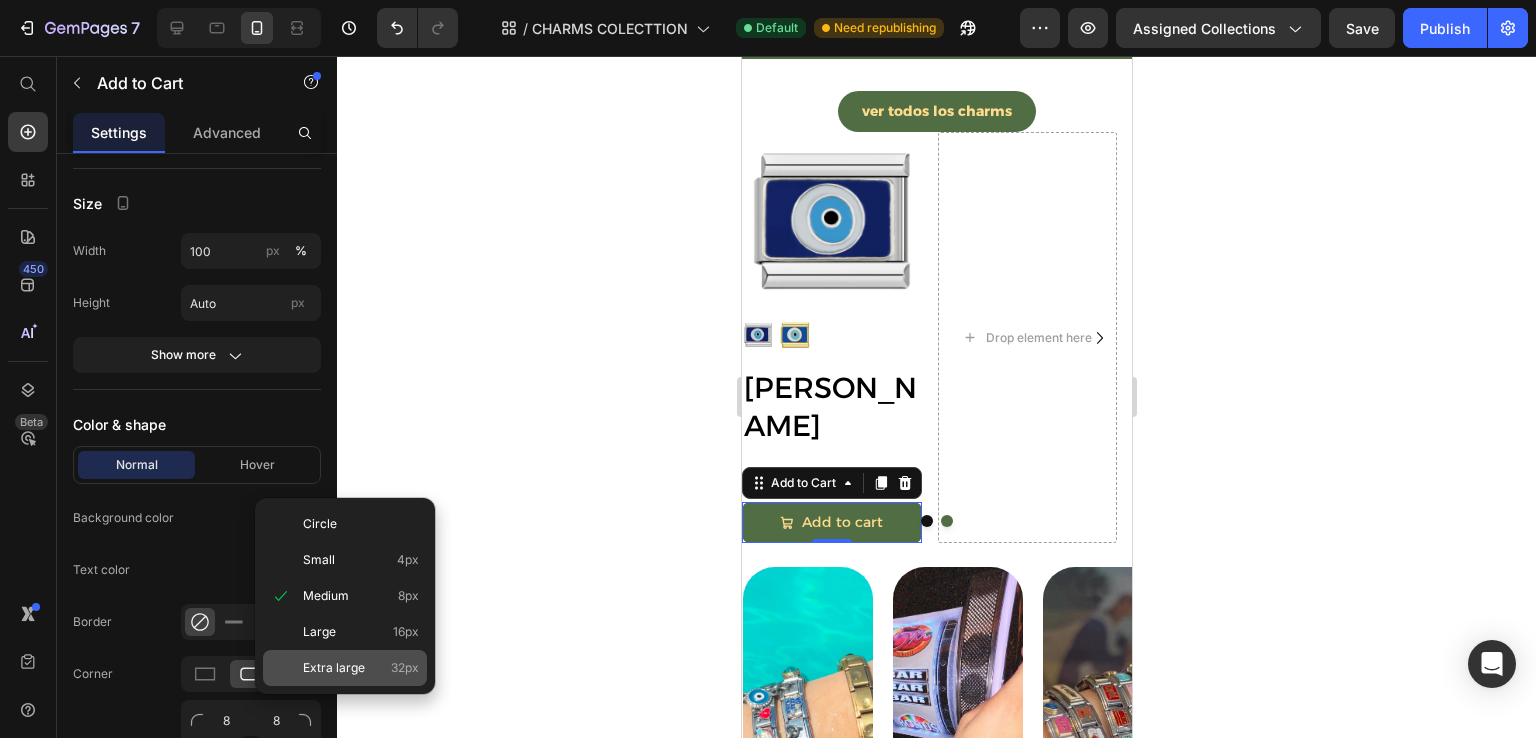 click on "Extra large" at bounding box center [334, 668] 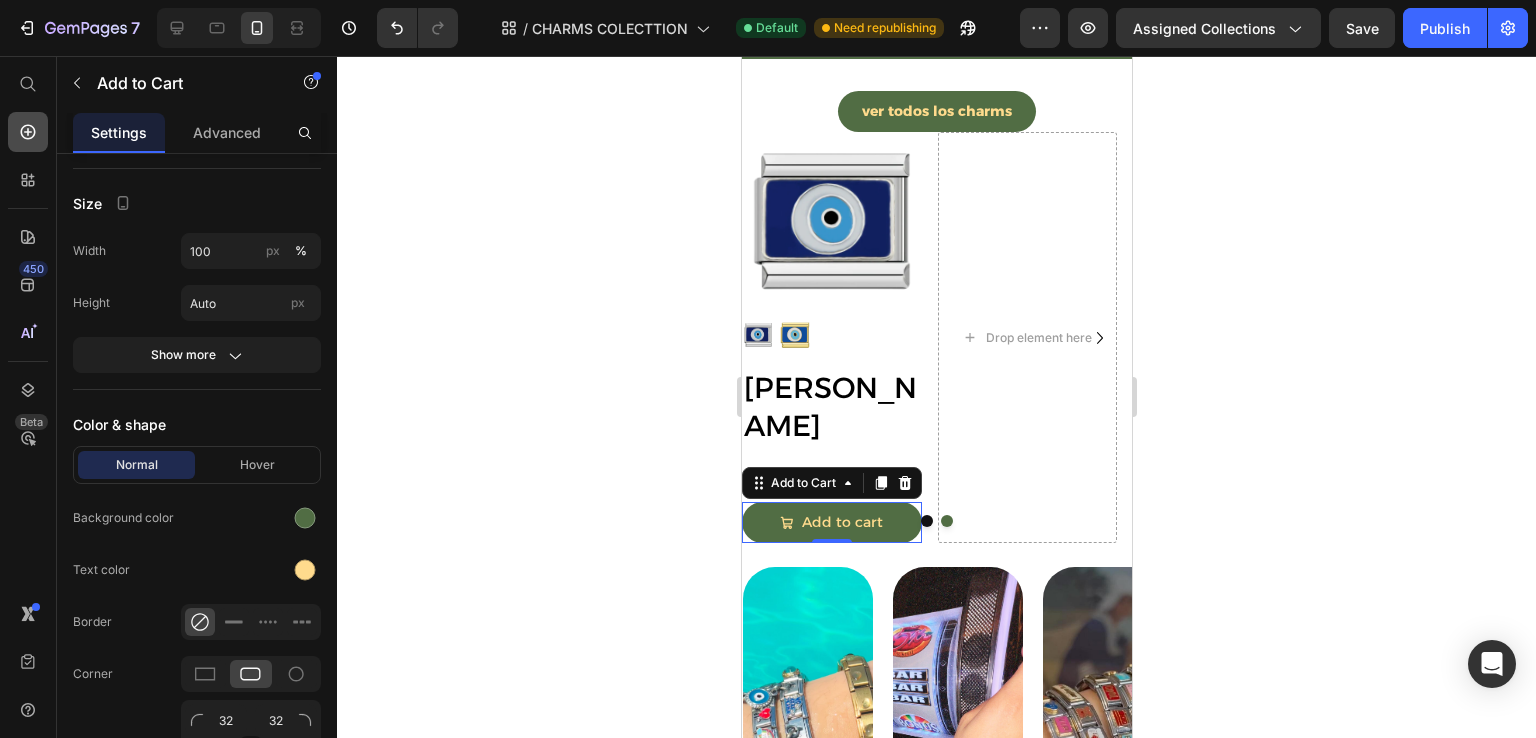 click 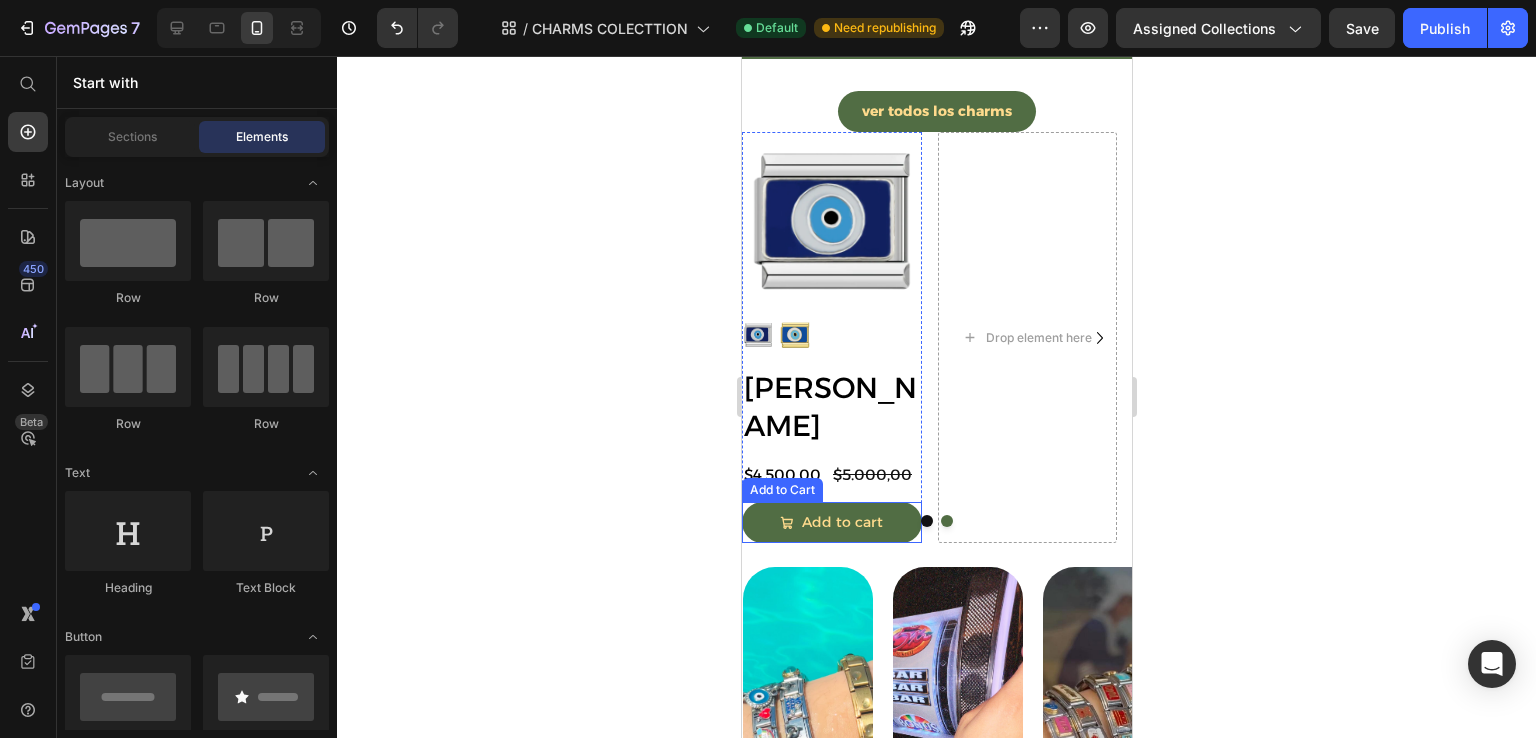 click at bounding box center (786, 522) 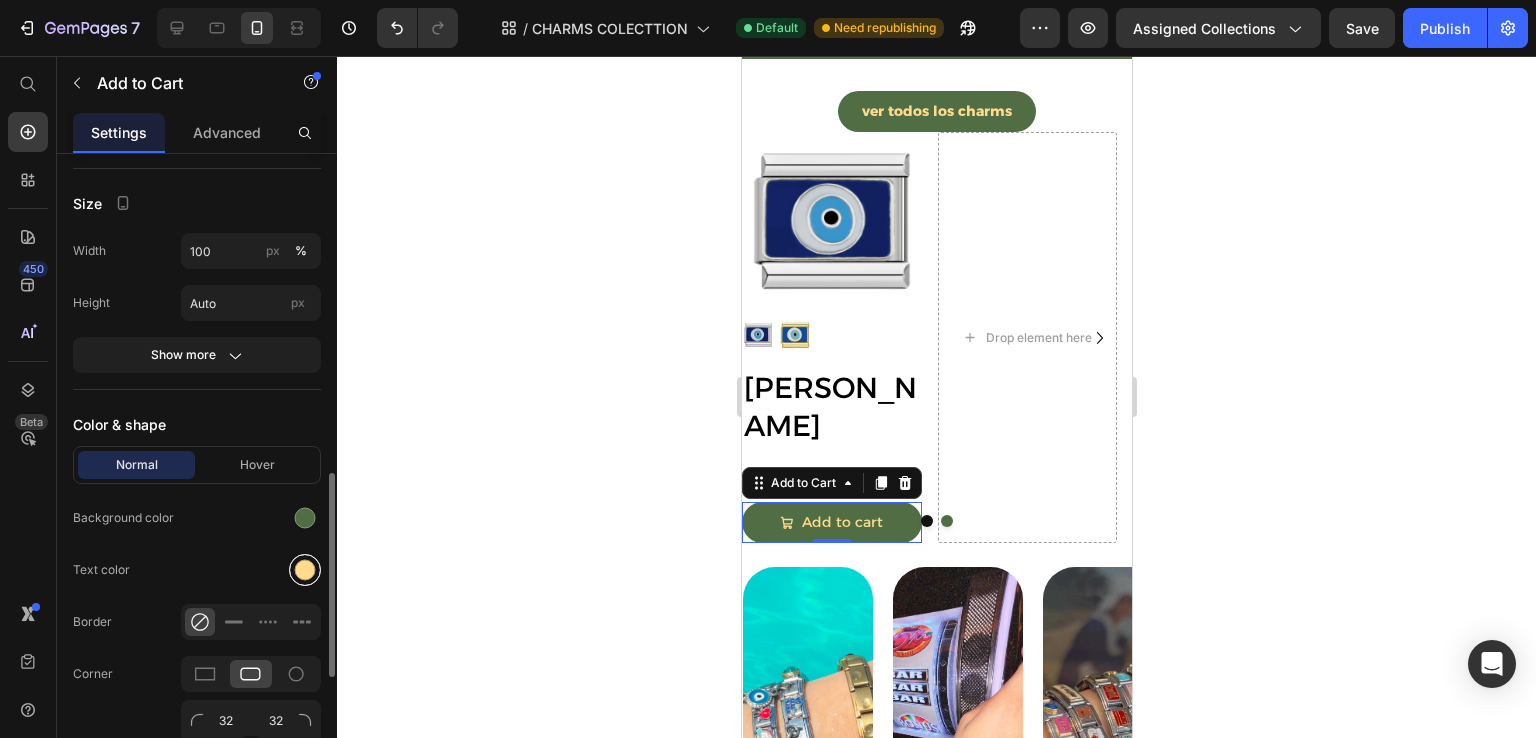click at bounding box center [305, 570] 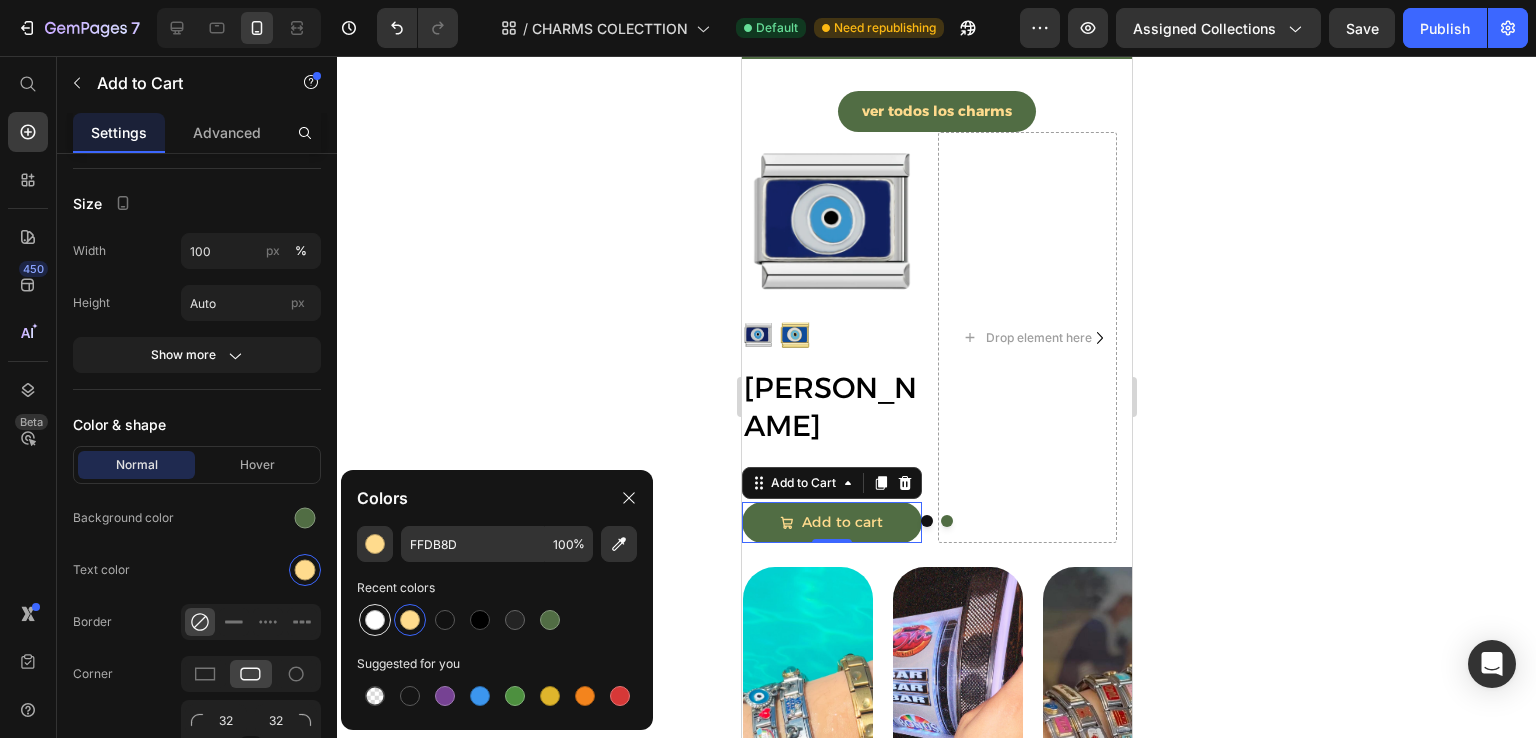 click at bounding box center [375, 620] 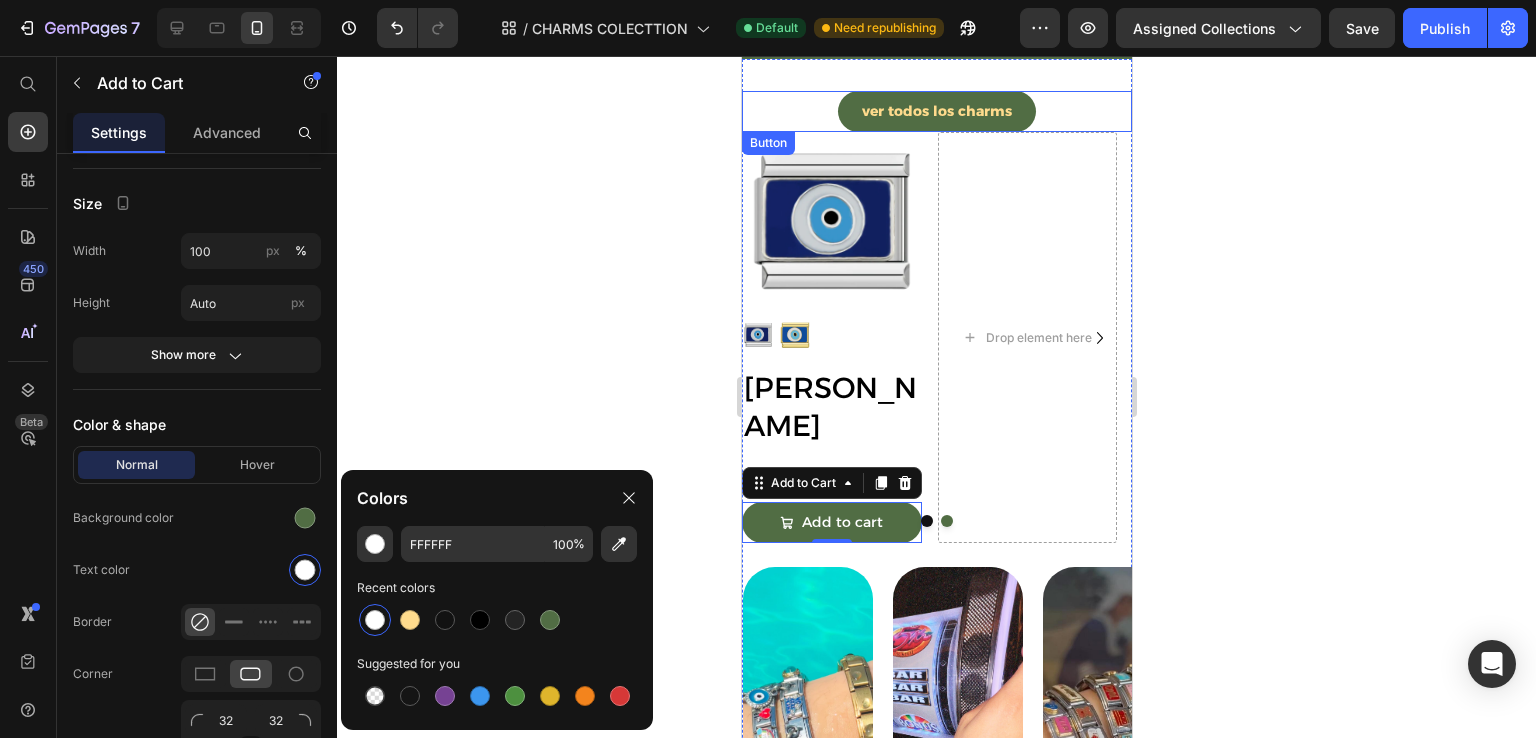 click on "ver todos los charms" at bounding box center [936, 111] 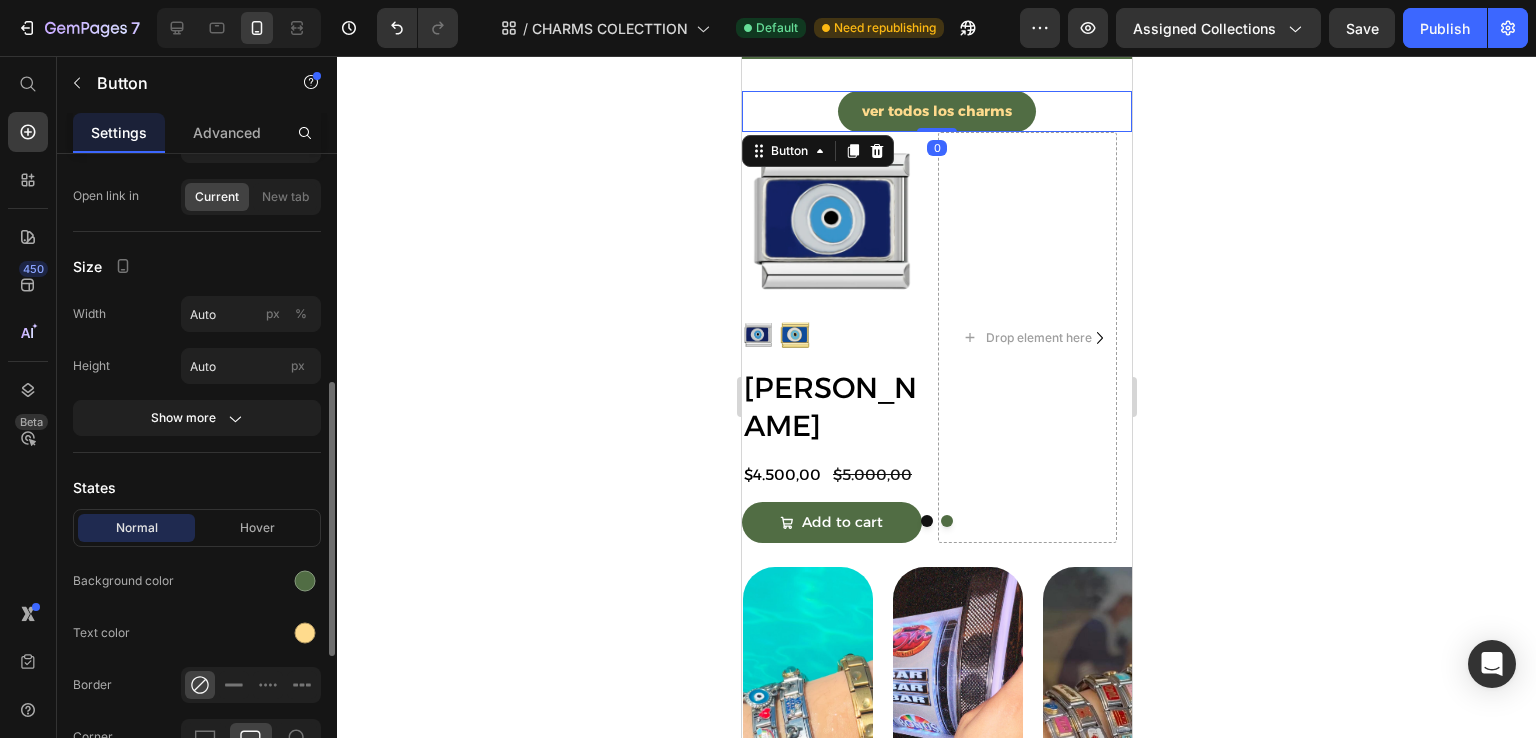 scroll, scrollTop: 300, scrollLeft: 0, axis: vertical 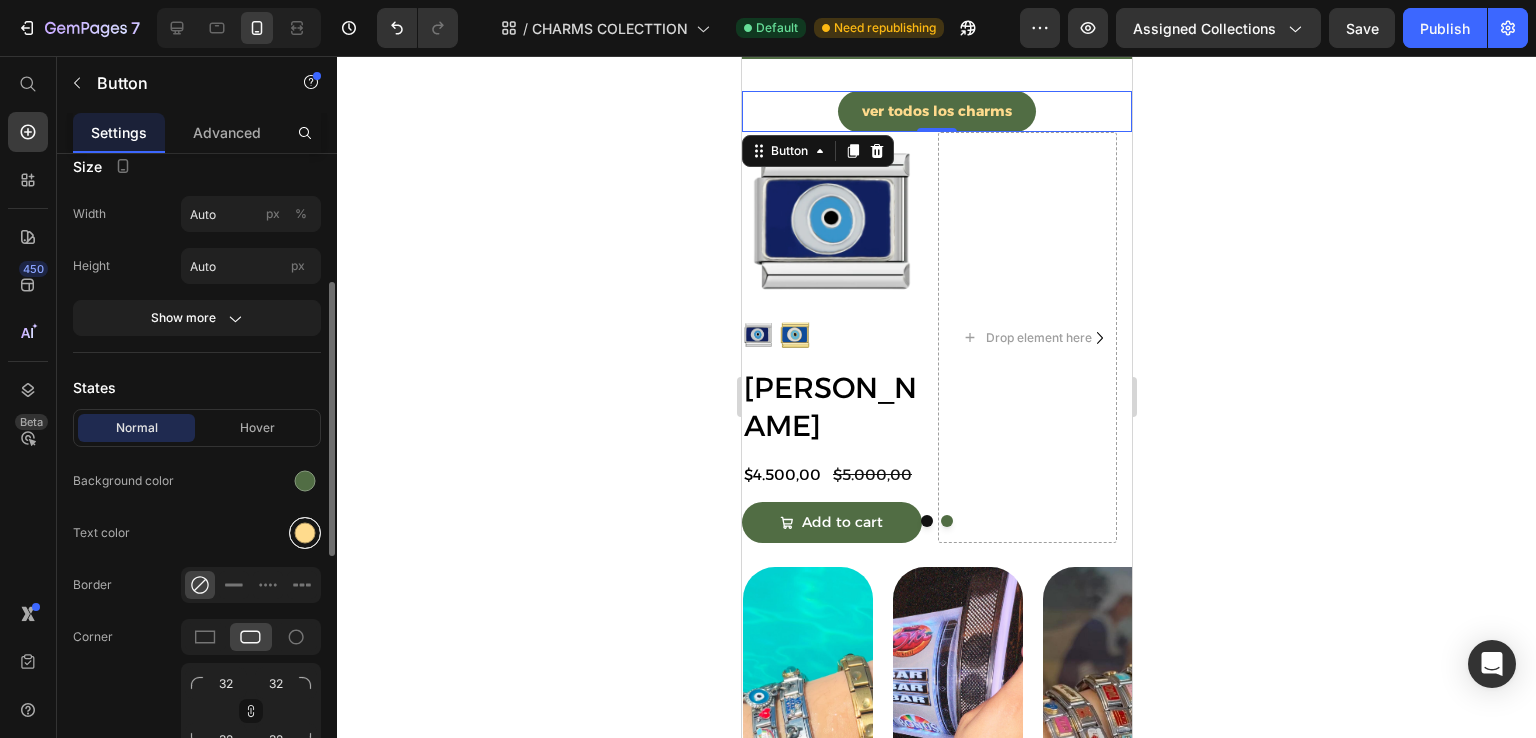 click at bounding box center (305, 533) 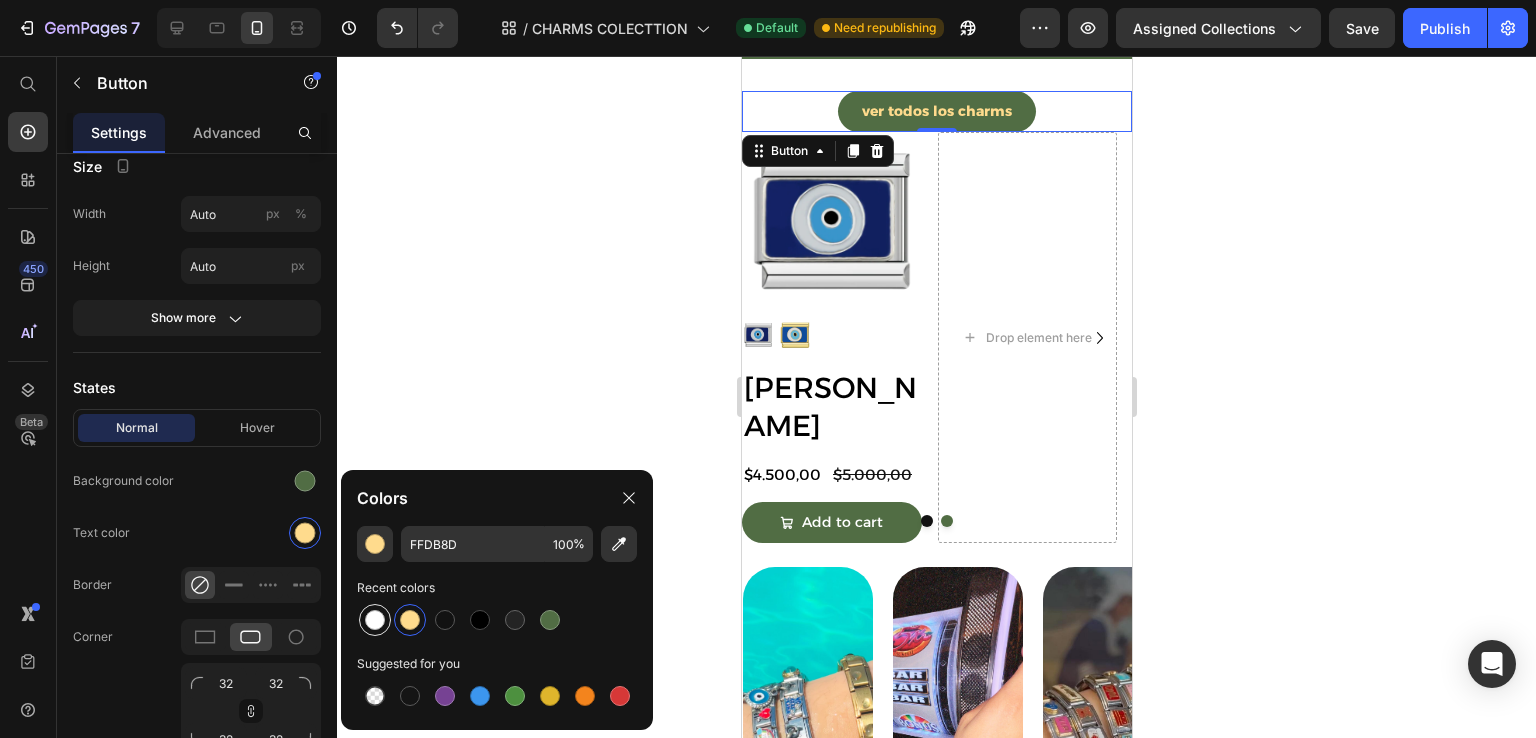 click at bounding box center (375, 620) 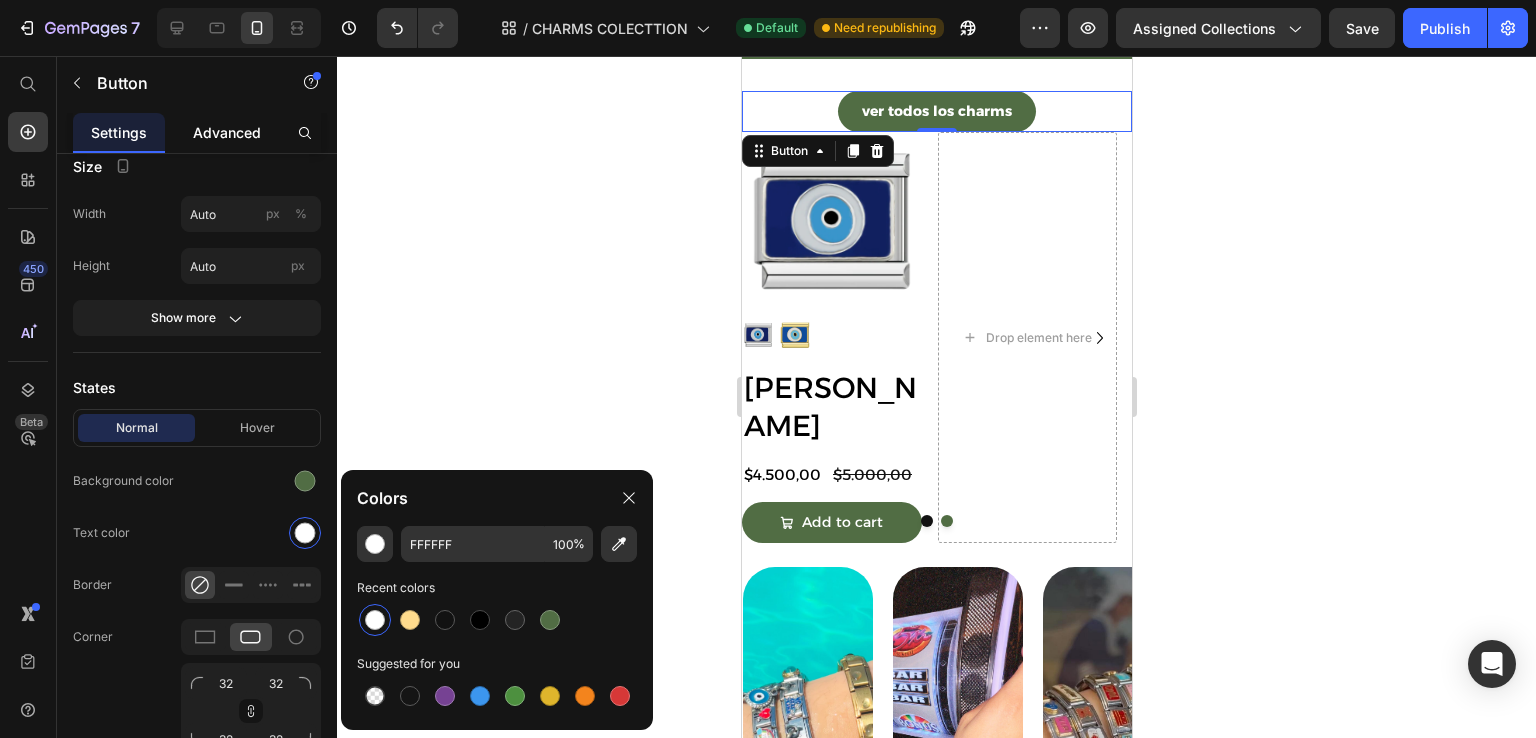 click on "Advanced" at bounding box center [227, 132] 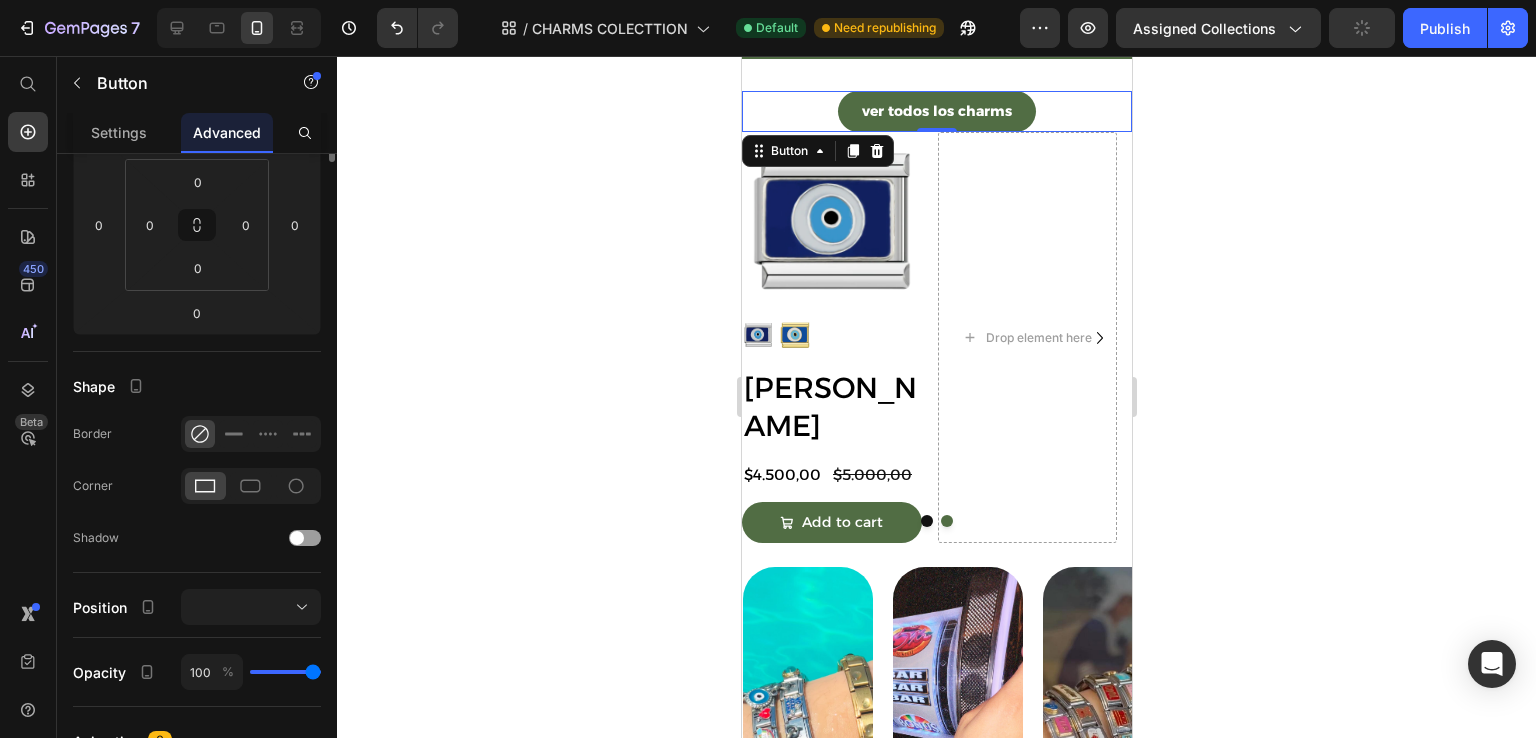scroll, scrollTop: 0, scrollLeft: 0, axis: both 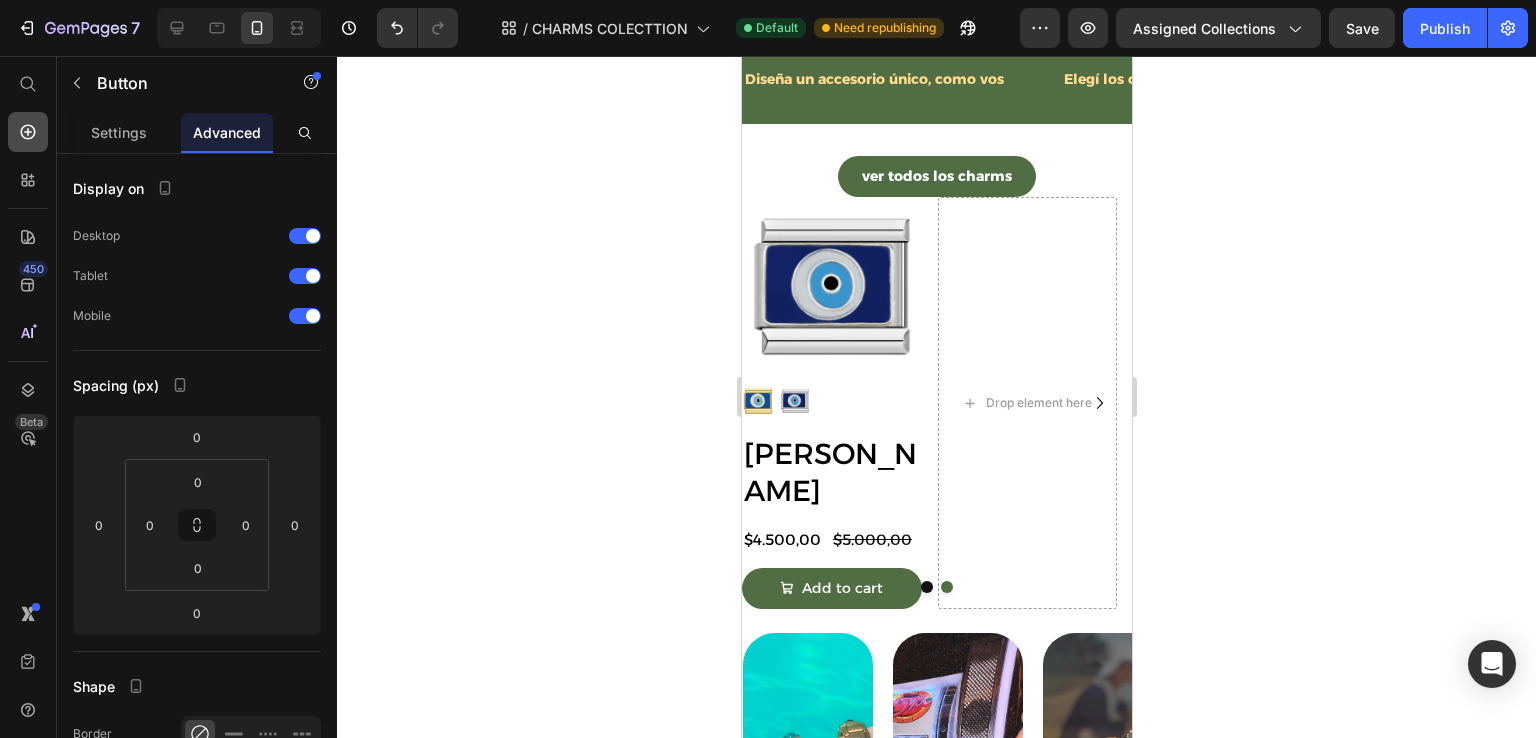 click 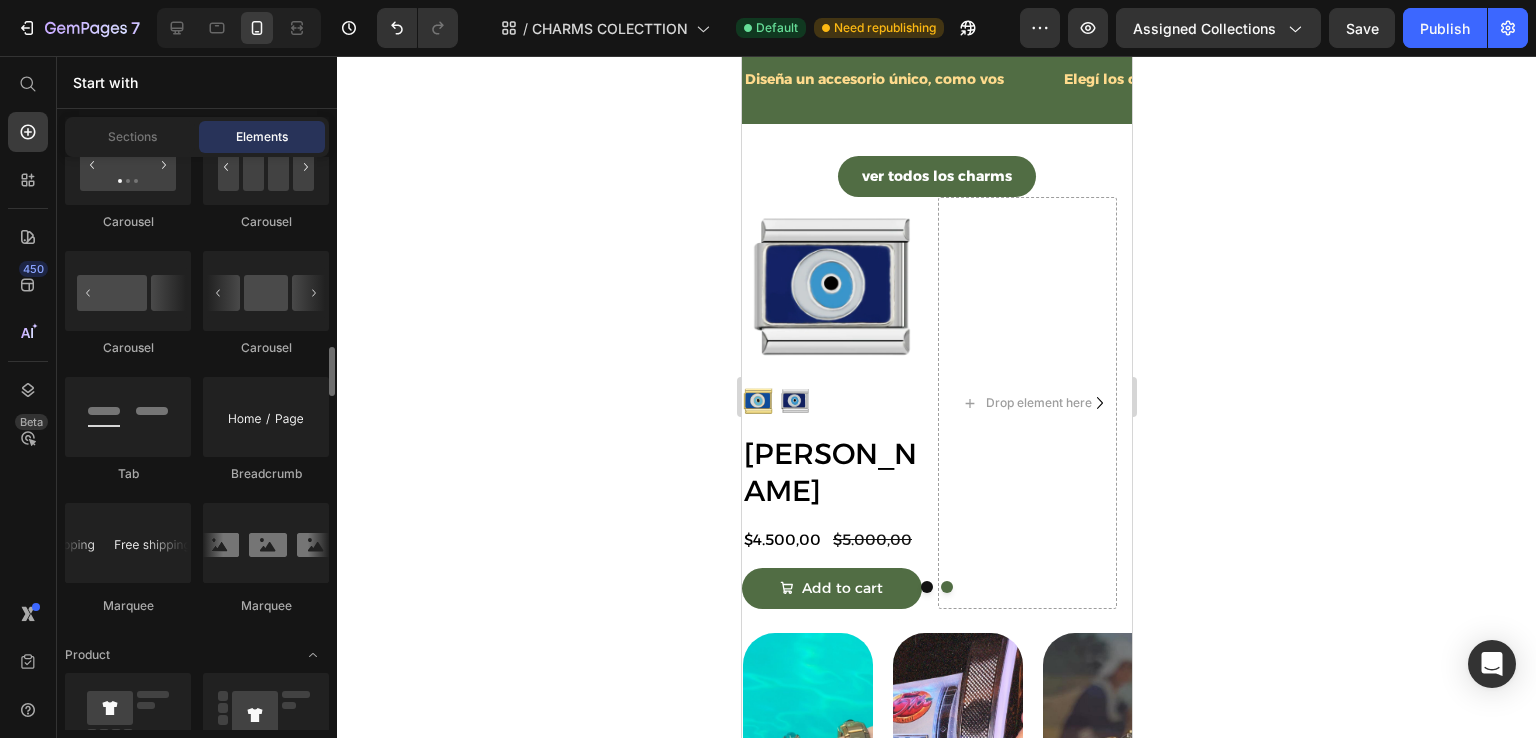 scroll, scrollTop: 2400, scrollLeft: 0, axis: vertical 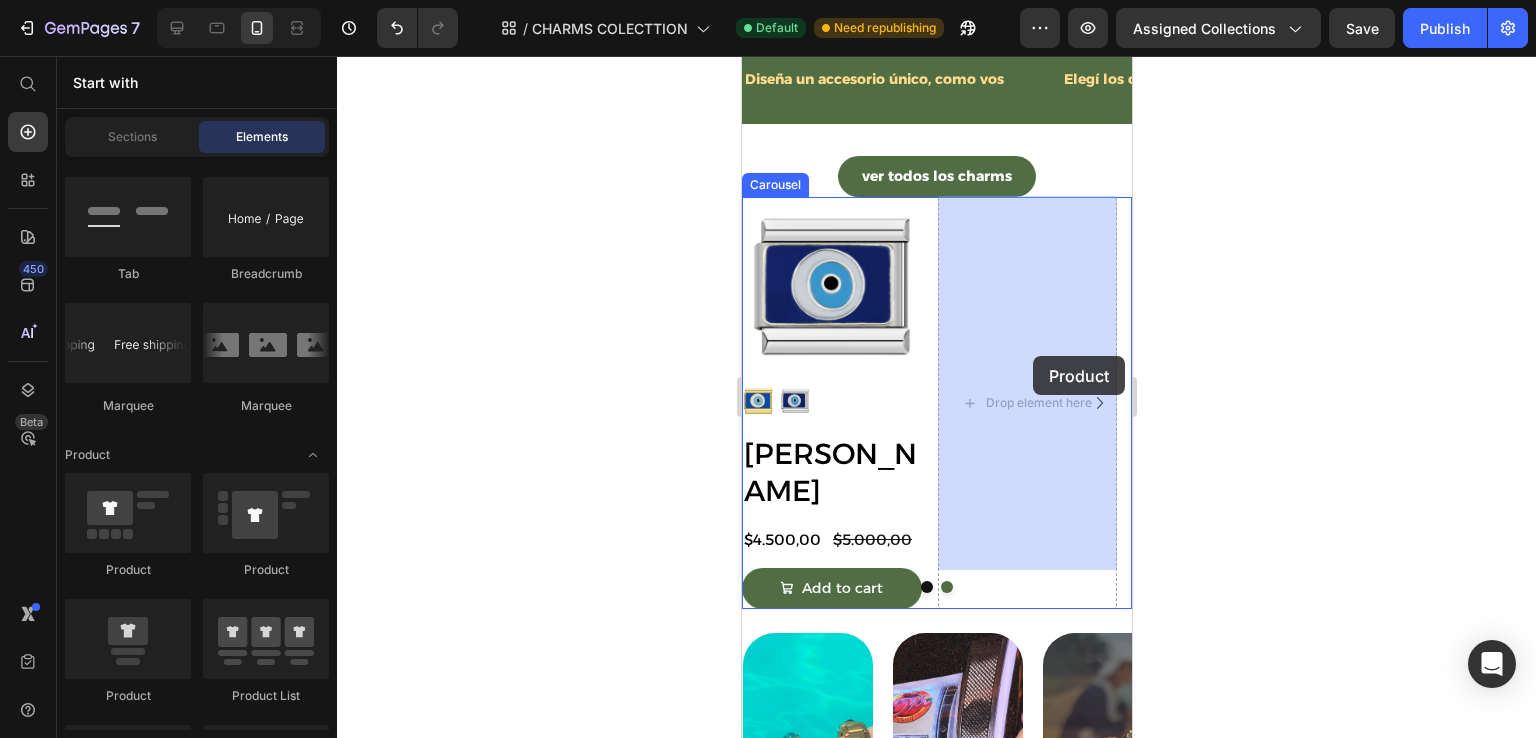 drag, startPoint x: 881, startPoint y: 704, endPoint x: 1032, endPoint y: 356, distance: 379.3481 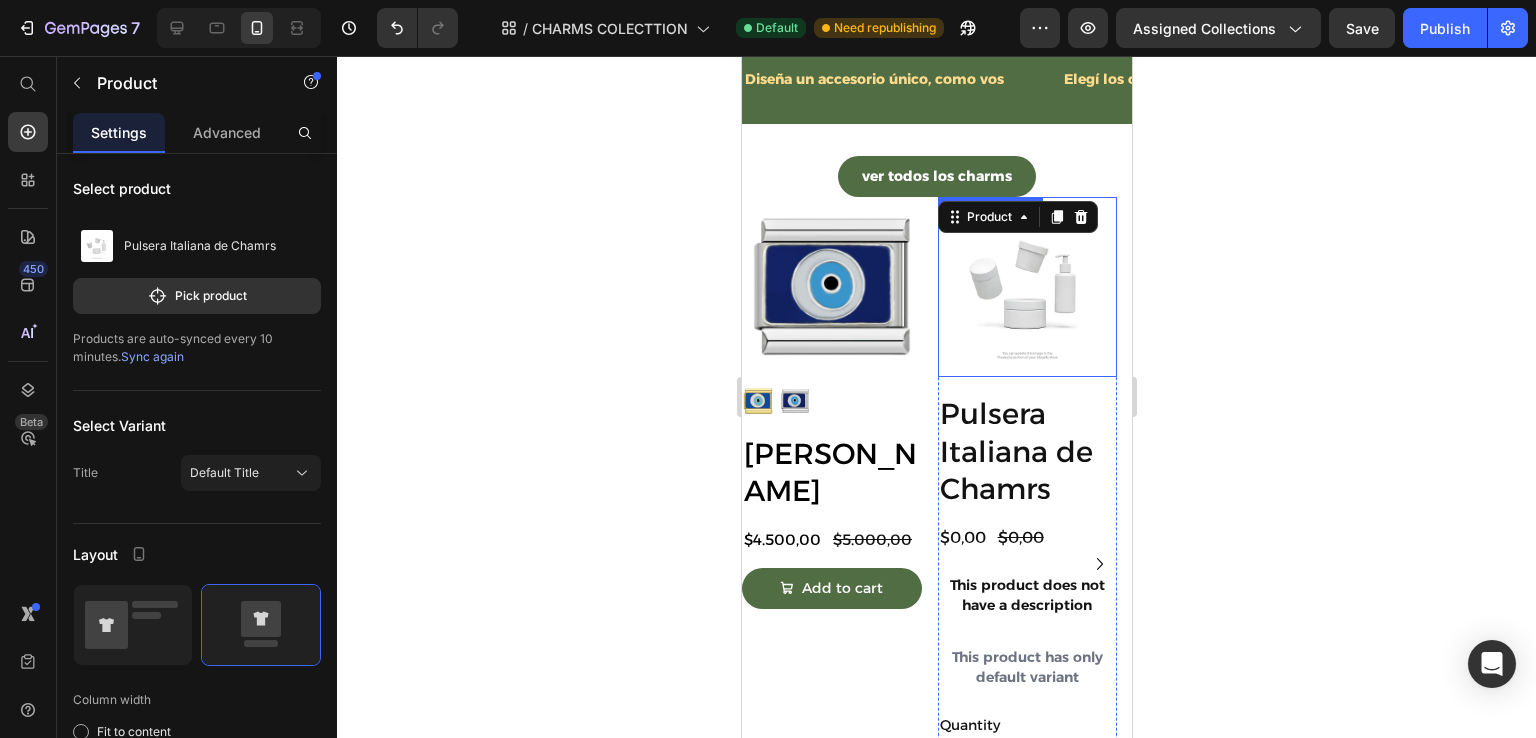 click at bounding box center [1027, 287] 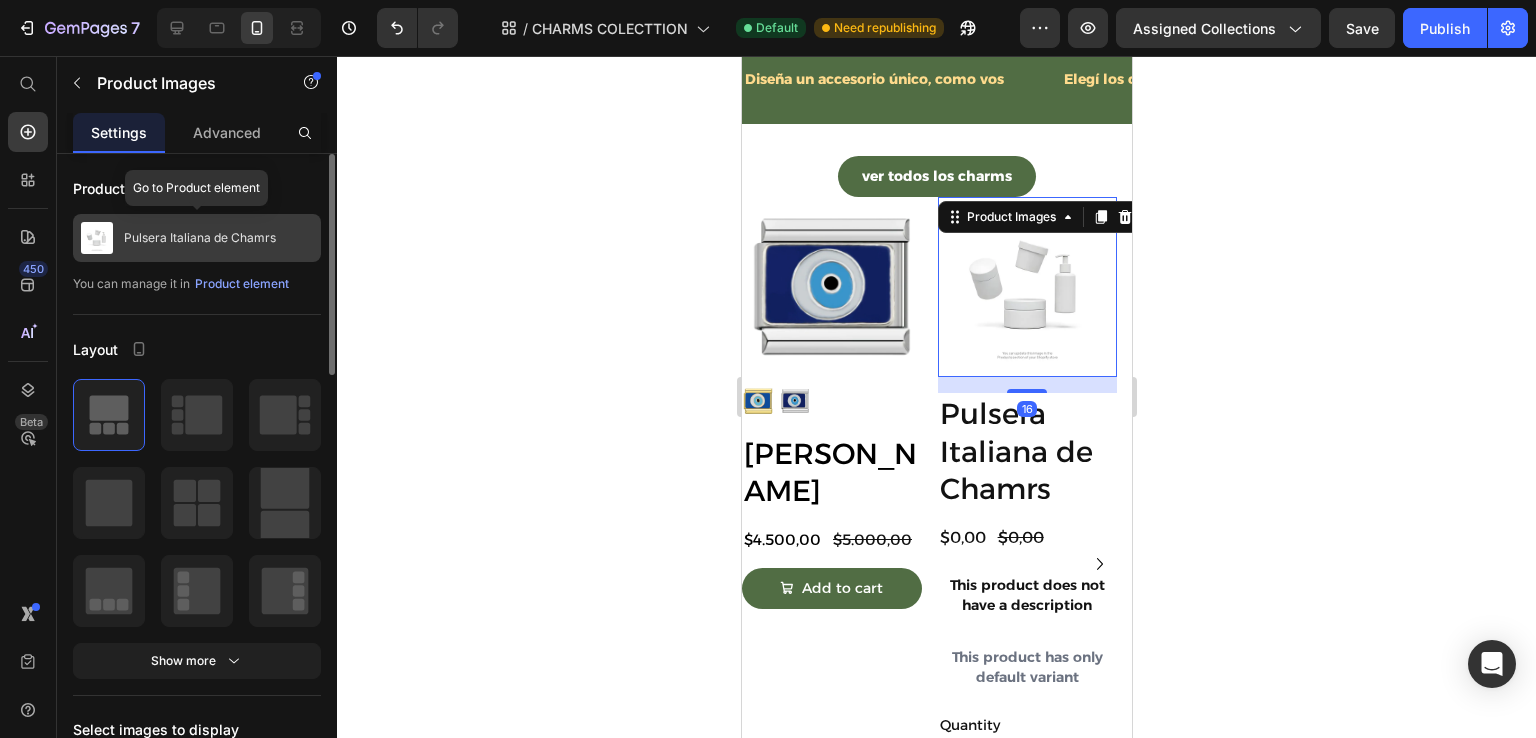 click on "Pulsera Italiana de Chamrs" at bounding box center [200, 238] 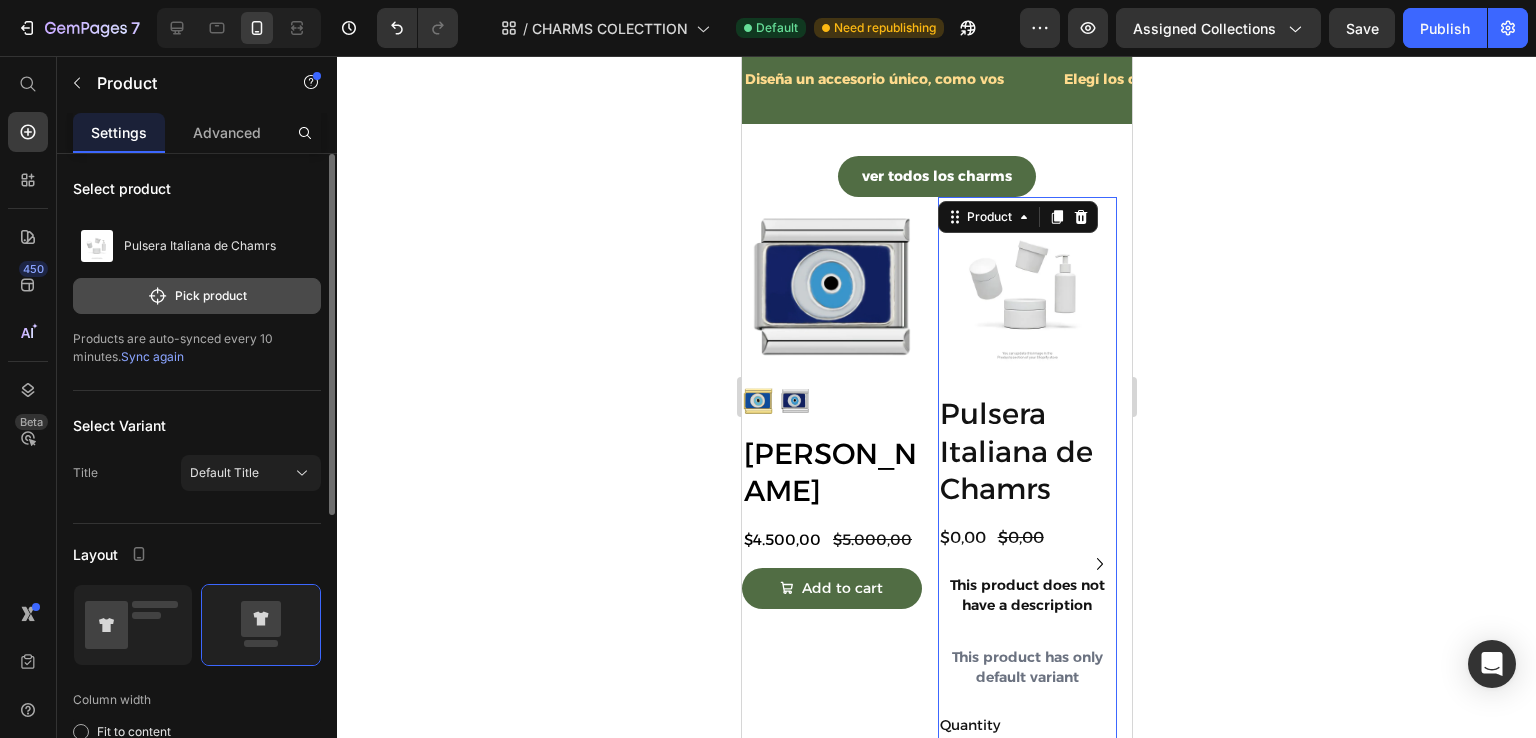 click on "Pick product" 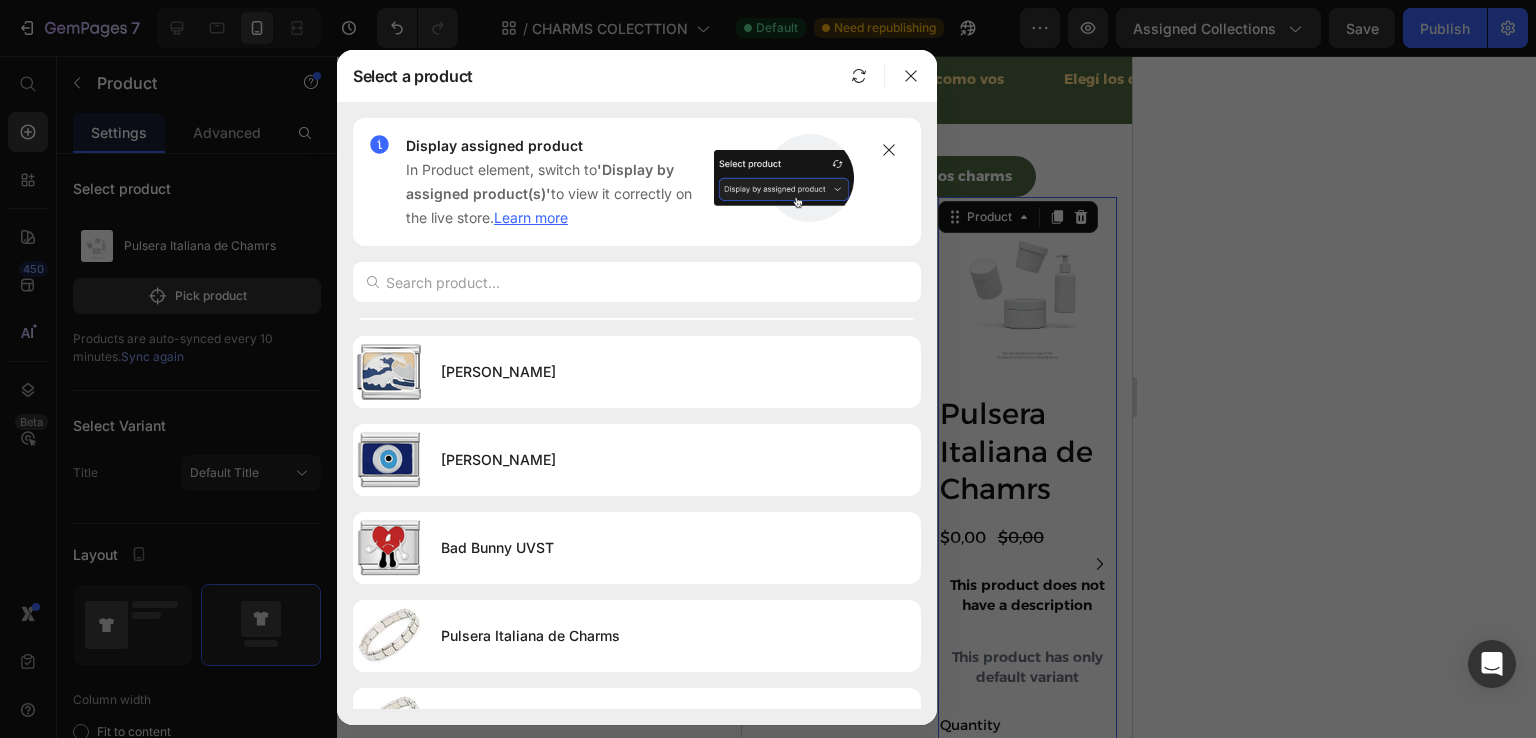 scroll, scrollTop: 2850, scrollLeft: 0, axis: vertical 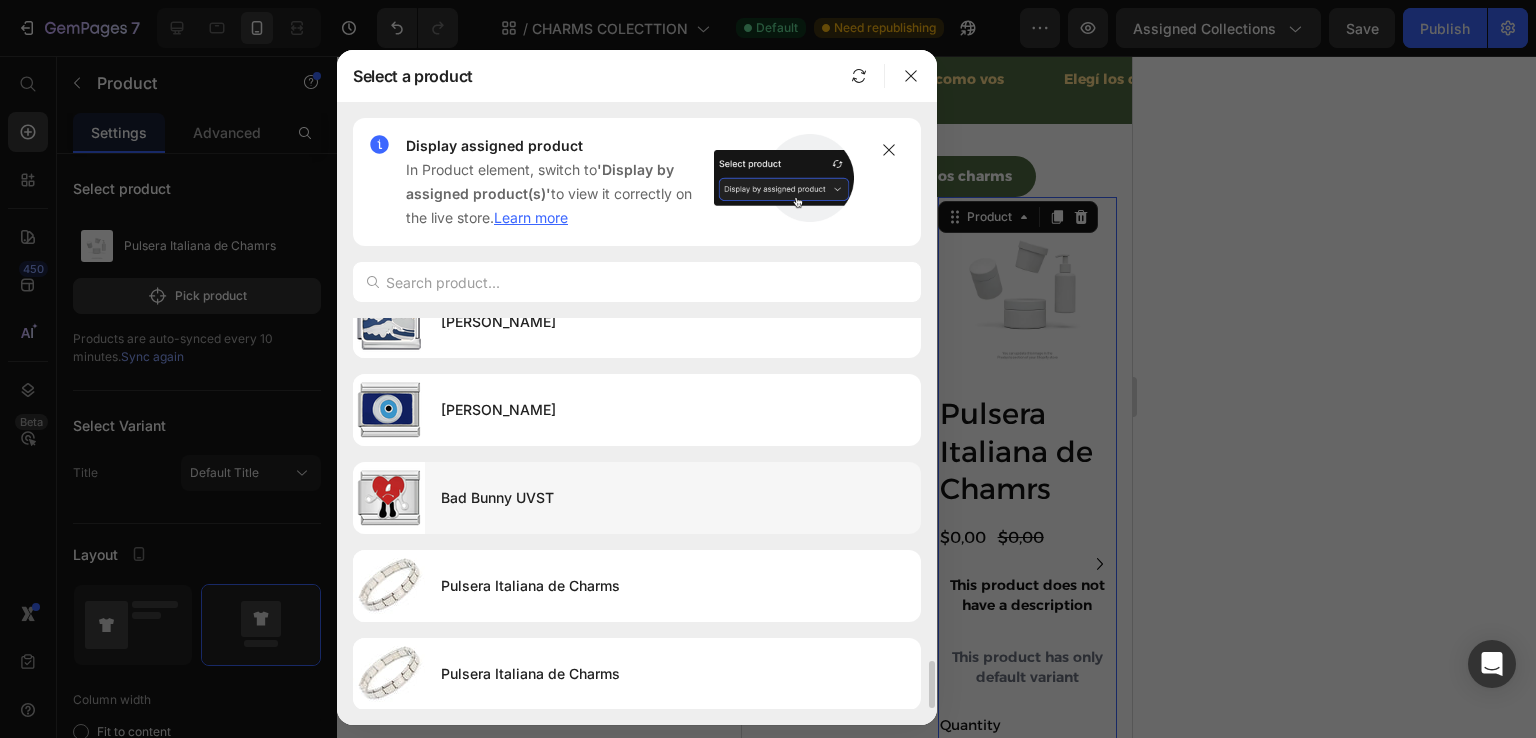click on "Bad Bunny UVST" at bounding box center [673, 498] 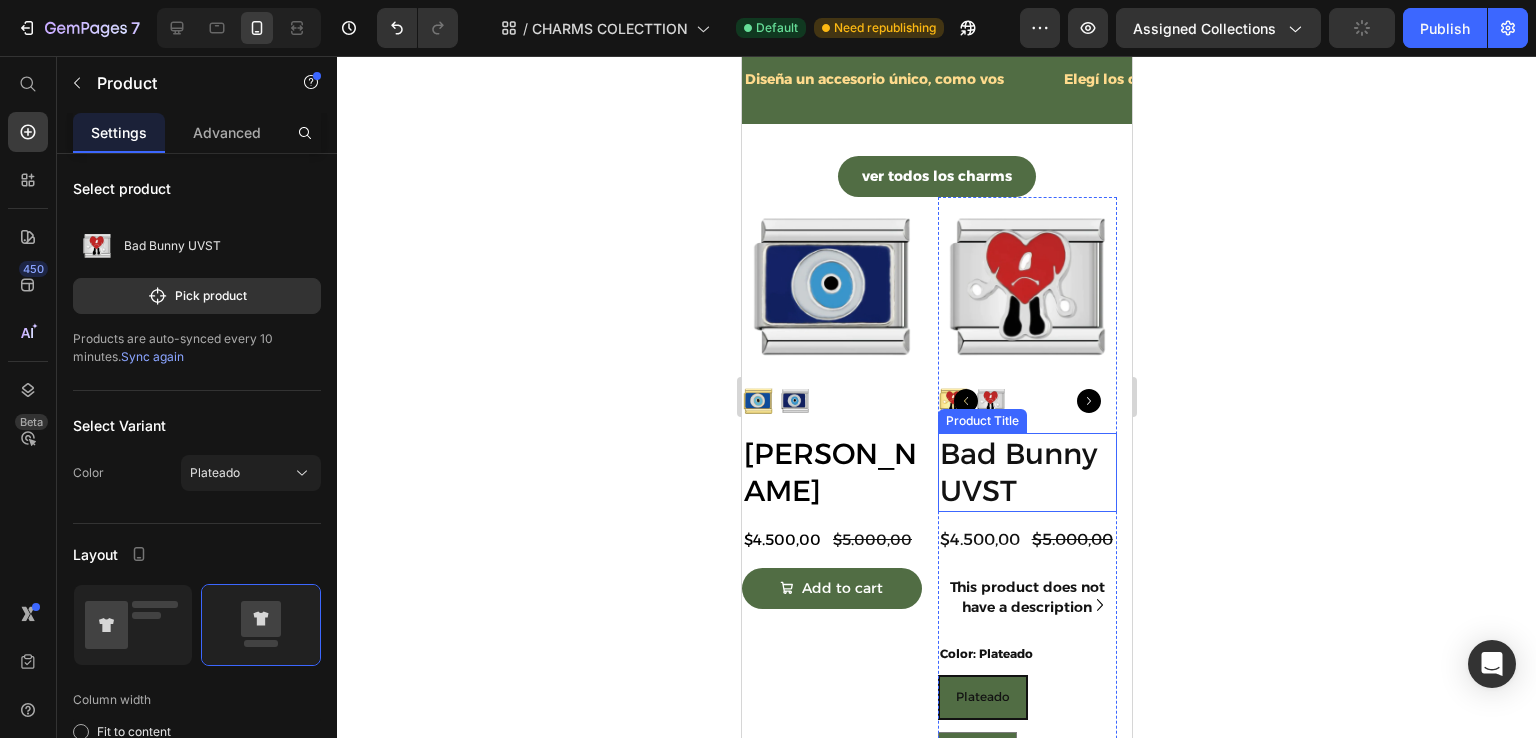 click on "Bad Bunny UVST" at bounding box center [1027, 472] 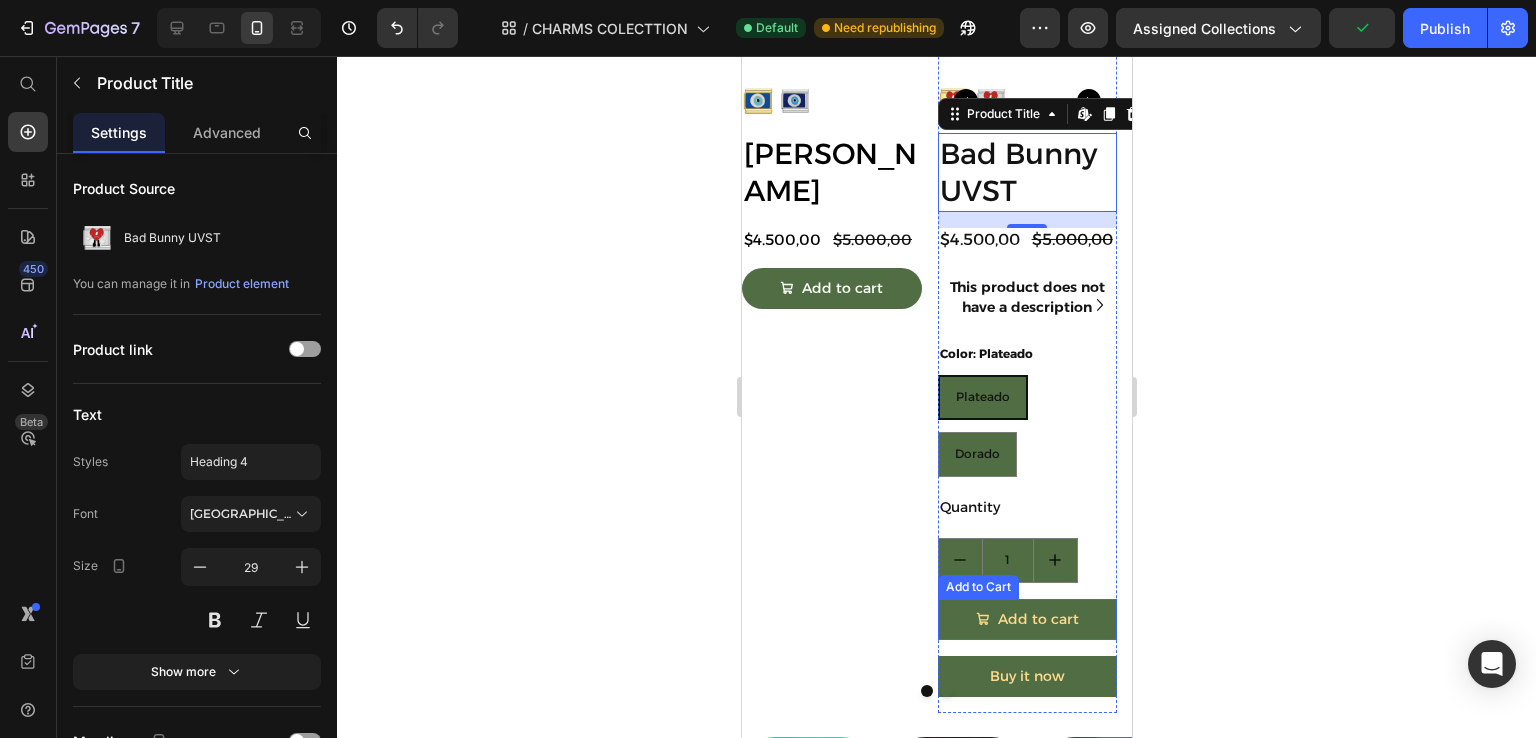 scroll, scrollTop: 1800, scrollLeft: 0, axis: vertical 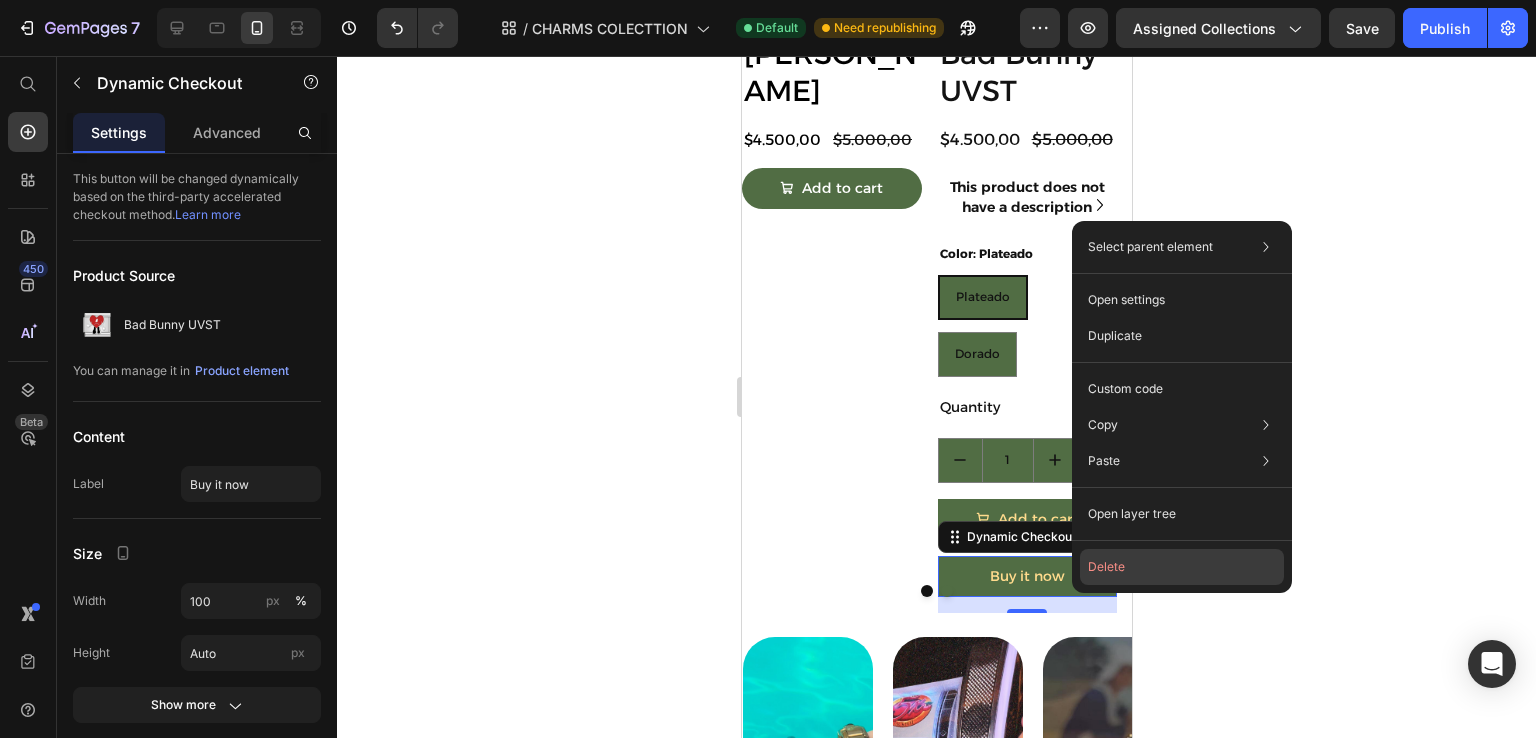 click on "Delete" 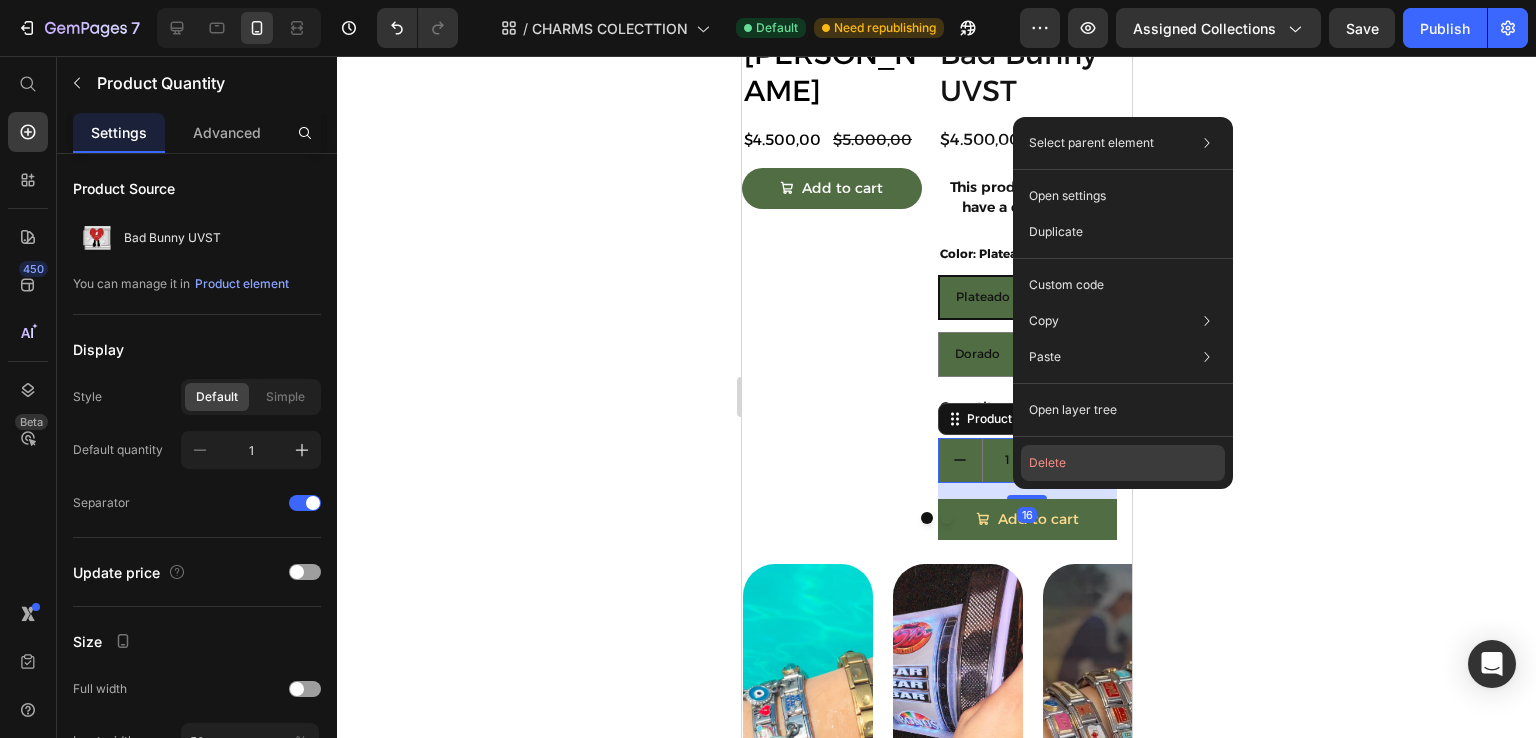 click on "Delete" 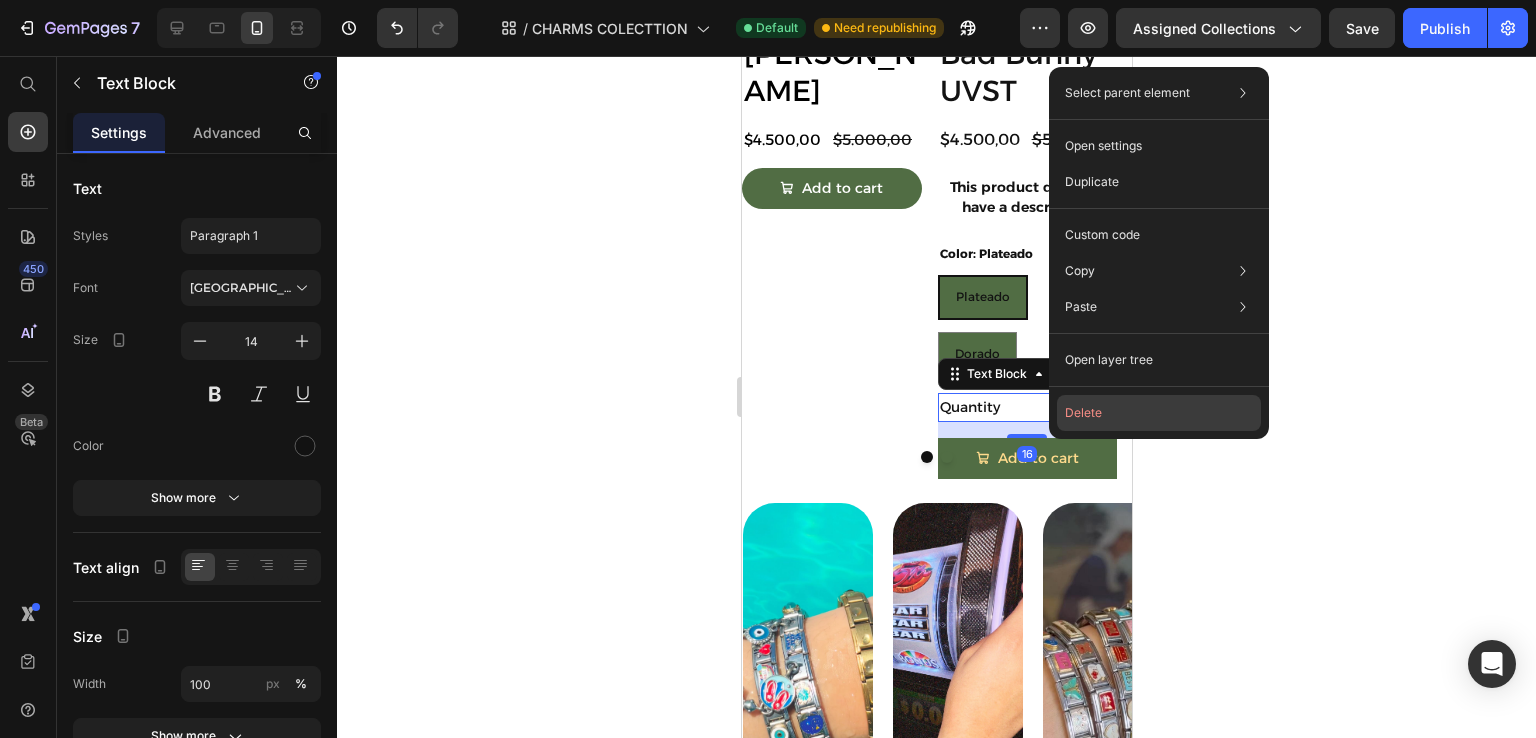 click on "Delete" 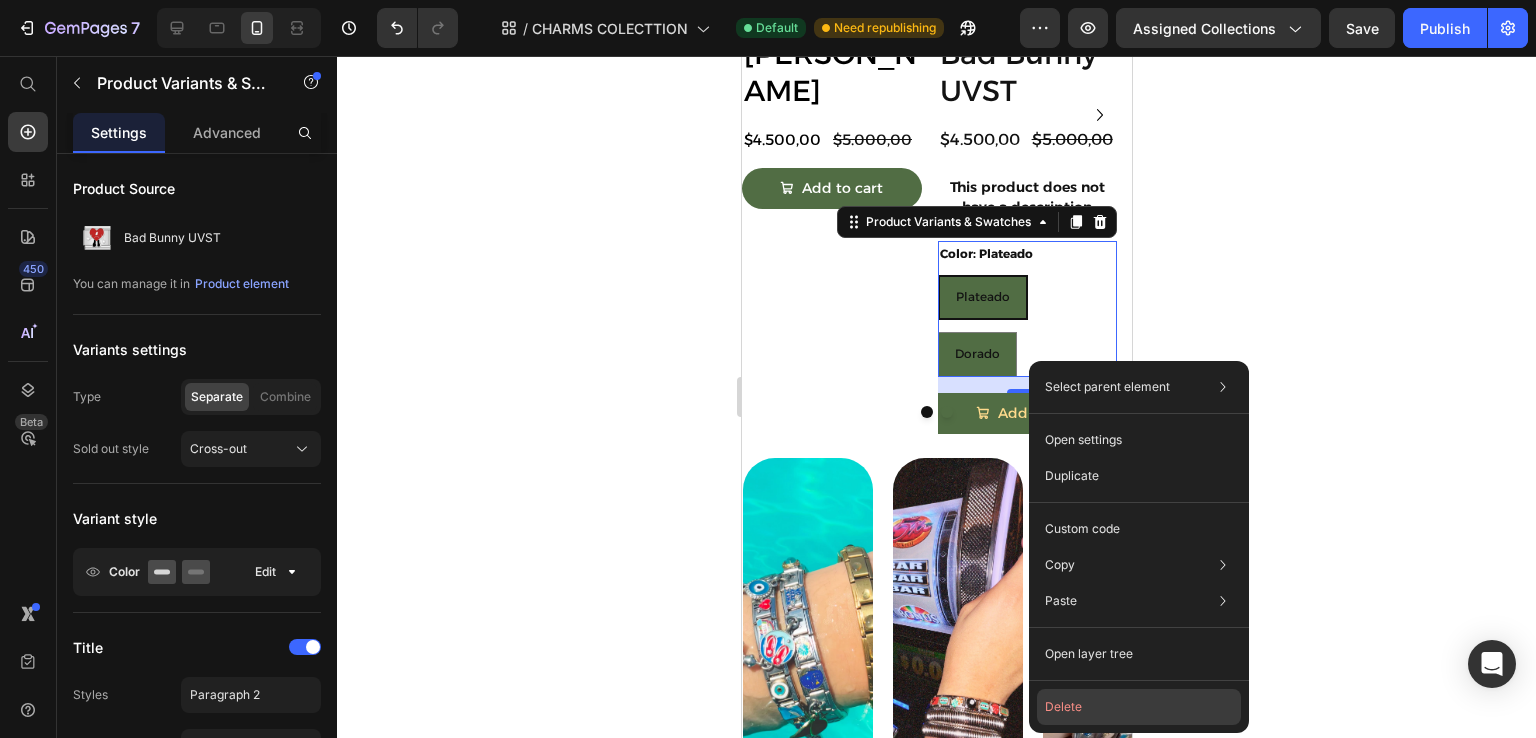click on "Delete" 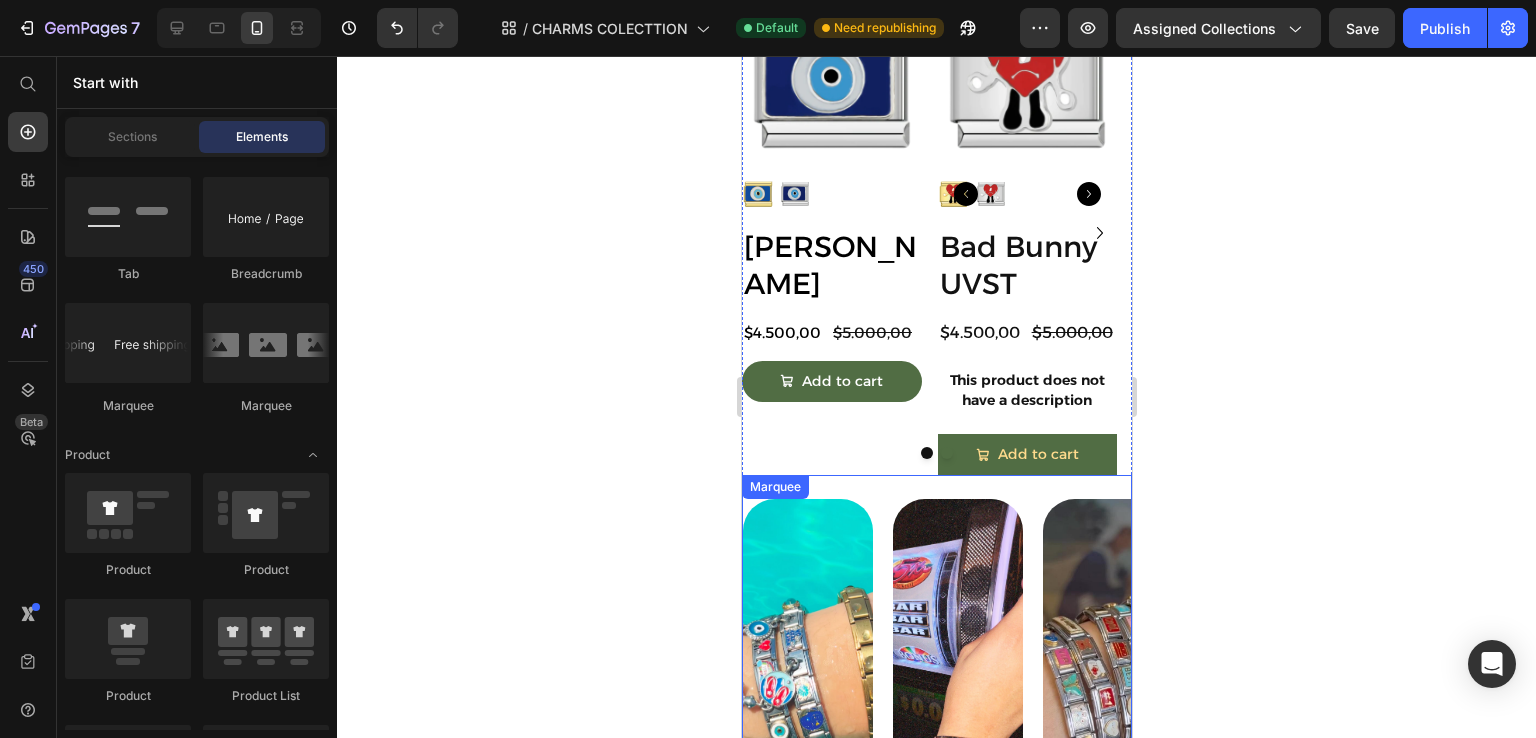 scroll, scrollTop: 1600, scrollLeft: 0, axis: vertical 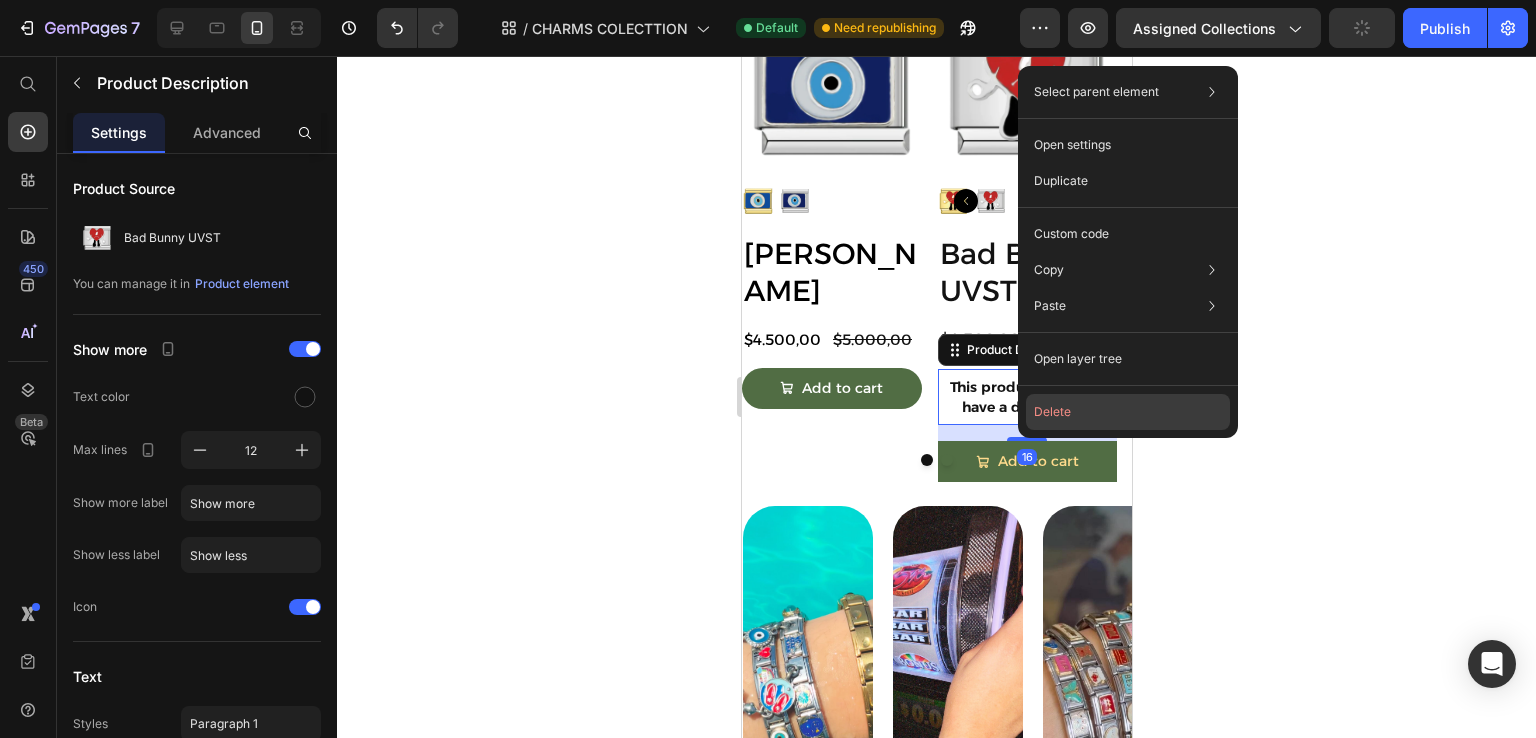 click on "Delete" 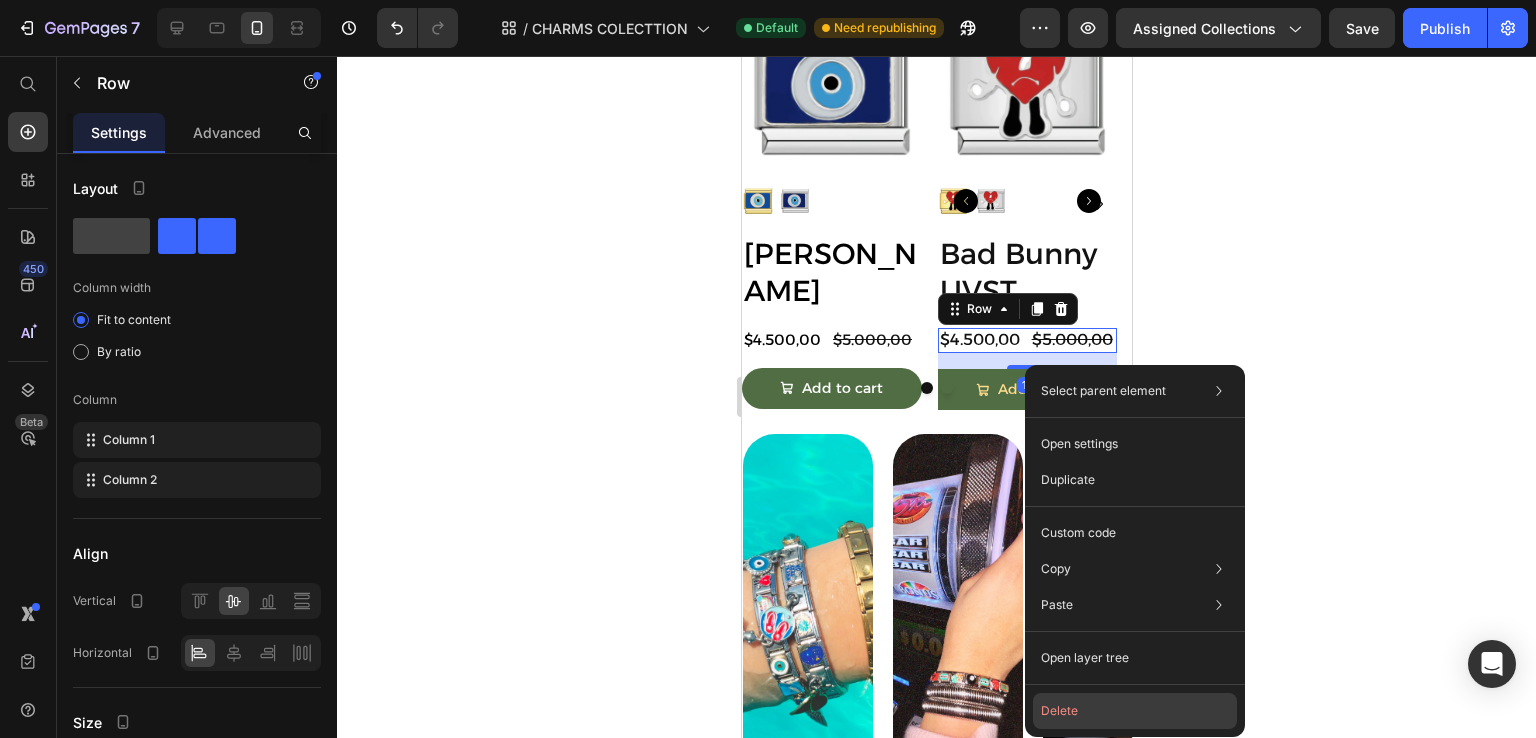 click on "Delete" 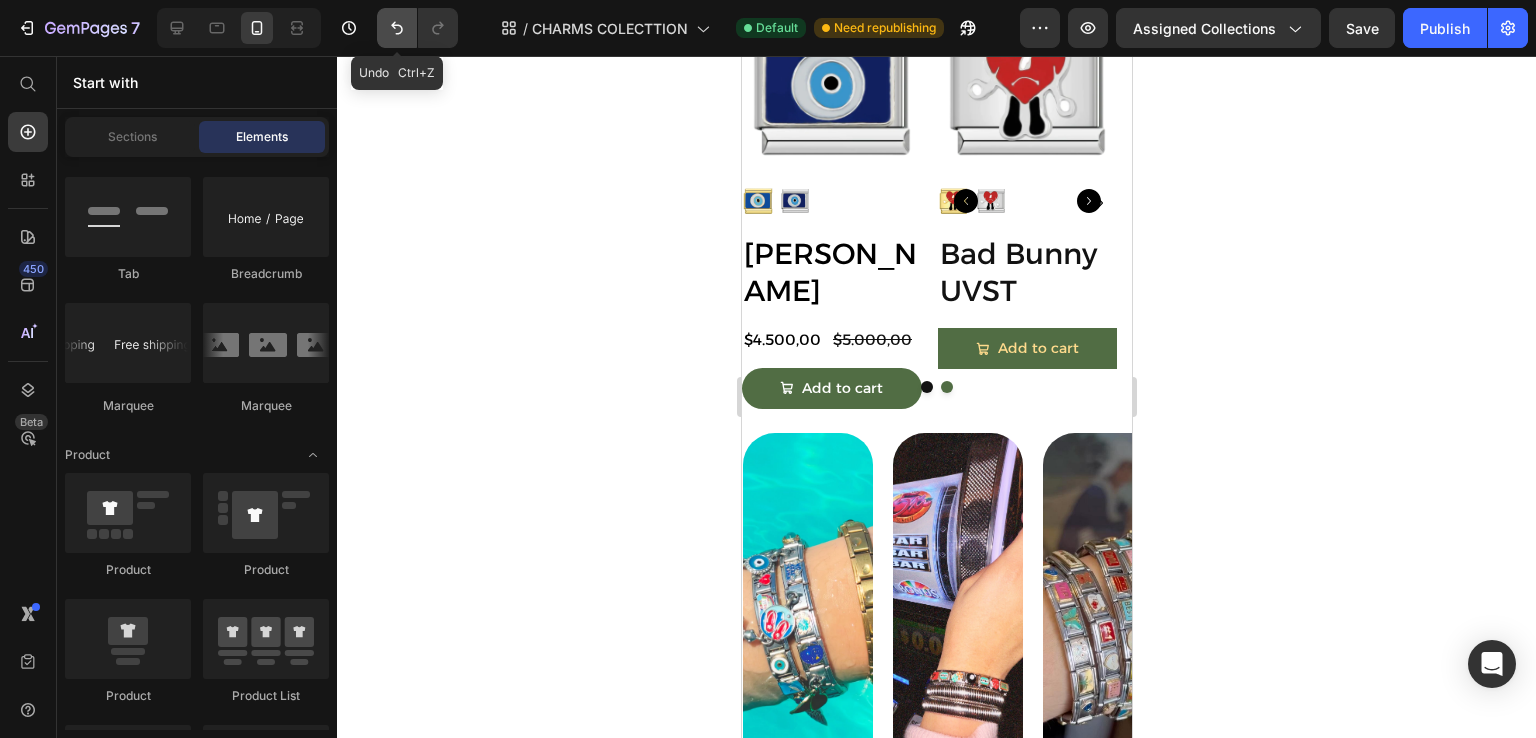 click 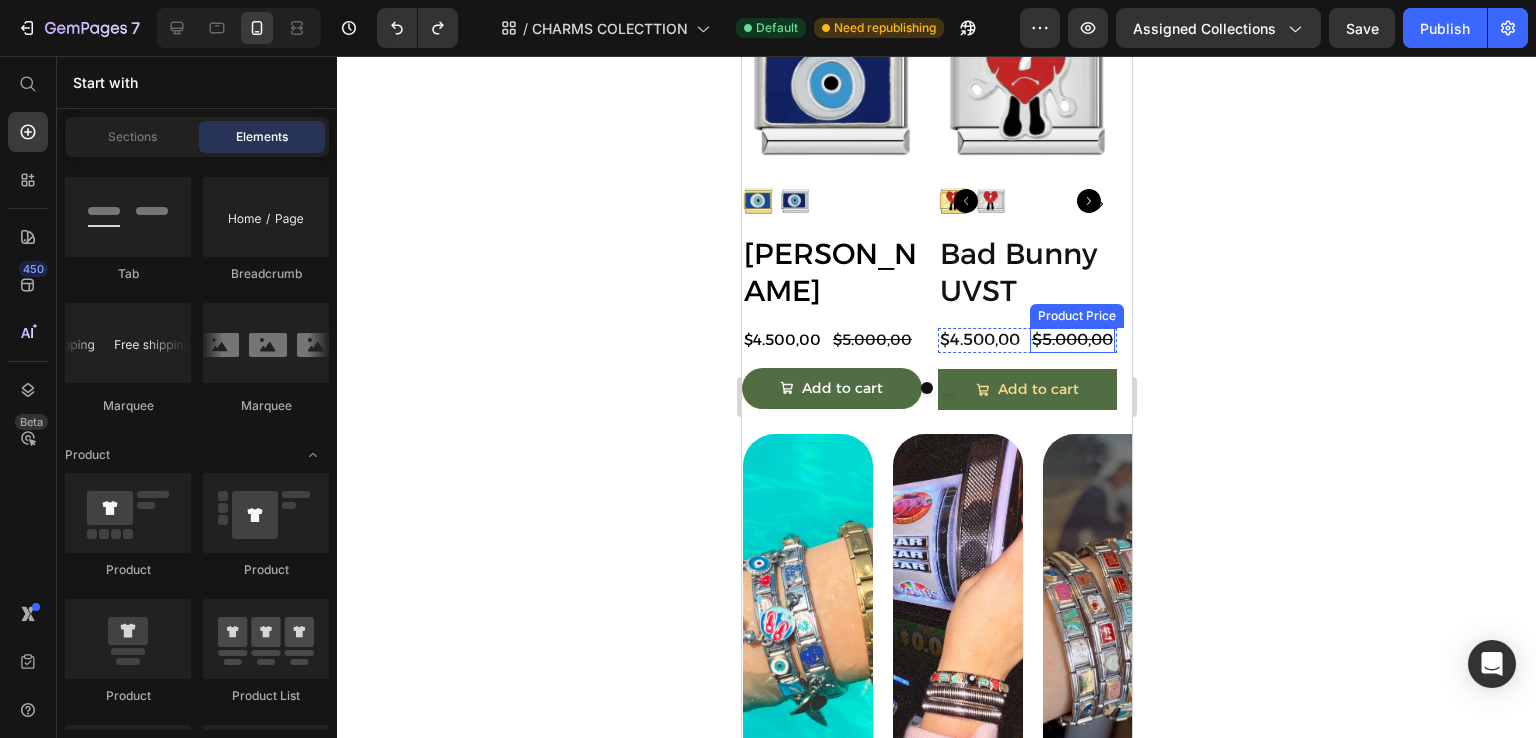 click on "$5.000,00" at bounding box center (1071, 340) 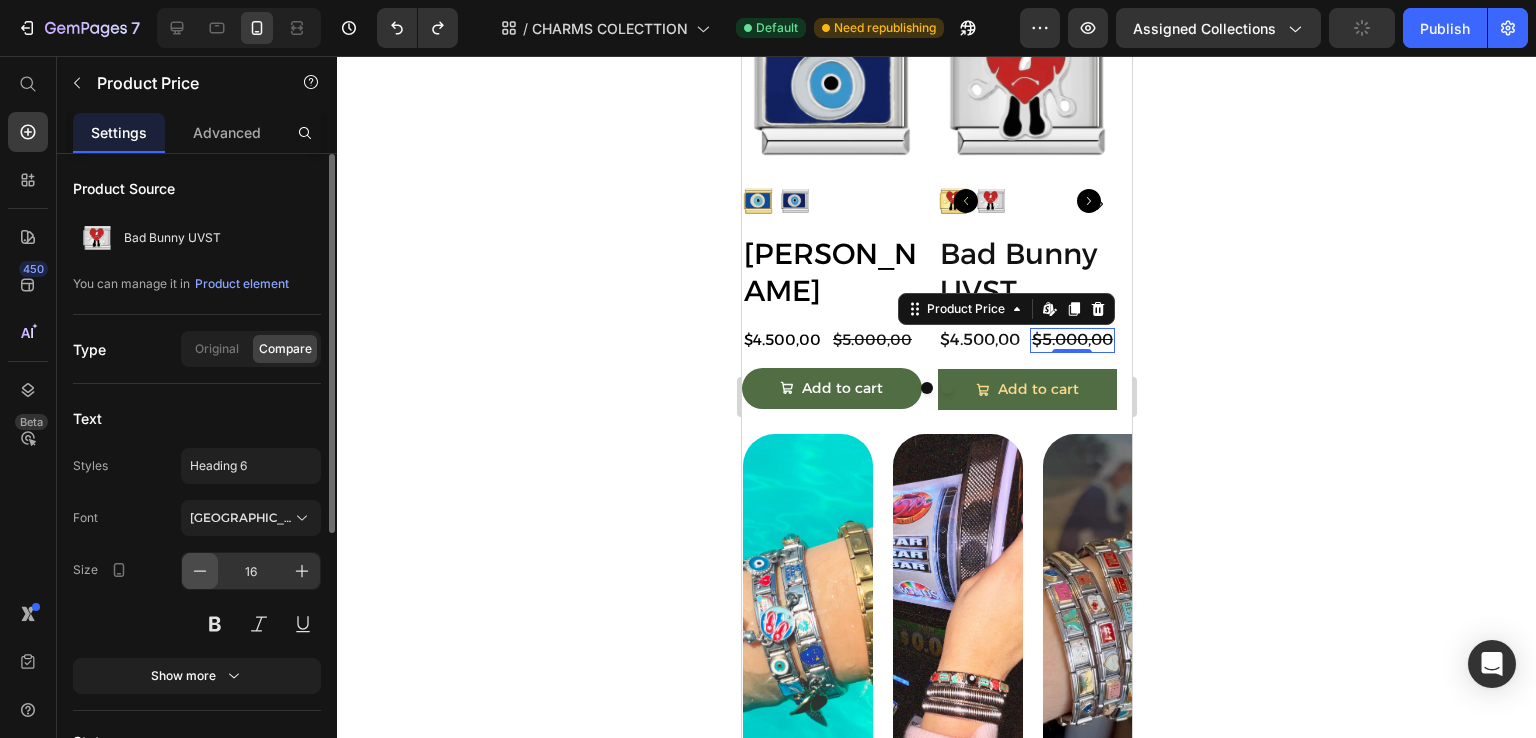 click 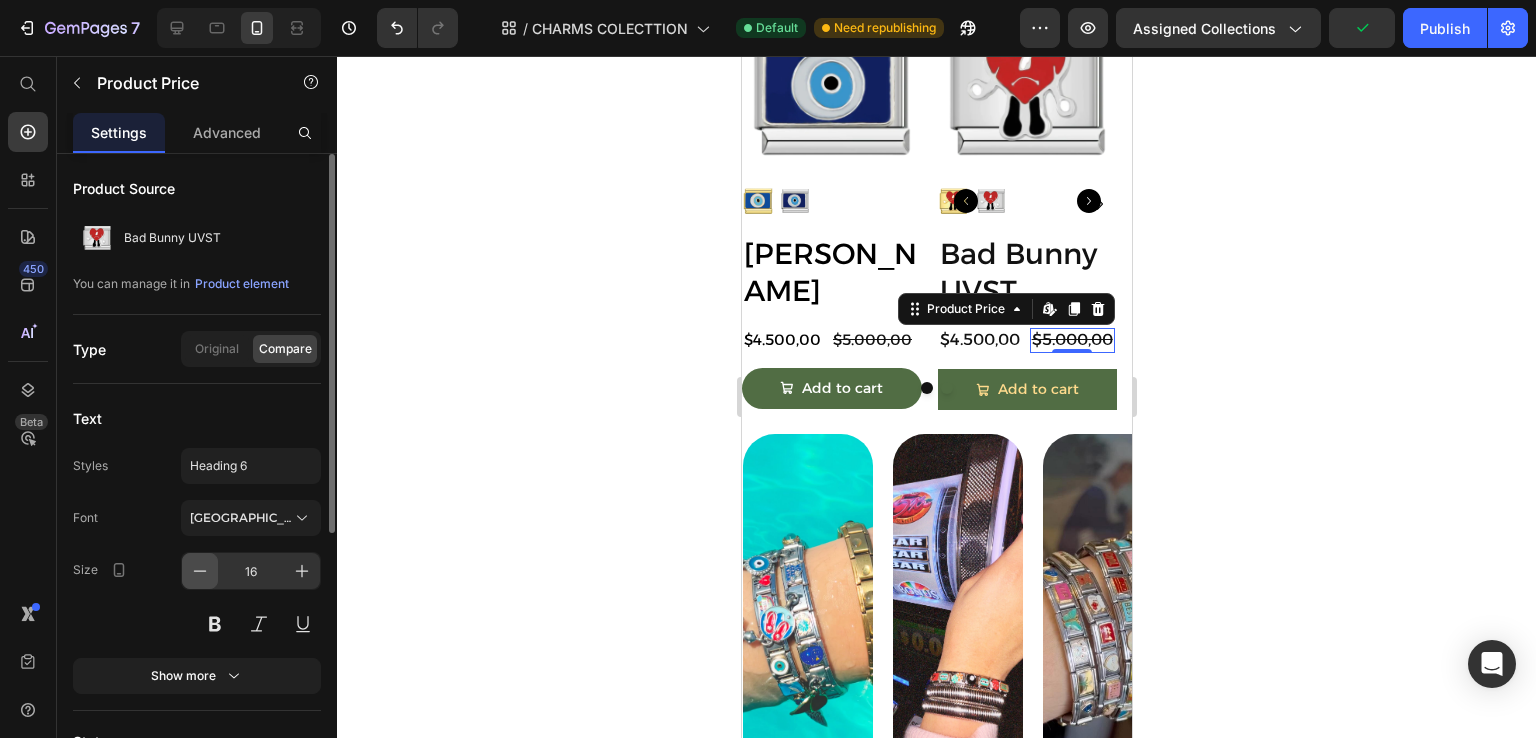type on "15" 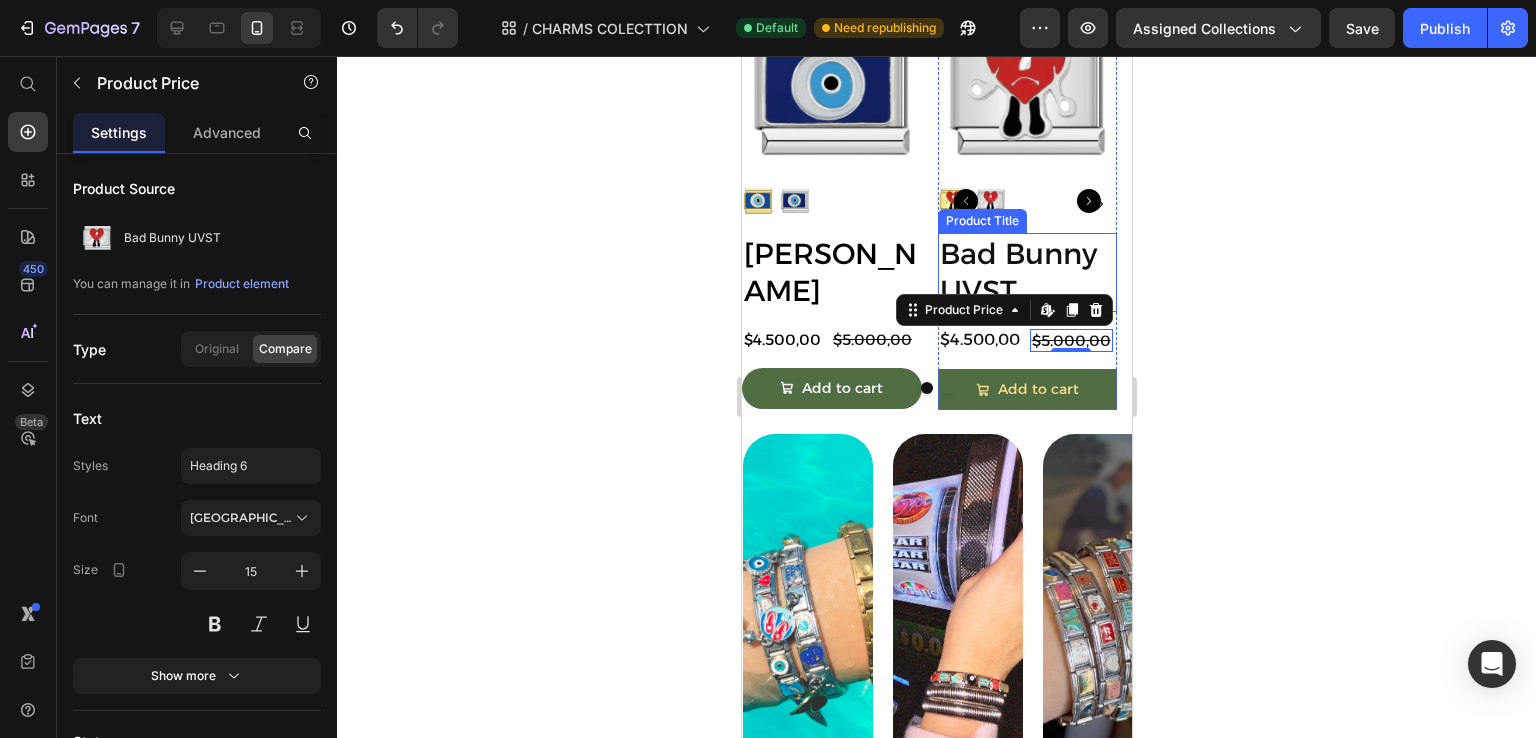click on "Bad Bunny UVST" at bounding box center [1027, 272] 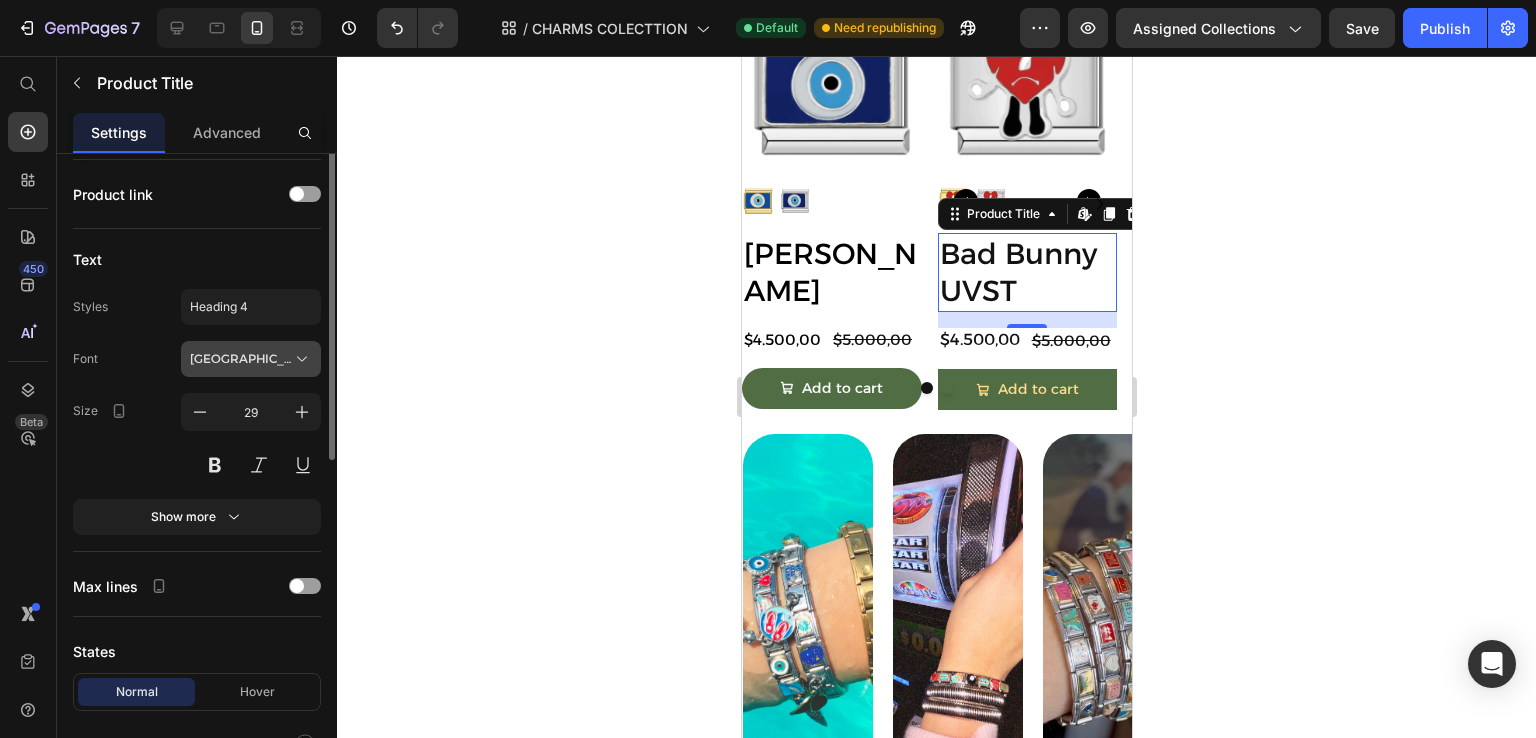 scroll, scrollTop: 55, scrollLeft: 0, axis: vertical 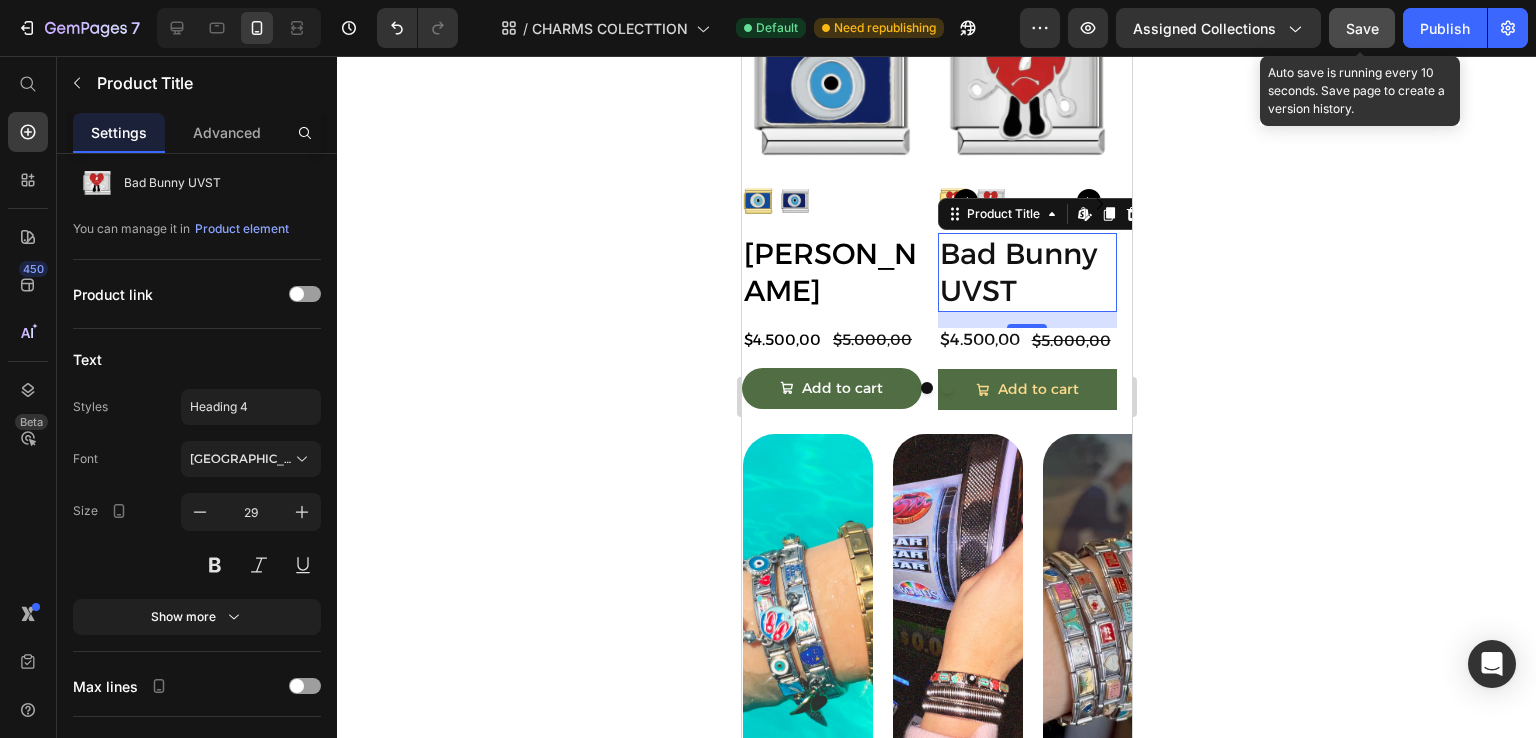 click on "Save" at bounding box center (1362, 28) 